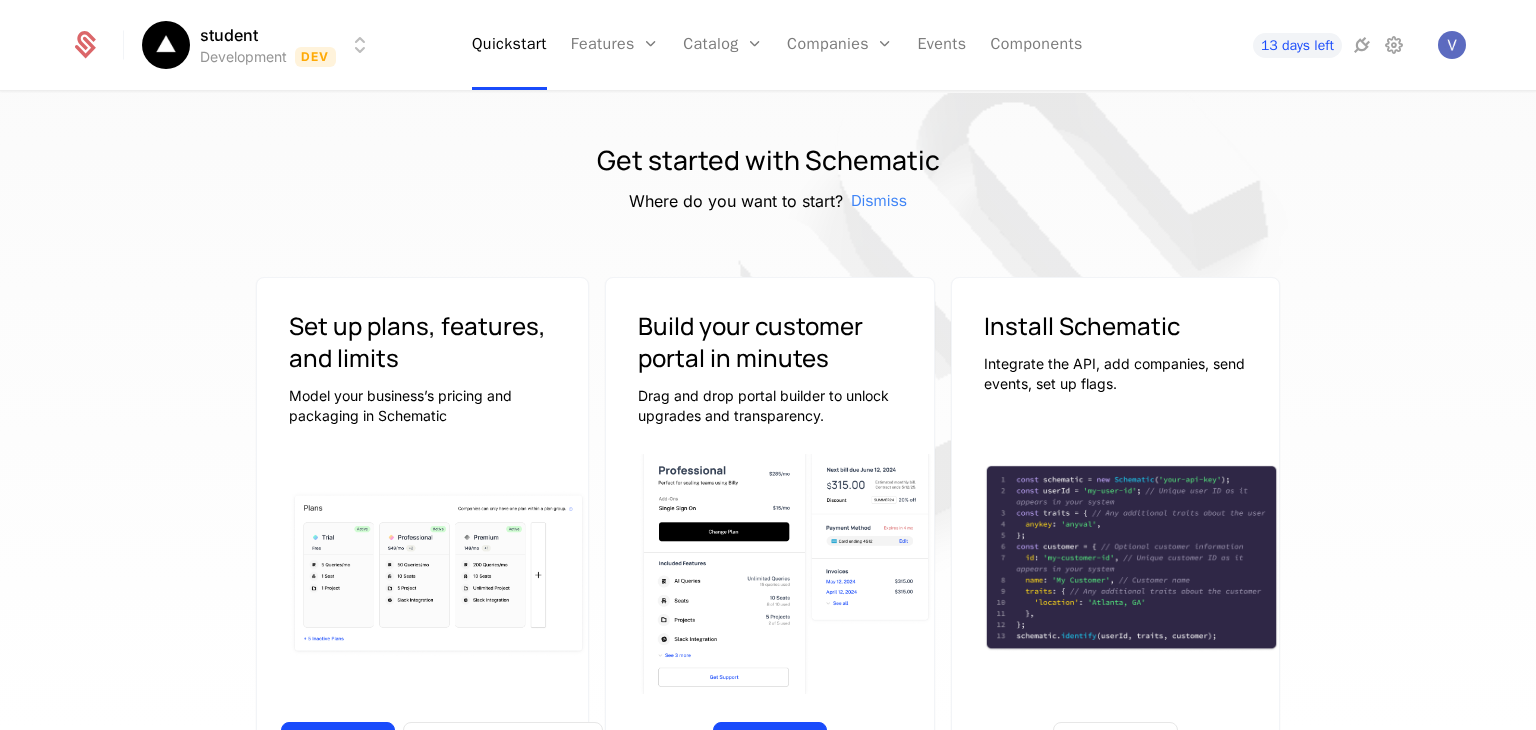 scroll, scrollTop: 0, scrollLeft: 0, axis: both 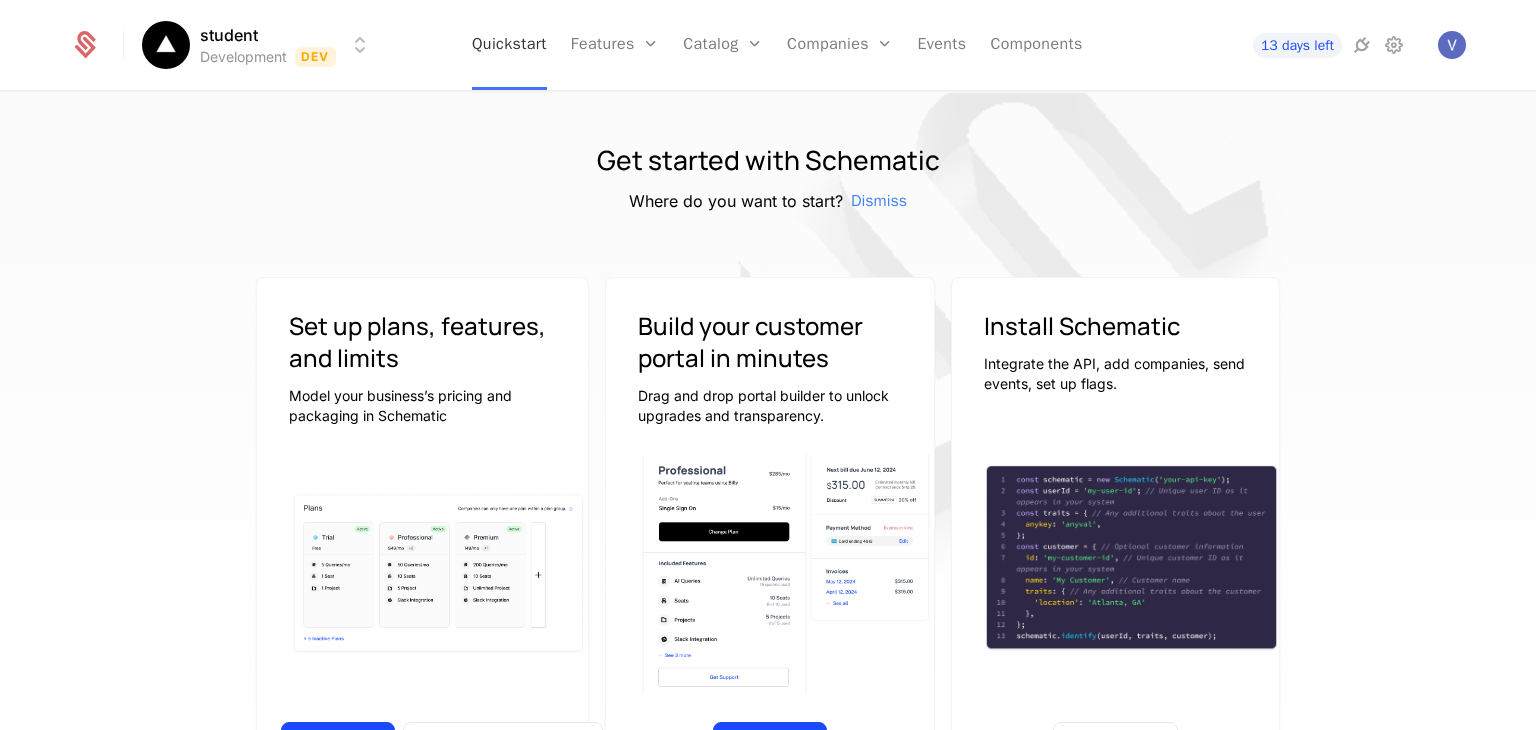 click on "Quickstart" at bounding box center [509, 45] 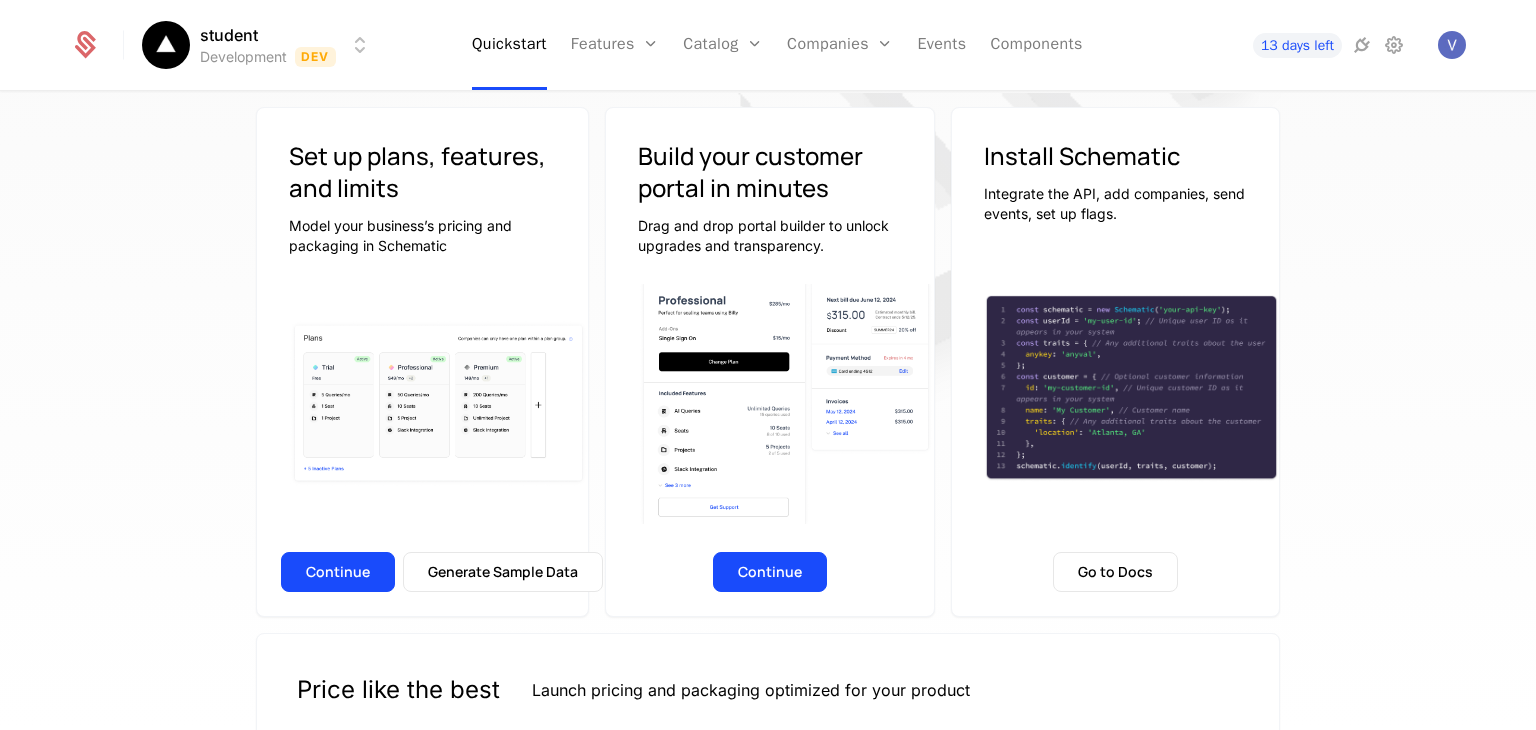 scroll, scrollTop: 171, scrollLeft: 0, axis: vertical 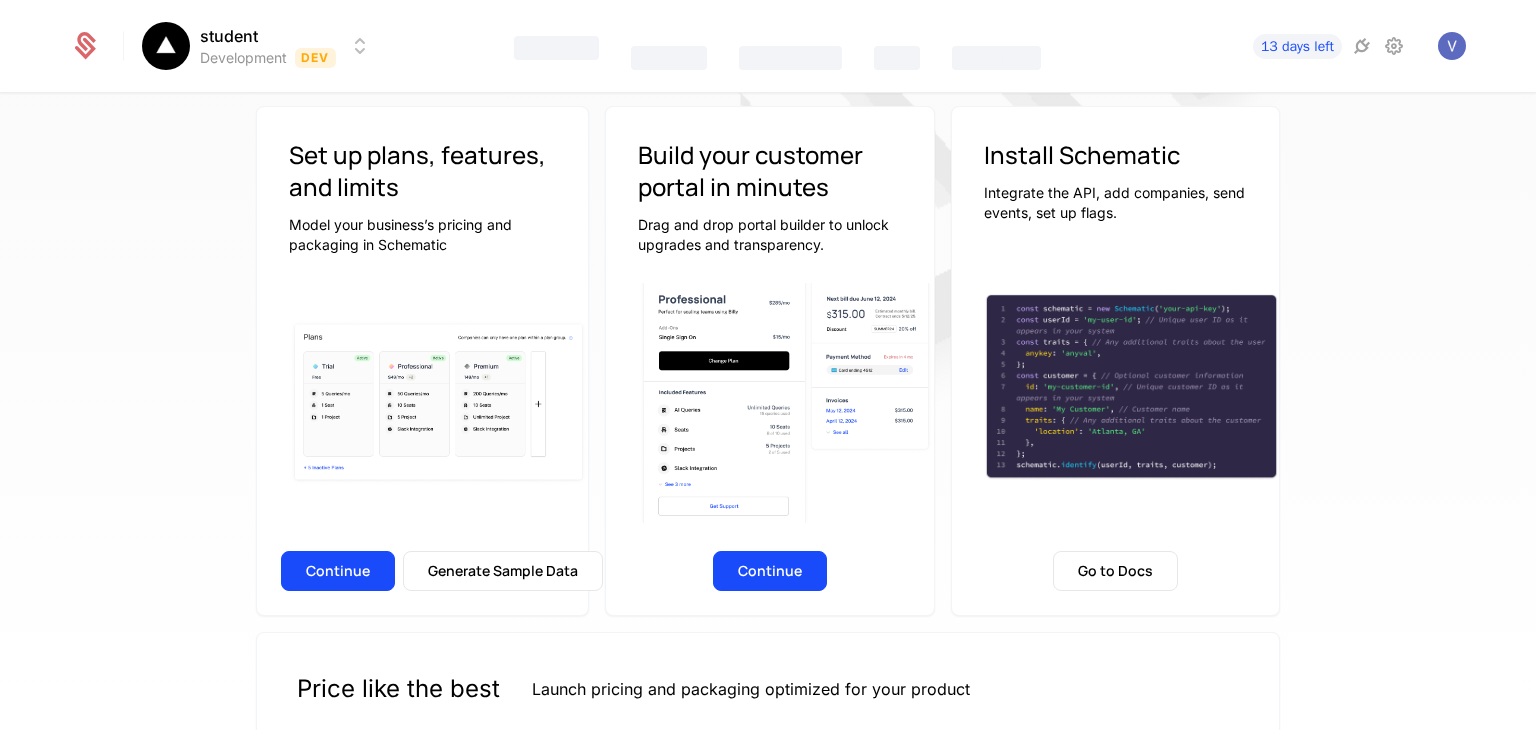 click on "Model your business’s pricing and packaging in Schematic" at bounding box center (422, 235) 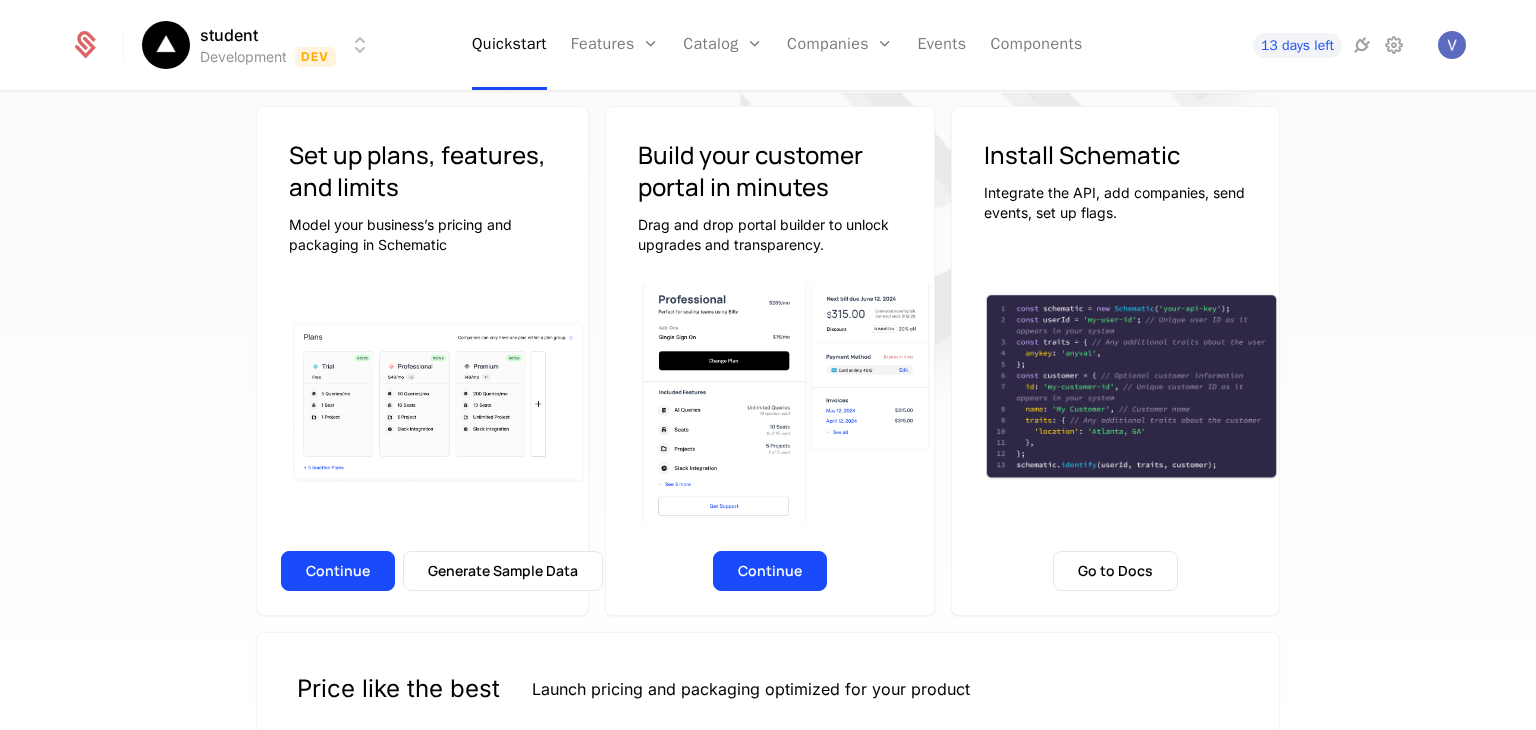 click at bounding box center (97, 45) 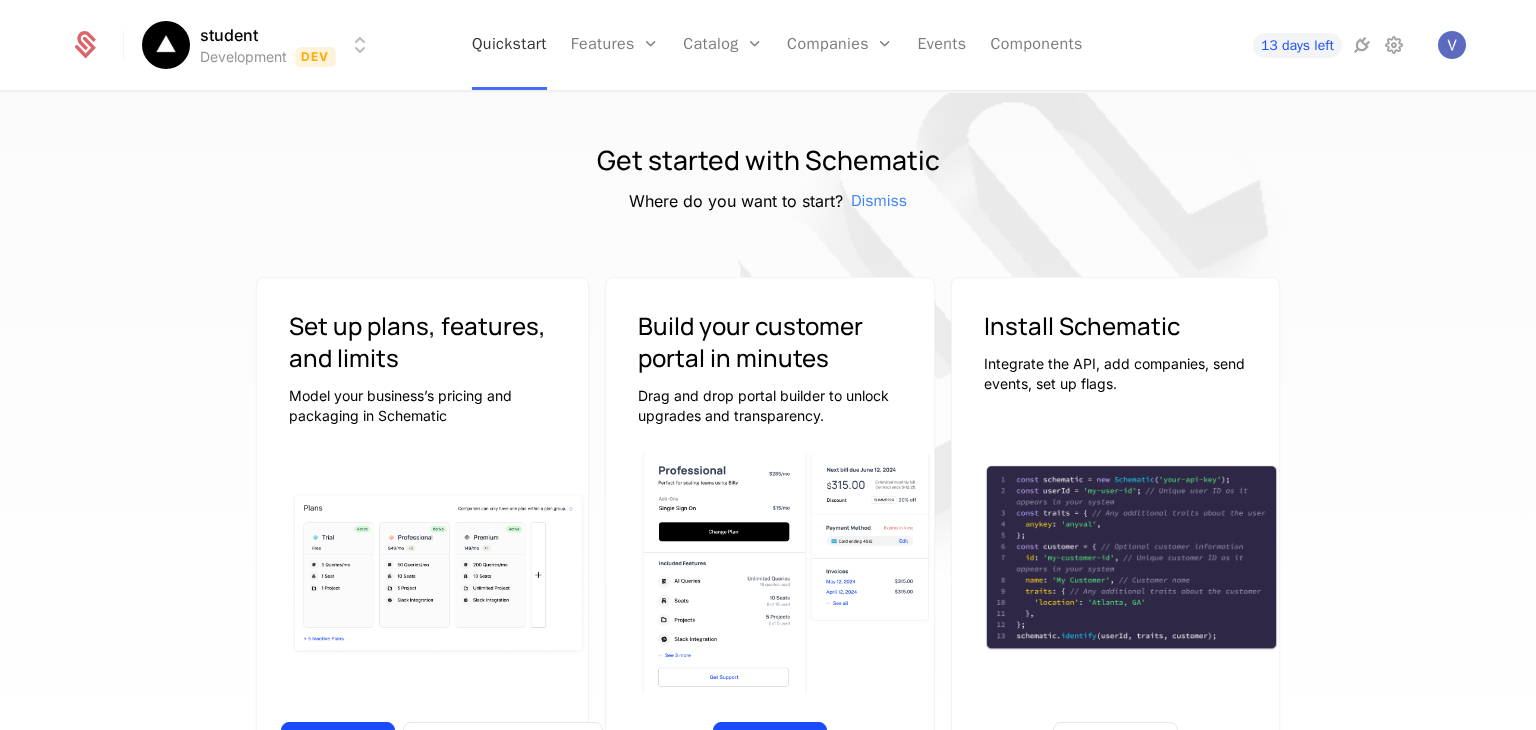 click on "Quickstart" at bounding box center [509, 45] 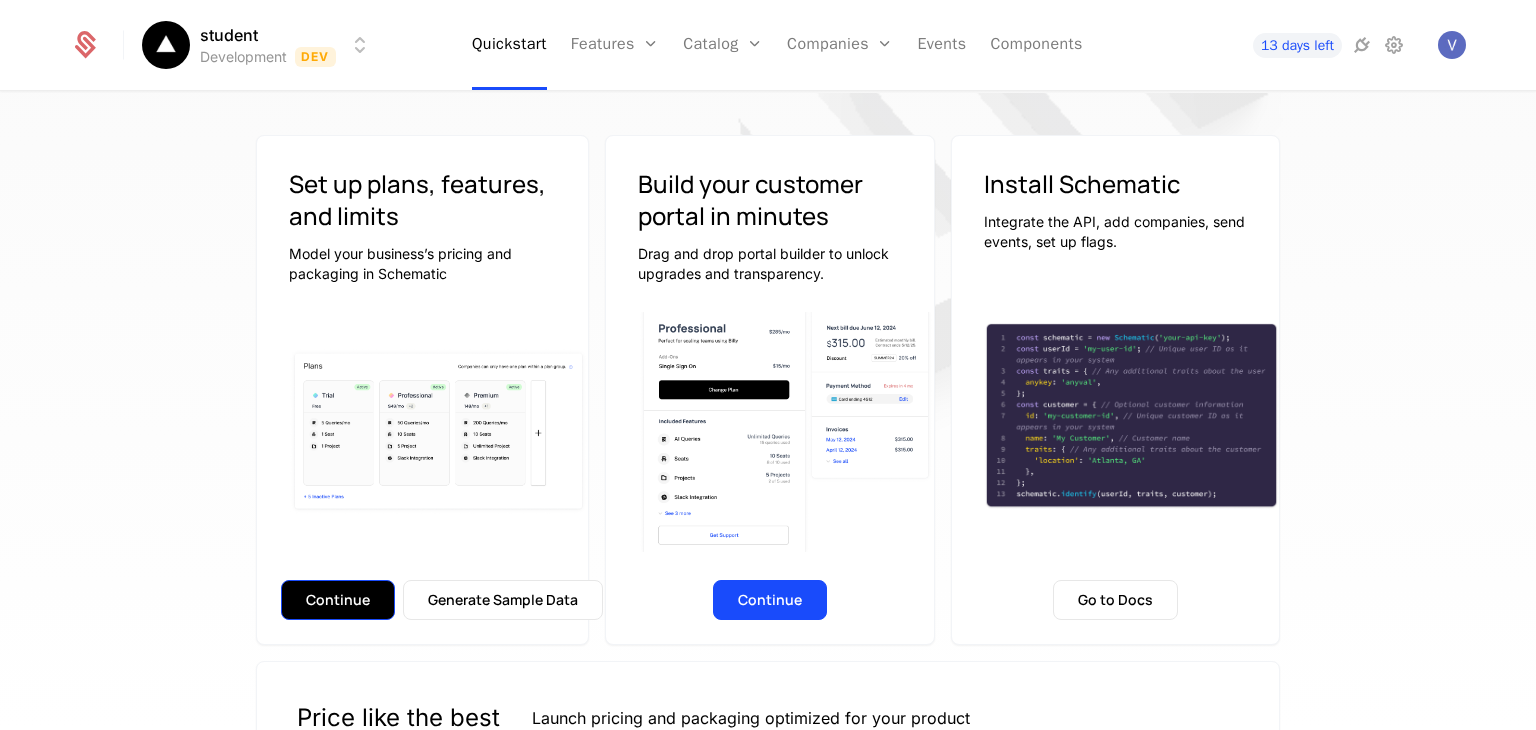 scroll, scrollTop: 140, scrollLeft: 0, axis: vertical 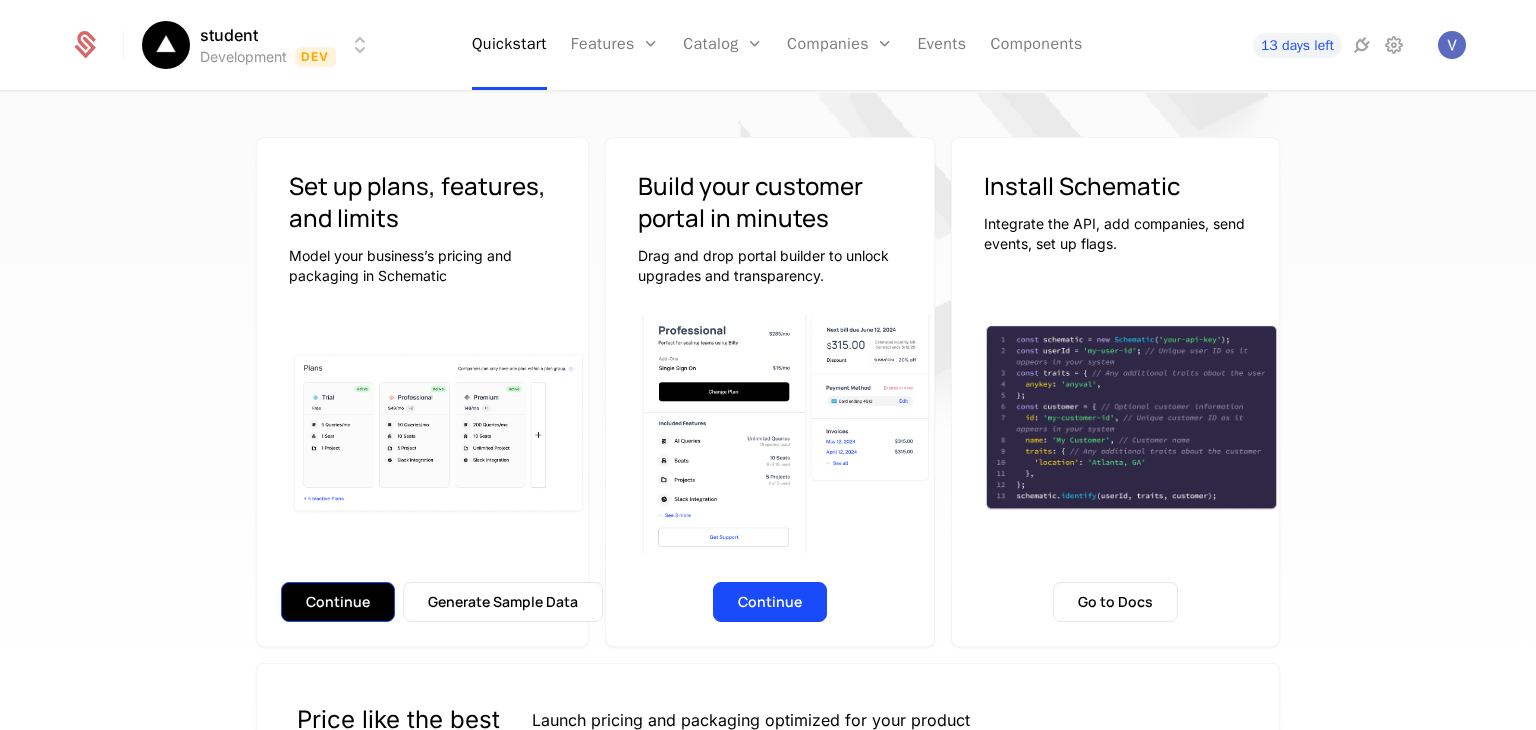 click on "Continue" at bounding box center (338, 602) 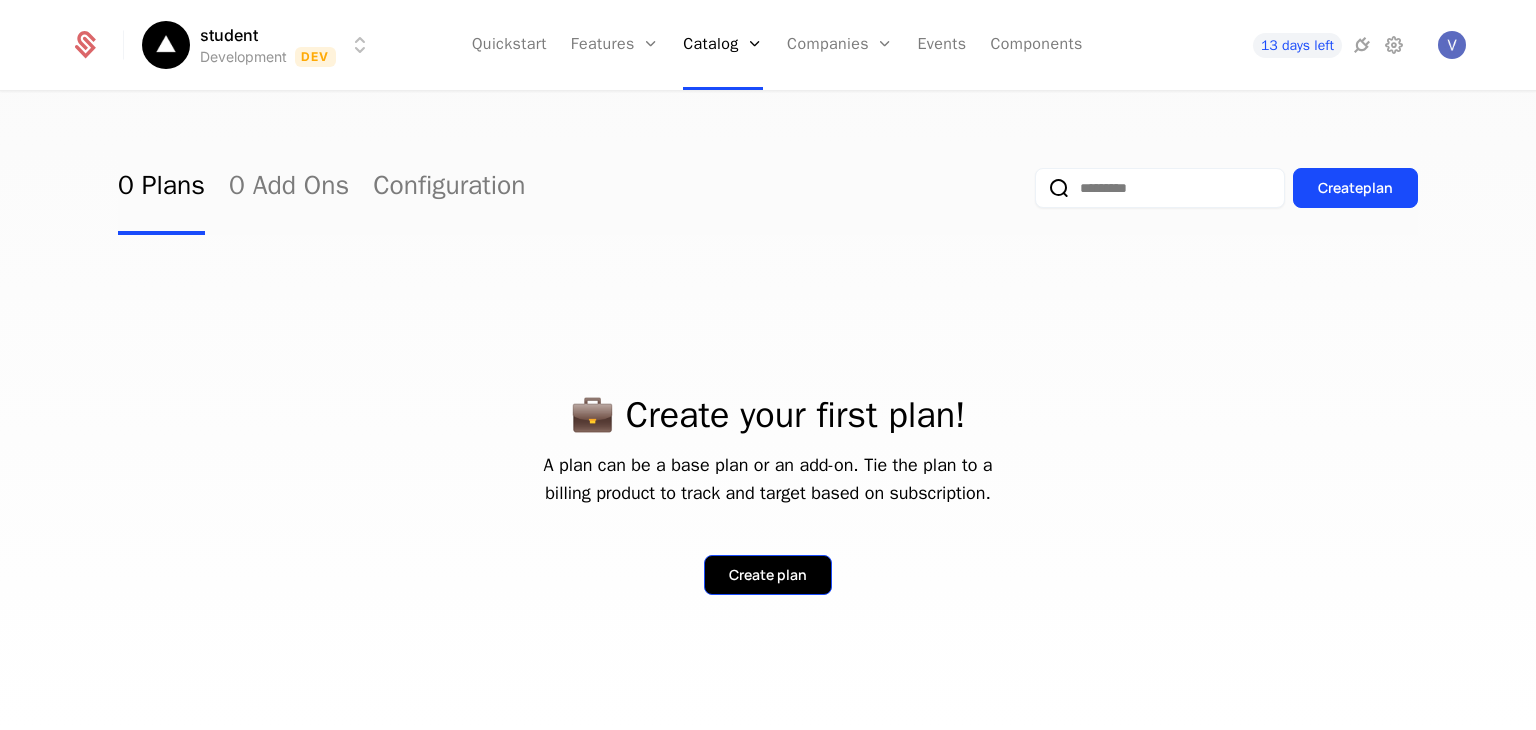 click on "Create plan" at bounding box center [768, 575] 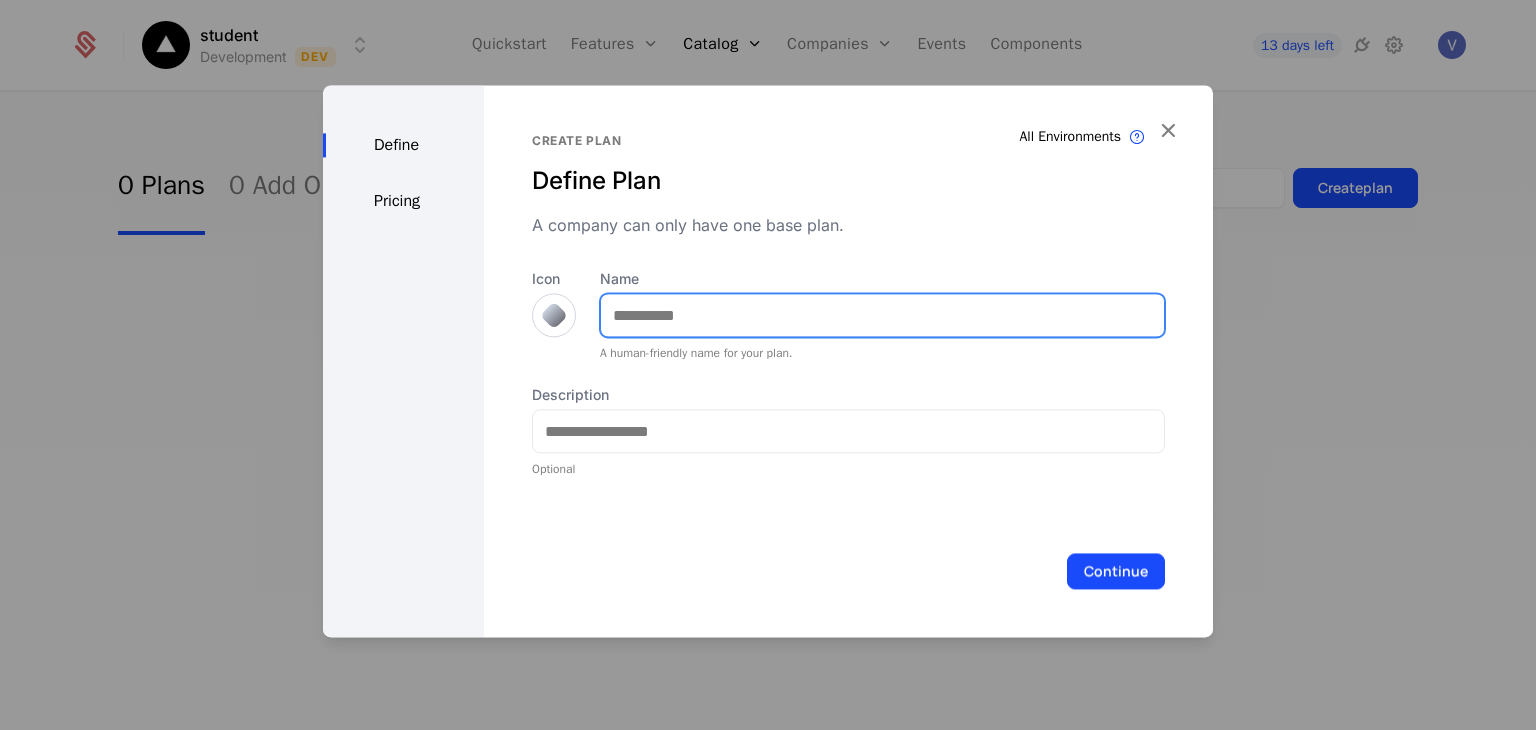 click on "Name" at bounding box center (882, 315) 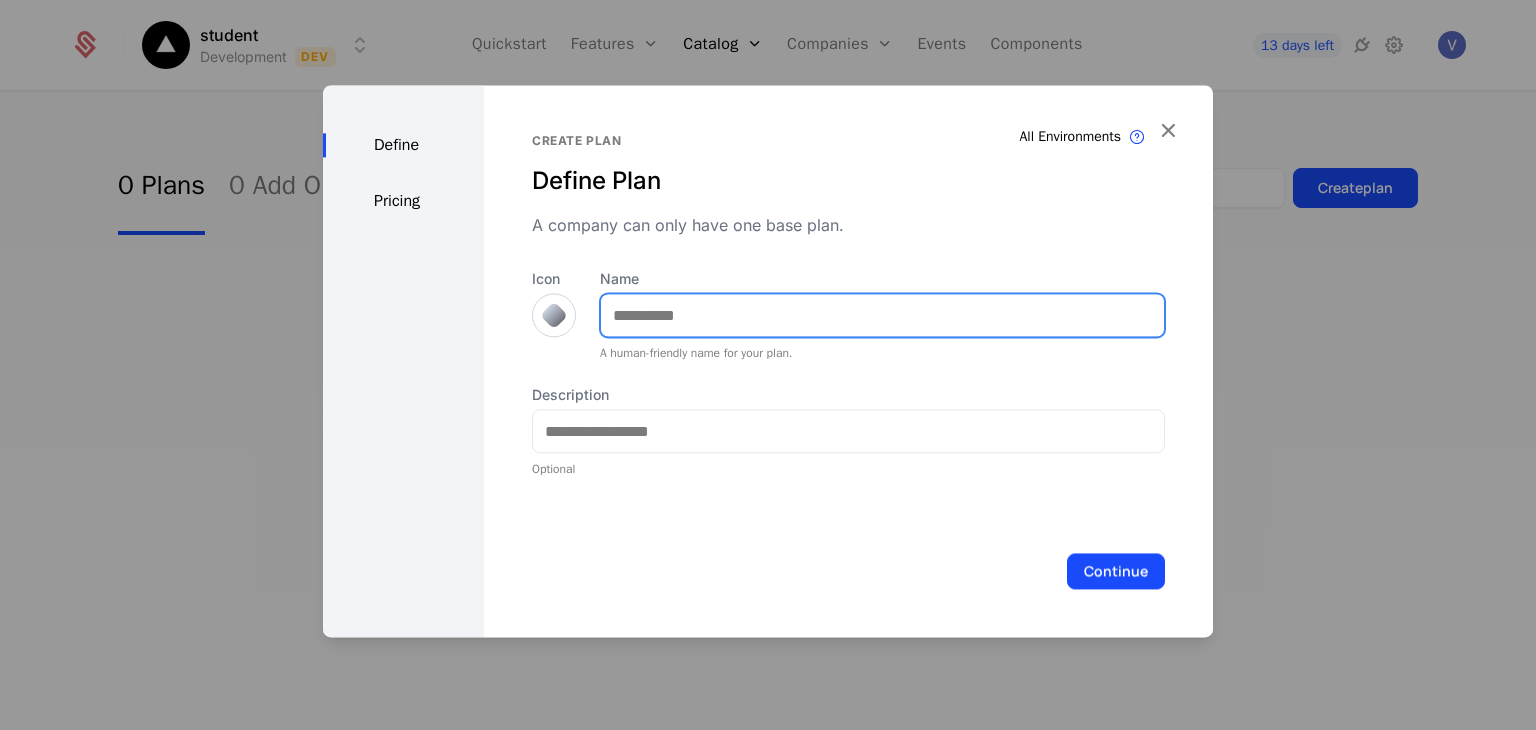 click on "Name" at bounding box center [882, 315] 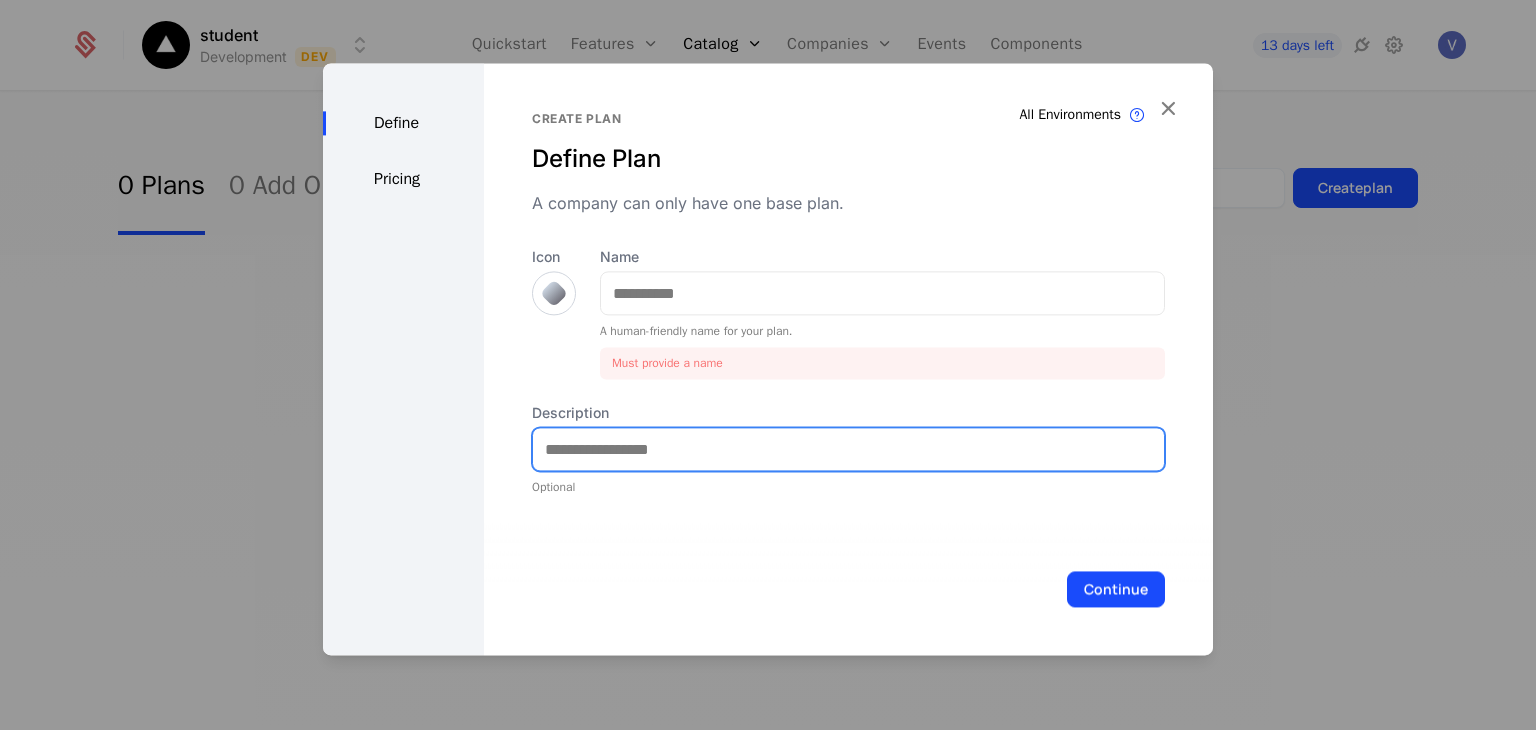 click on "Description" at bounding box center [848, 449] 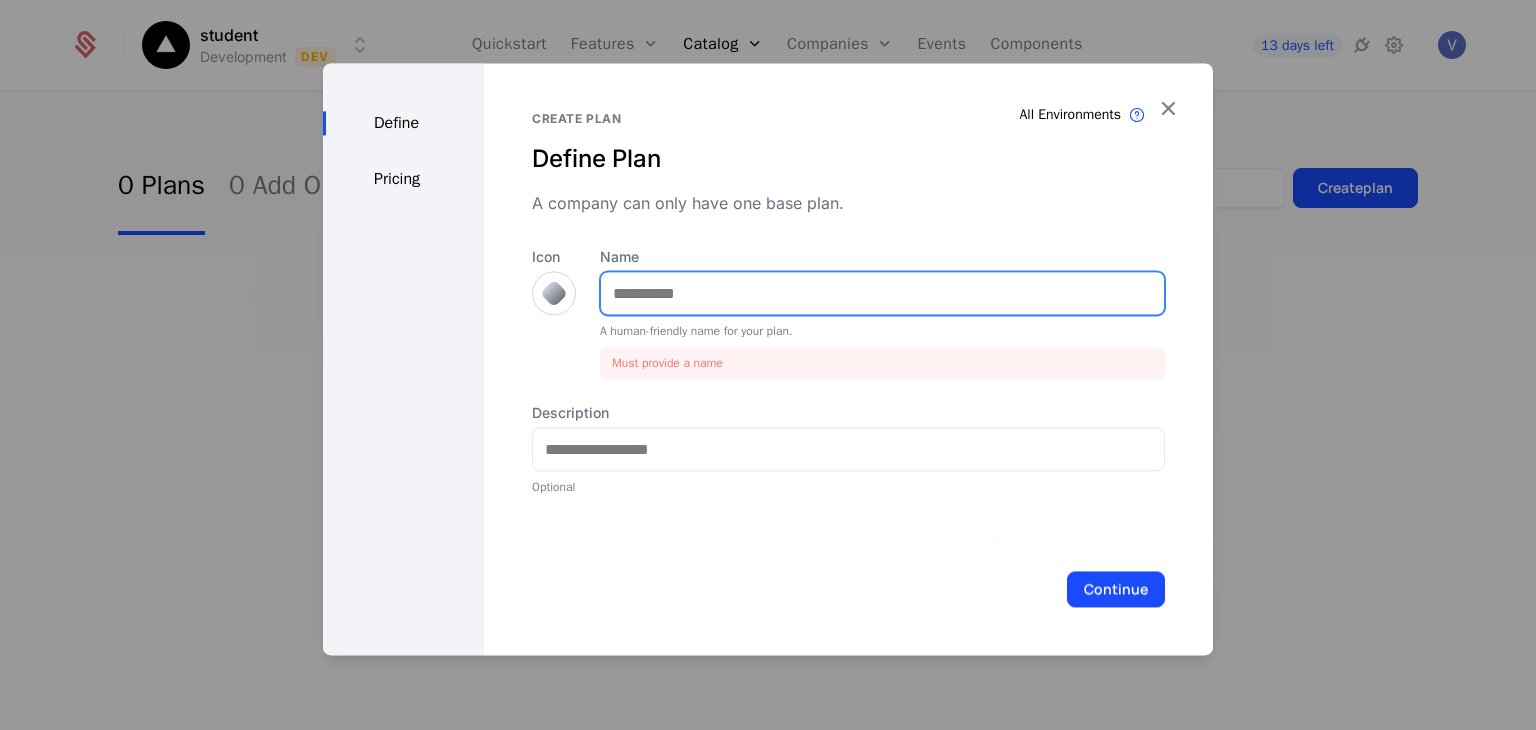 click on "Name" at bounding box center (882, 293) 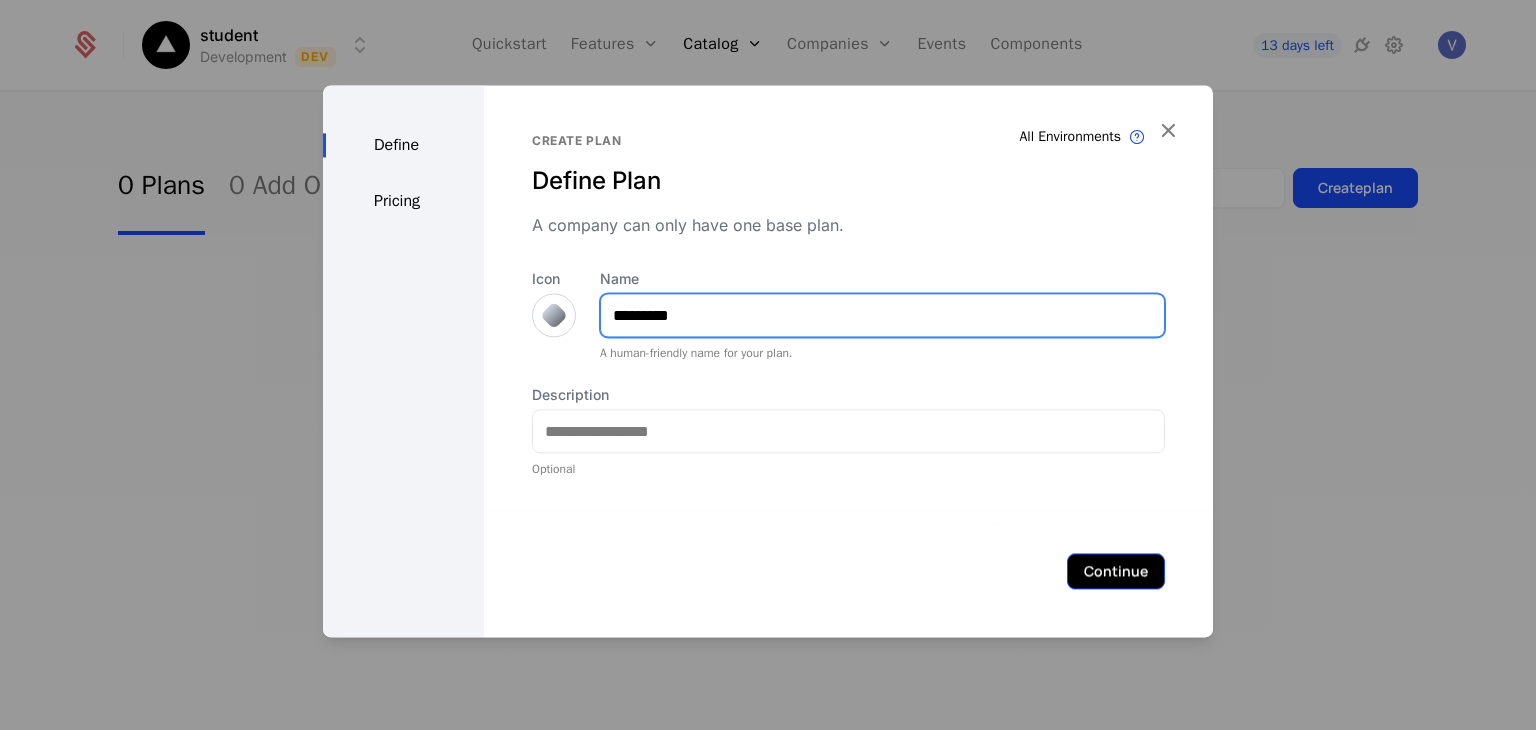 type on "*********" 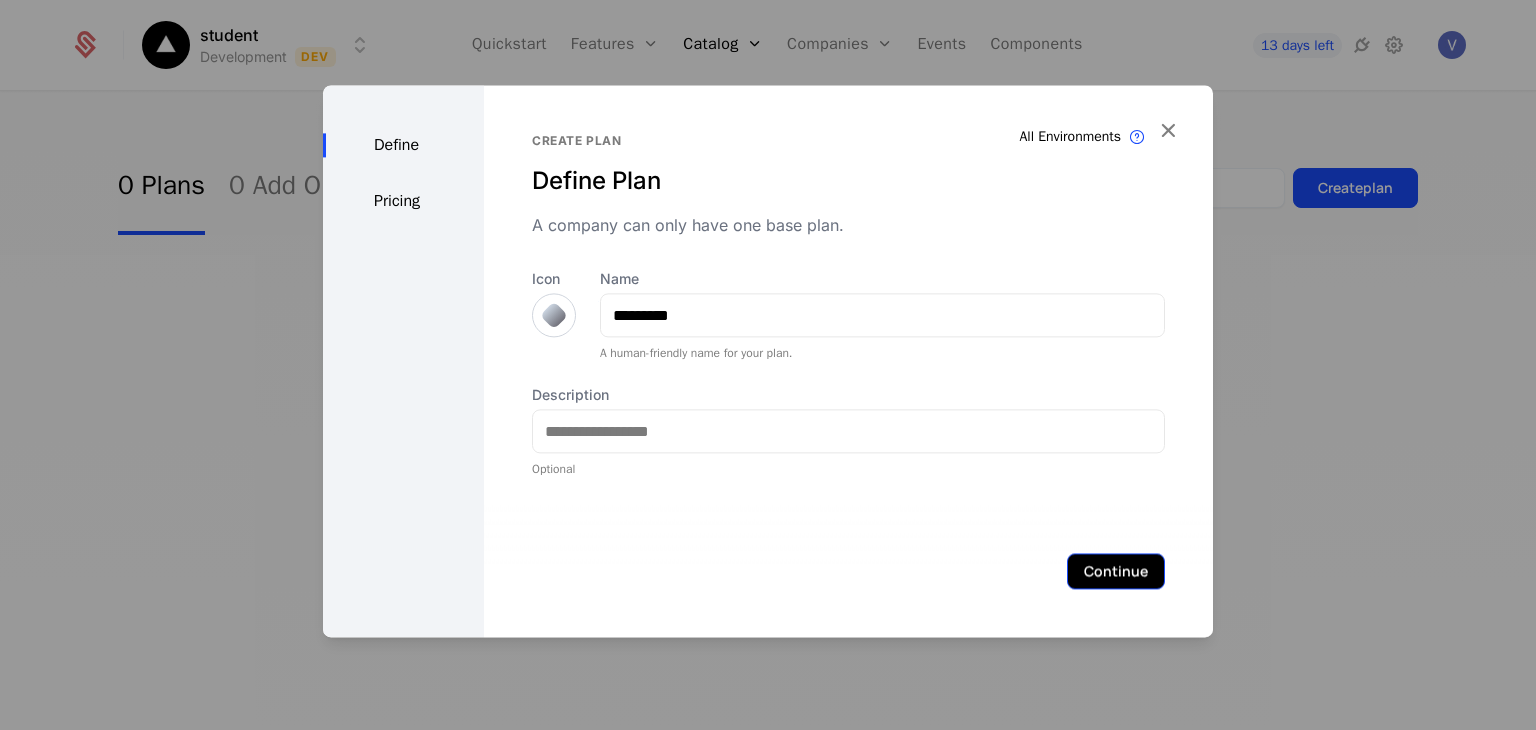 click on "Continue" at bounding box center [1116, 571] 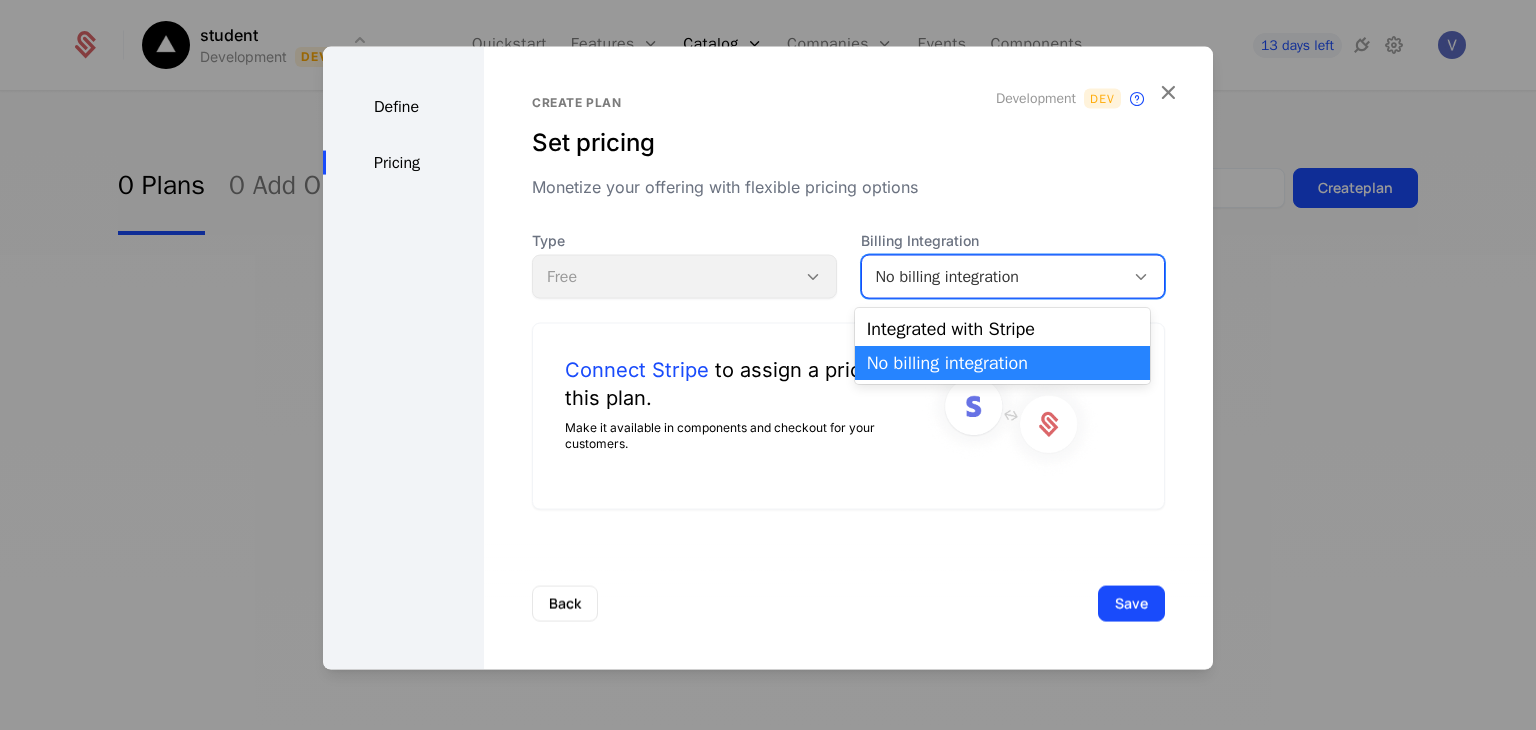 click on "No billing integration" at bounding box center [993, 277] 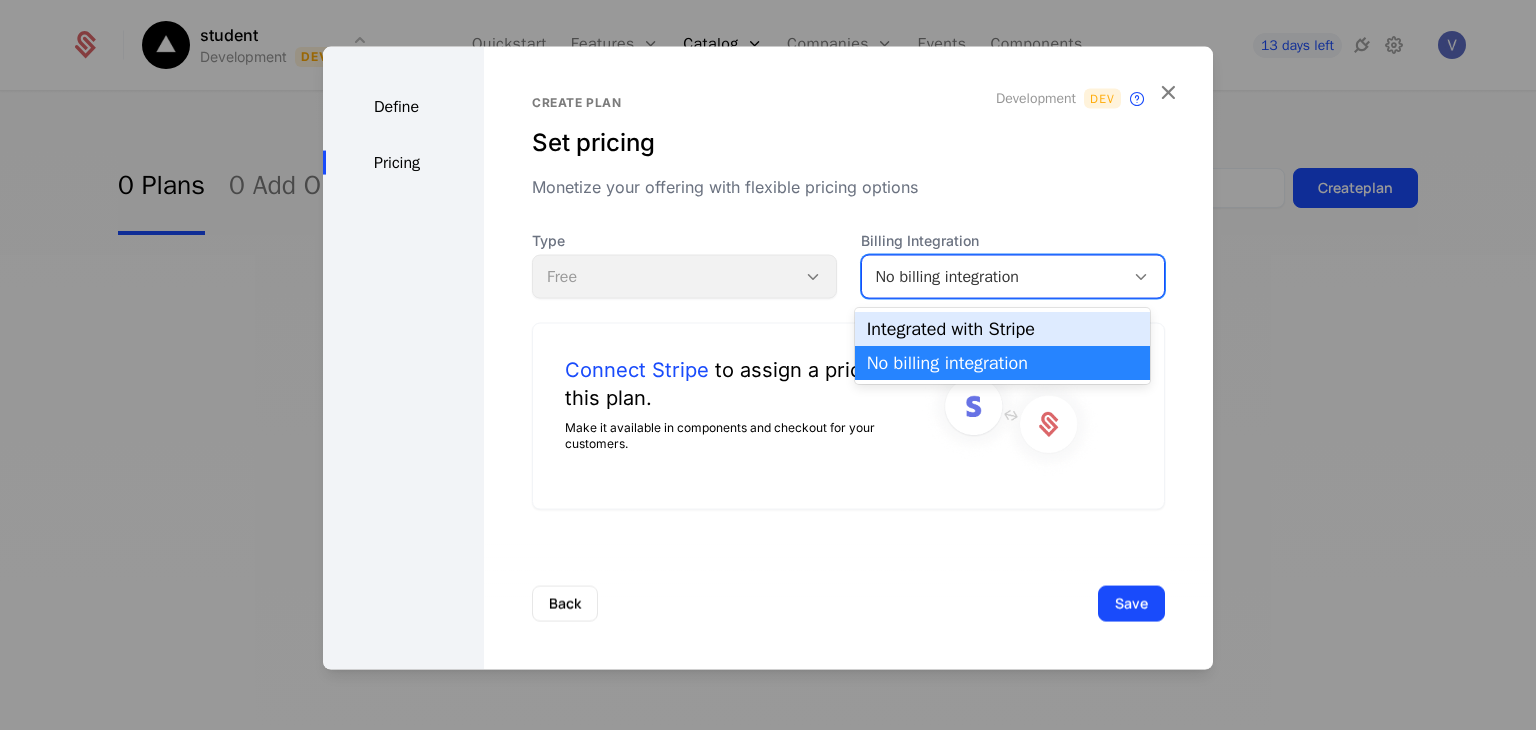 click on "Integrated with Stripe" at bounding box center [1002, 329] 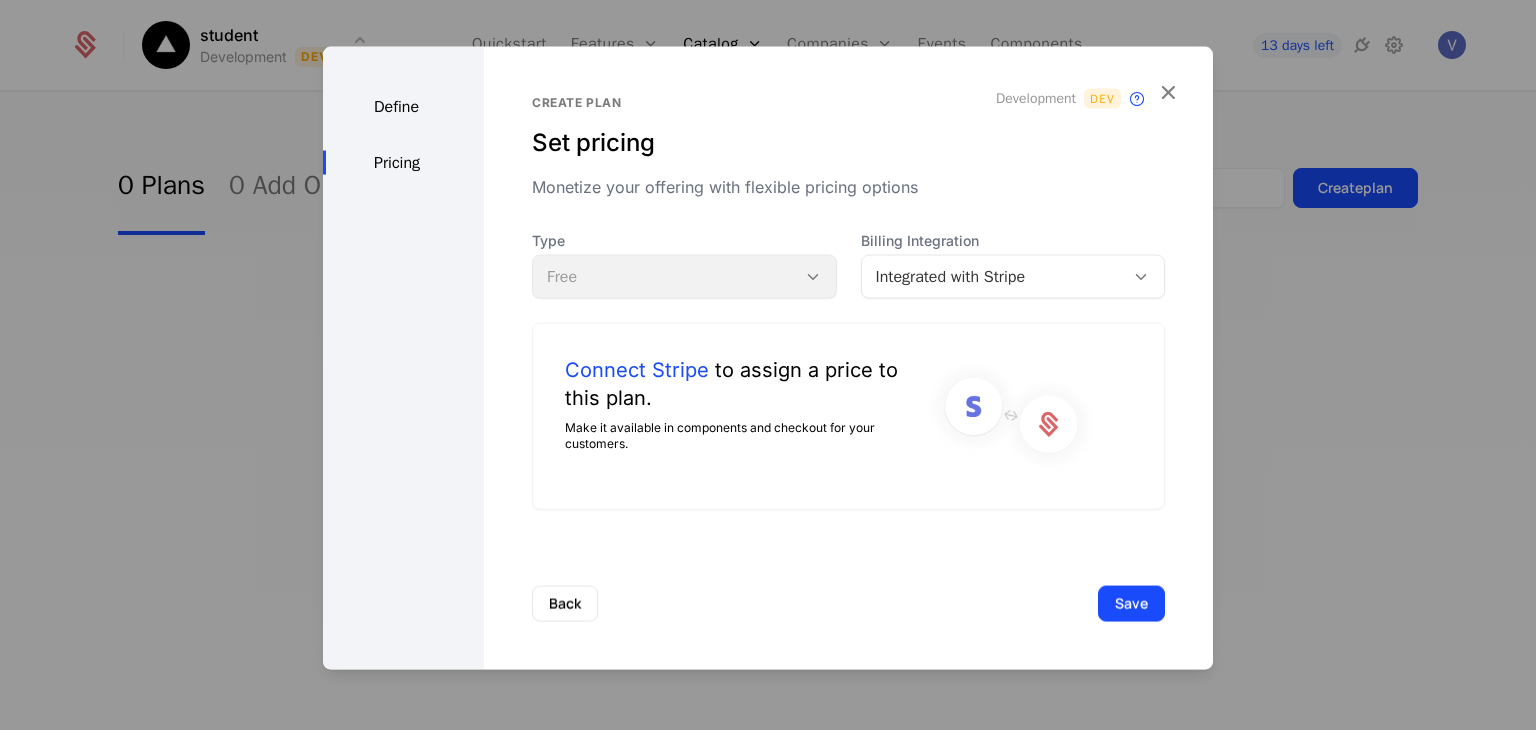 click on "Type Free Billing Integration Integrated with Stripe Connect Stripe   to assign a price to this plan. Make it available in components and checkout for your customers." at bounding box center [848, 370] 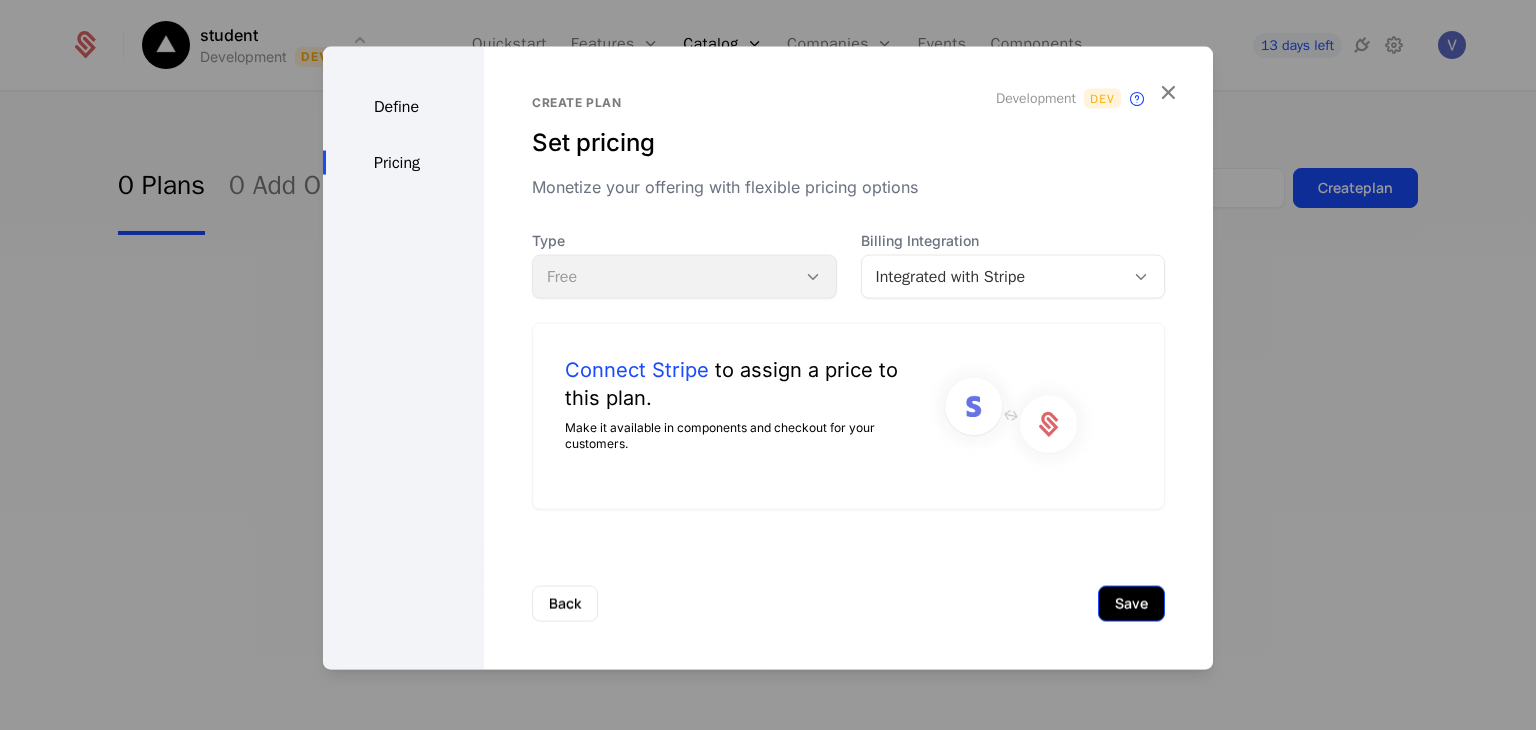 click on "Save" at bounding box center (1131, 603) 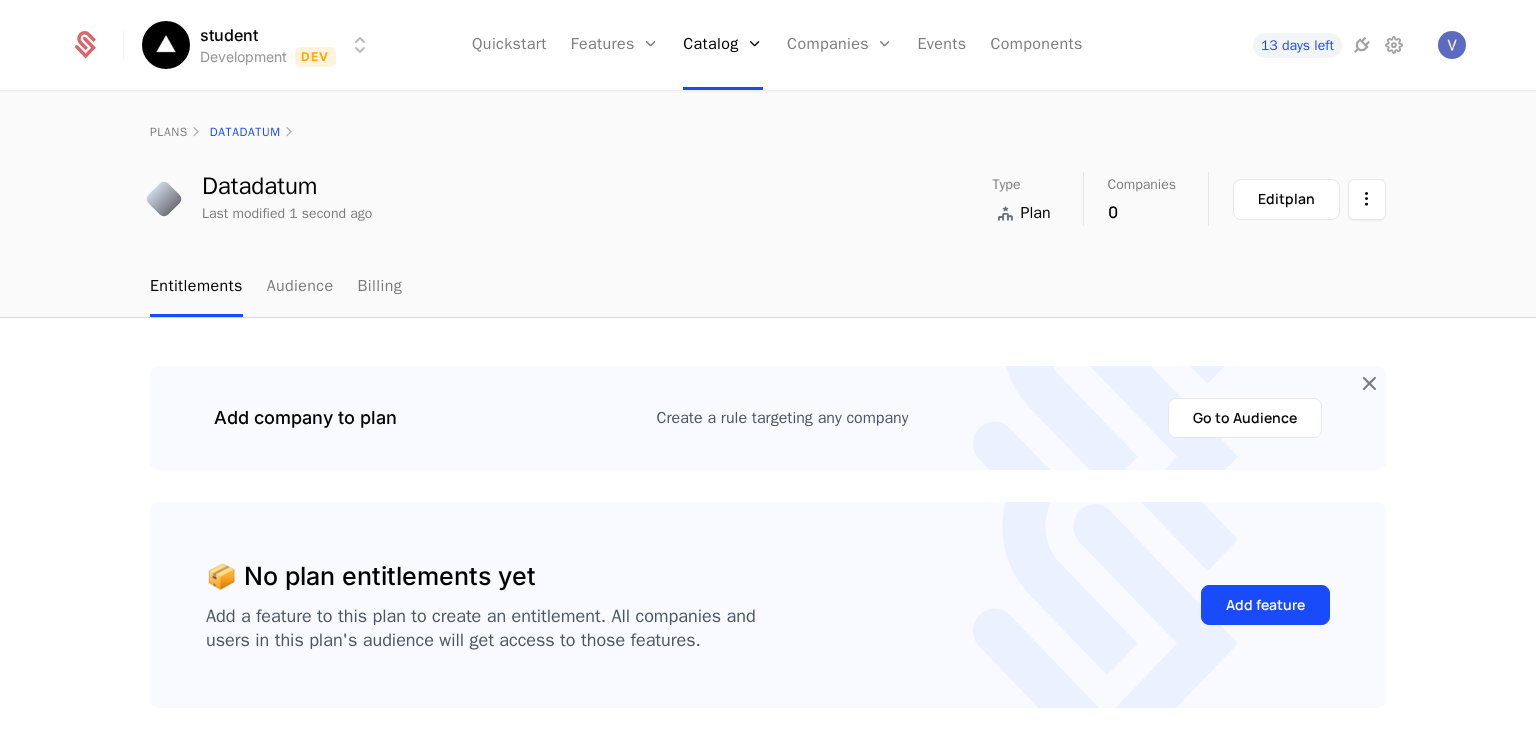 scroll, scrollTop: 0, scrollLeft: 0, axis: both 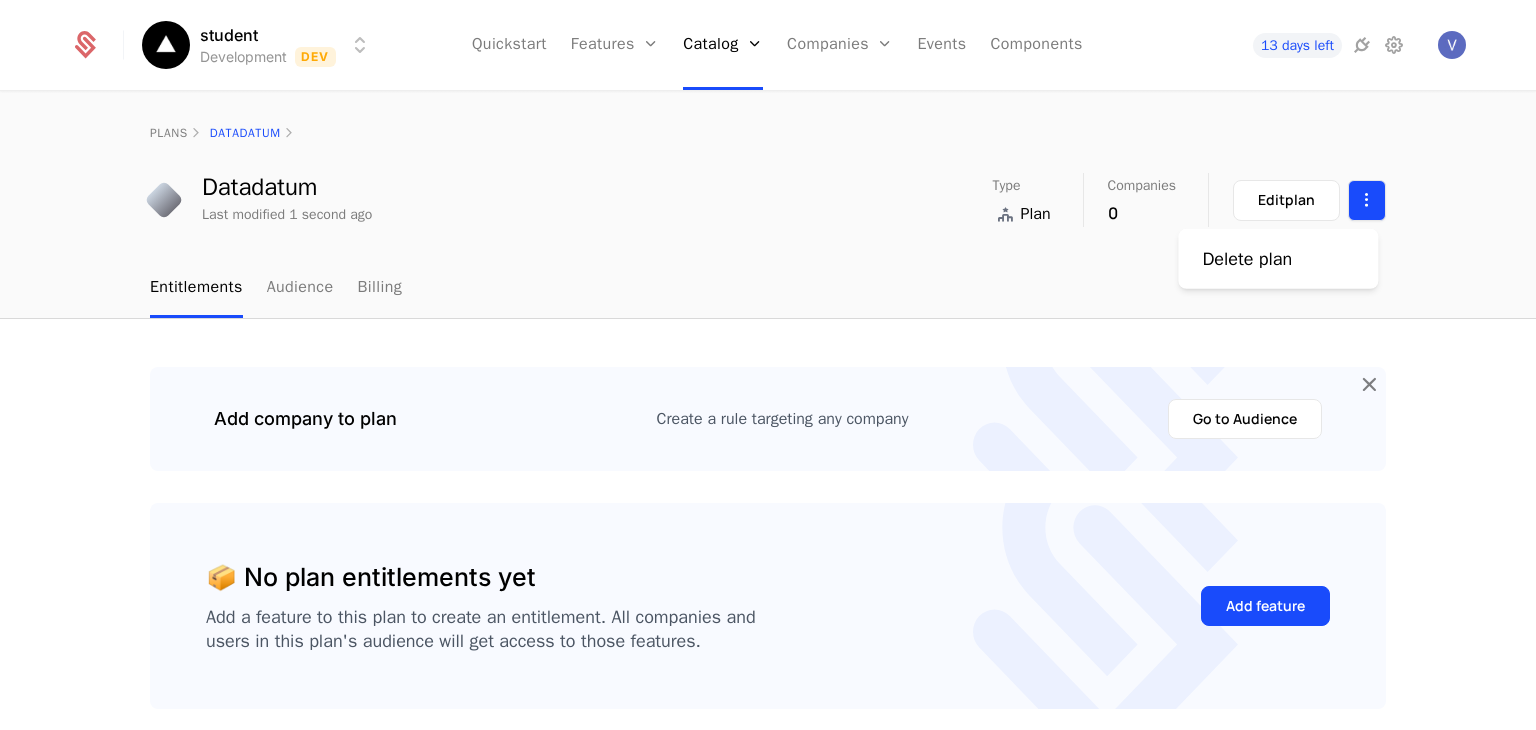 click on "student Development Dev Quickstart Features Features Flags Catalog Plans Add Ons Configuration Companies Companies Users Events Components 13 days left plans Datadatum Datadatum Last modified 1 second ago Type Plan Companies 0 Edit  plan Entitlements Audience Billing Add company to plan Create a rule targeting any company Go to Audience 📦 No plan entitlements yet Add a feature to this plan to create an entitlement. All companies and users in this plan's audience will get access to those features. Add feature
Best Viewed on Desktop You're currently viewing this on a  mobile device . For the best experience,   we recommend using a desktop or larger screens , as the application isn't fully optimized for smaller resolutions just yet. Got it  Delete plan" at bounding box center [768, 365] 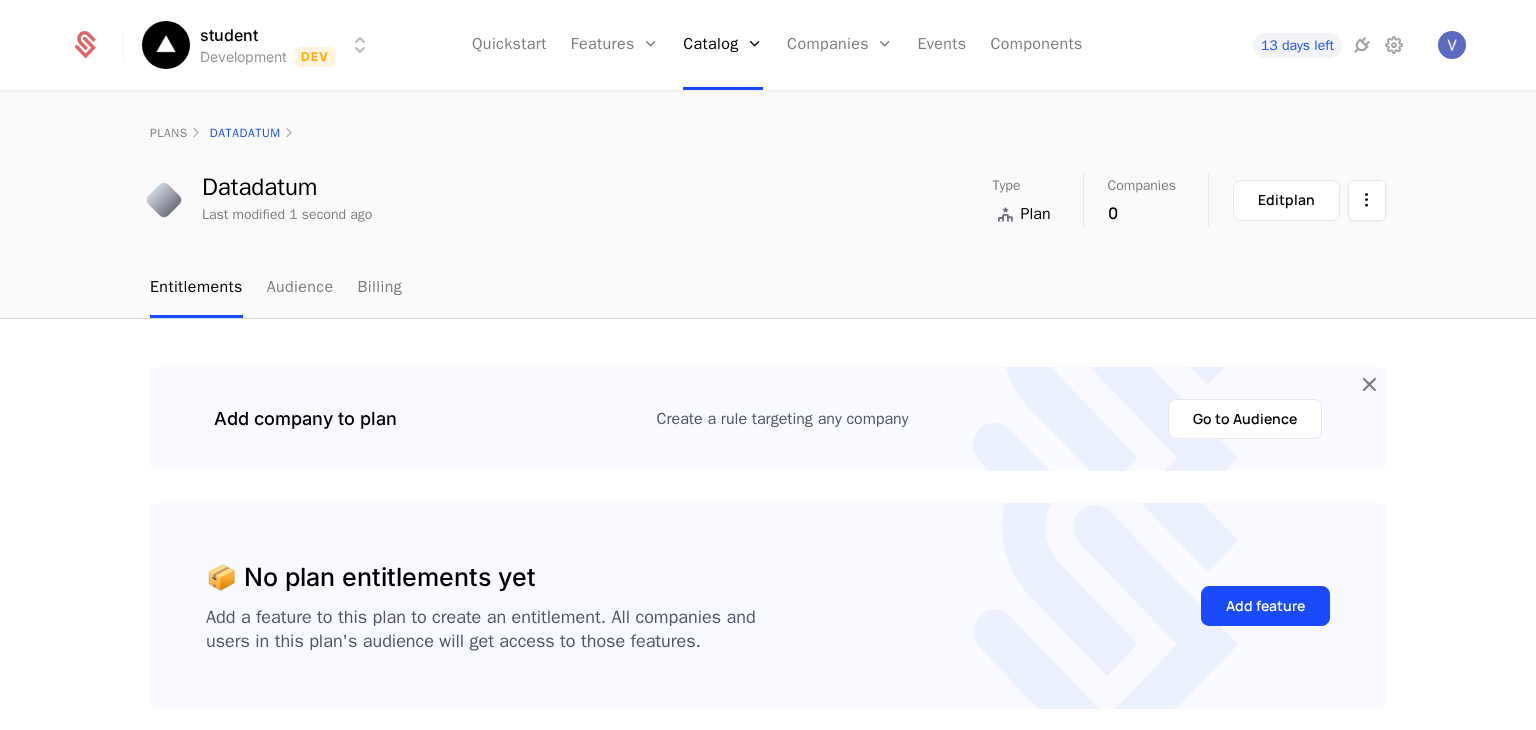 click on "student Development Dev Quickstart Features Features Flags Catalog Plans Add Ons Configuration Companies Companies Users Events Components 13 days left plans Datadatum Datadatum Last modified 1 second ago Type Plan Companies 0 Edit  plan Entitlements Audience Billing Add company to plan Create a rule targeting any company Go to Audience 📦 No plan entitlements yet Add a feature to this plan to create an entitlement. All companies and users in this plan's audience will get access to those features. Add feature
Best Viewed on Desktop You're currently viewing this on a  mobile device . For the best experience,   we recommend using a desktop or larger screens , as the application isn't fully optimized for smaller resolutions just yet. Got it" at bounding box center (768, 365) 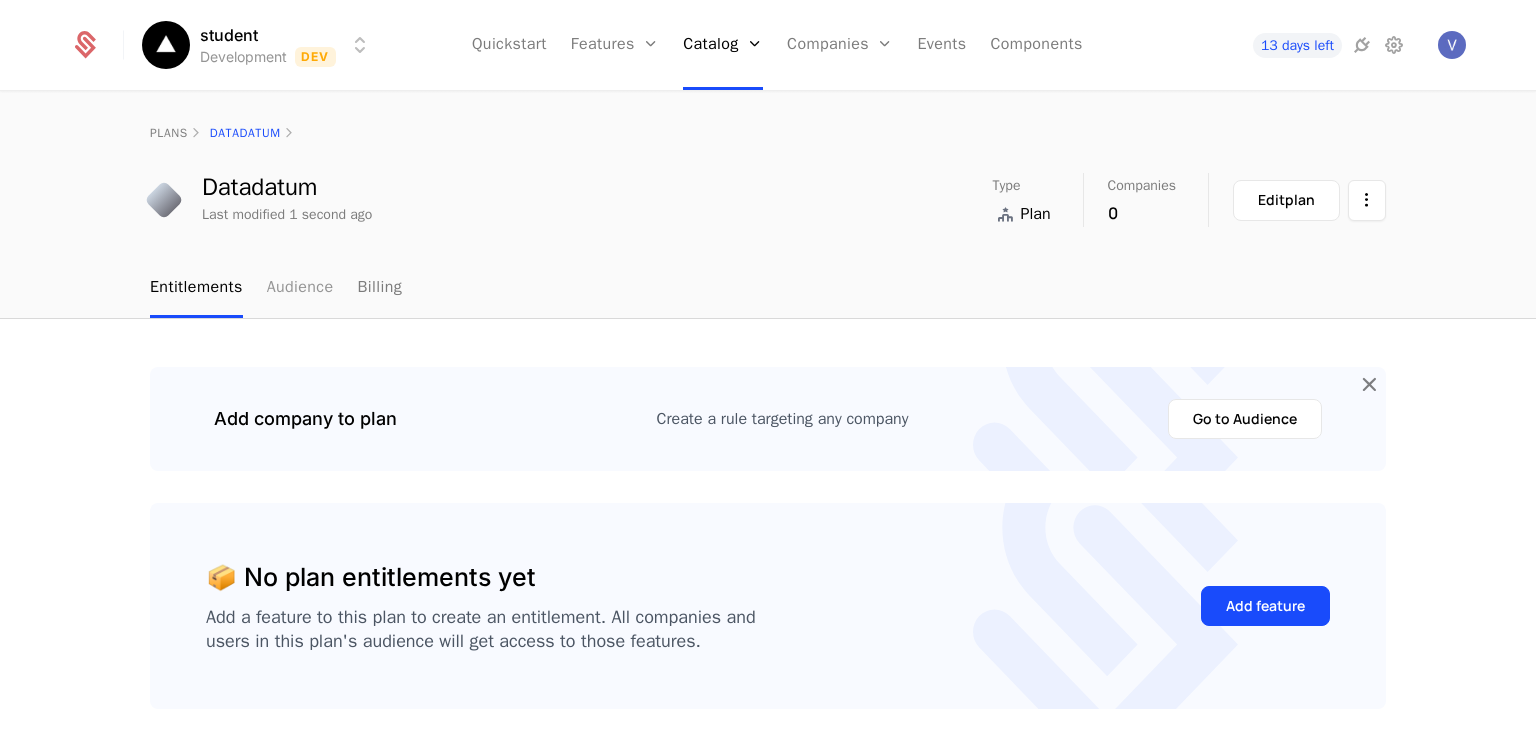 click on "Audience" at bounding box center [300, 288] 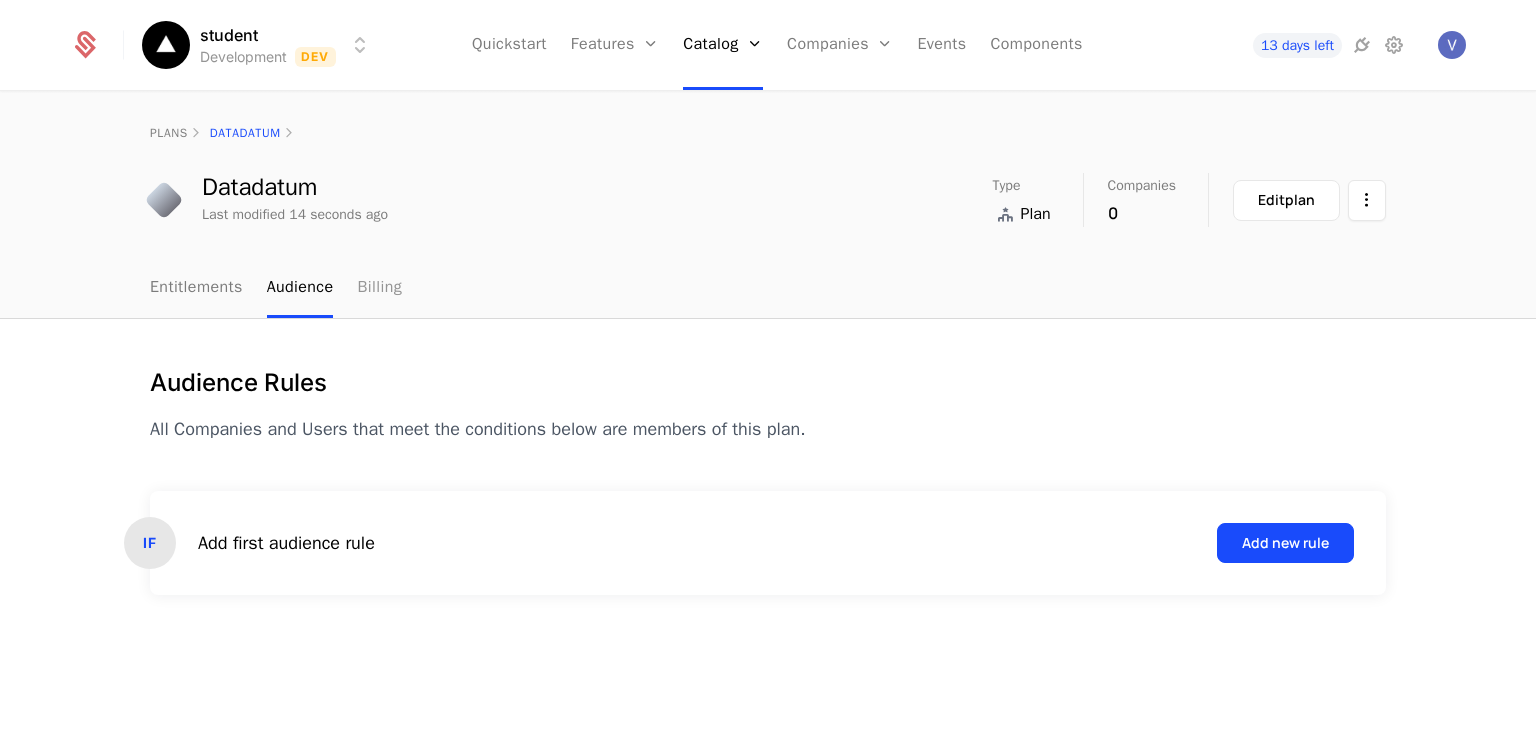 click on "Billing" at bounding box center (379, 288) 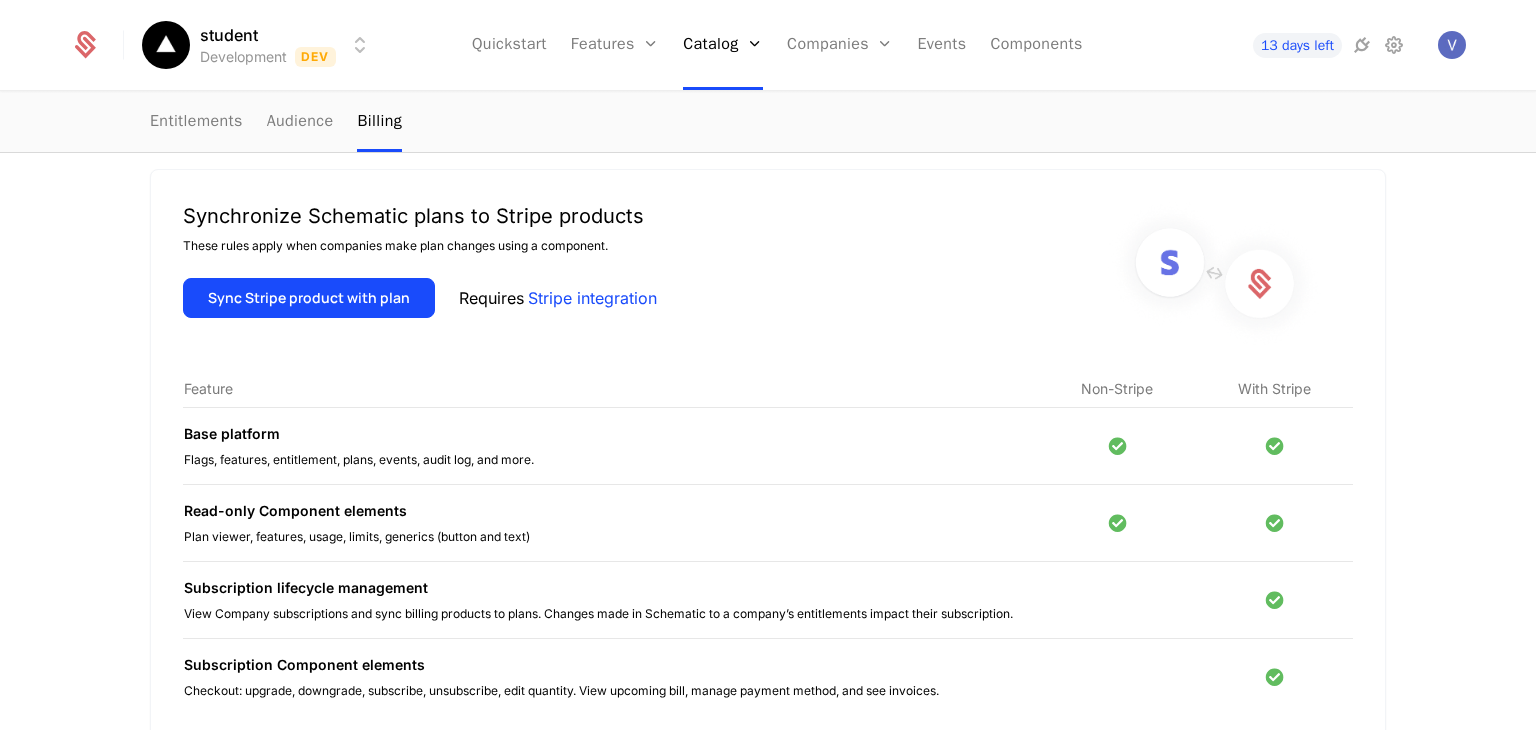 scroll, scrollTop: 200, scrollLeft: 0, axis: vertical 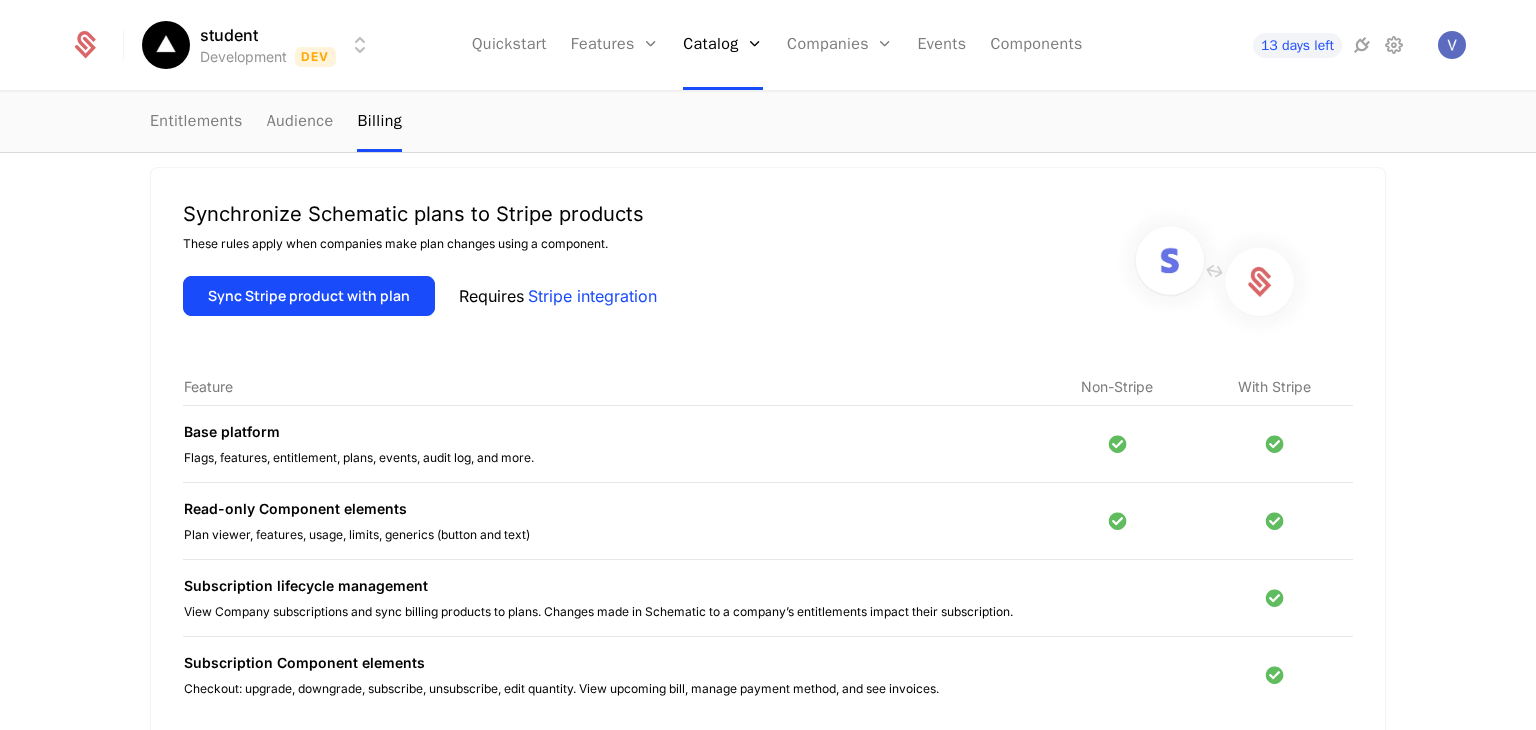 click on "Stripe integration" at bounding box center (592, 296) 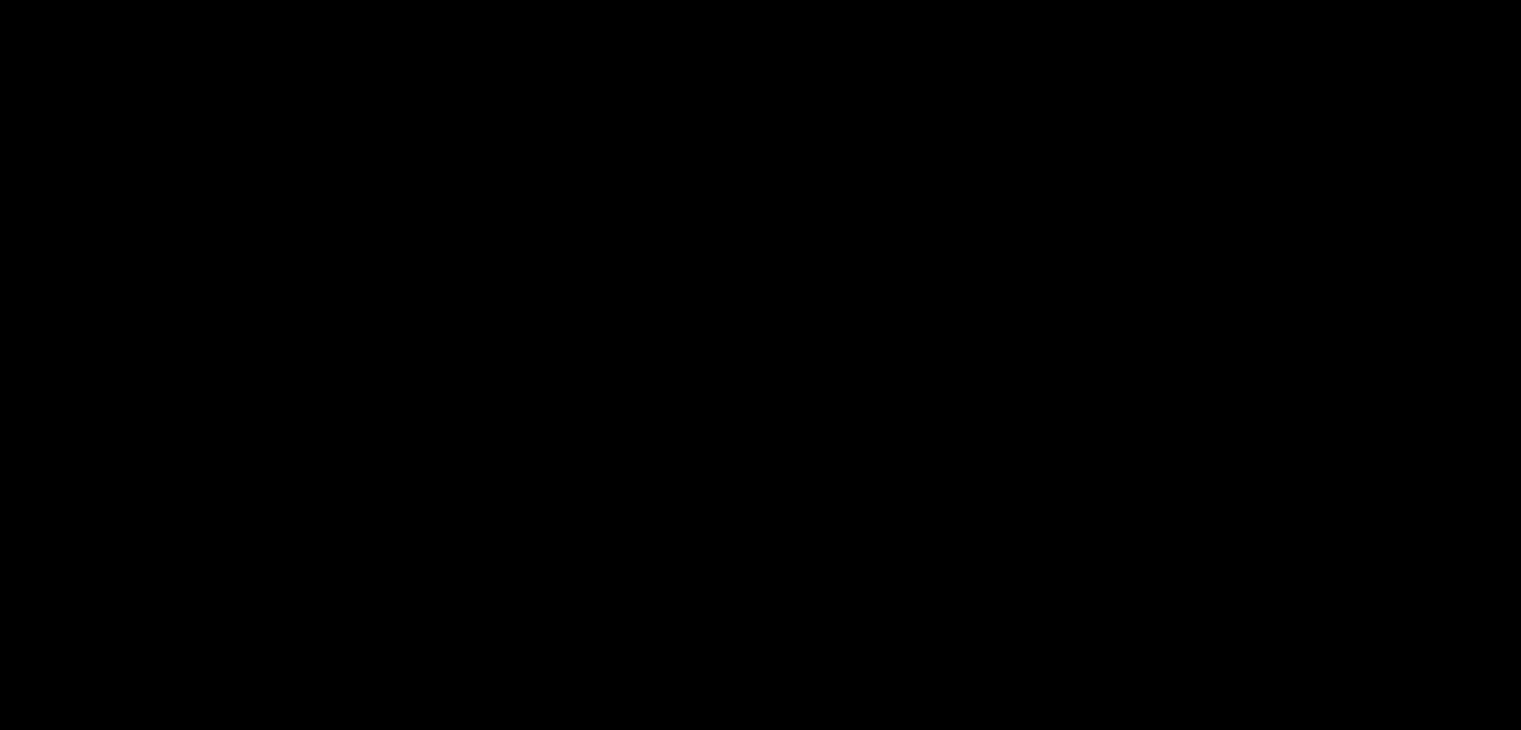 scroll, scrollTop: 0, scrollLeft: 0, axis: both 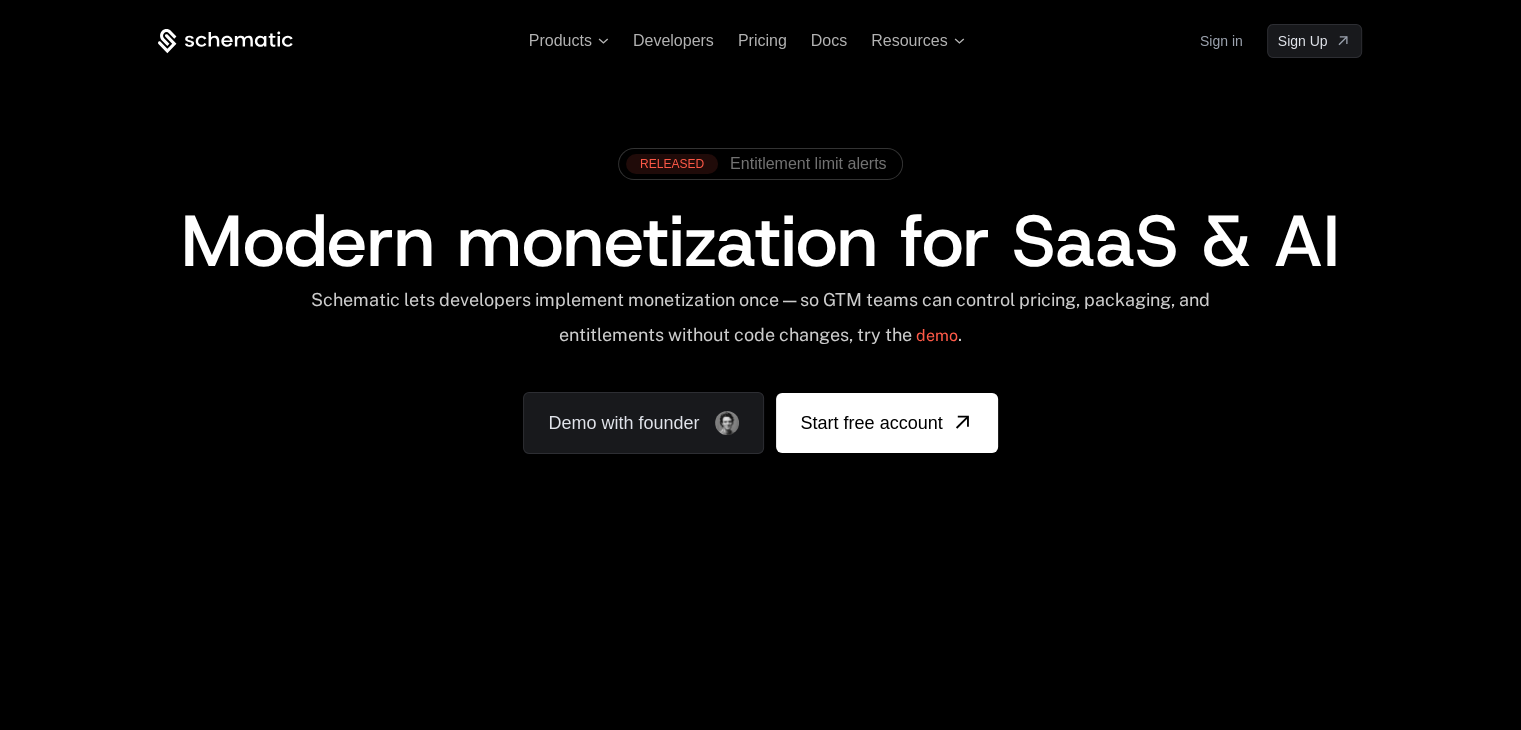 click on "Sign in" at bounding box center [1221, 41] 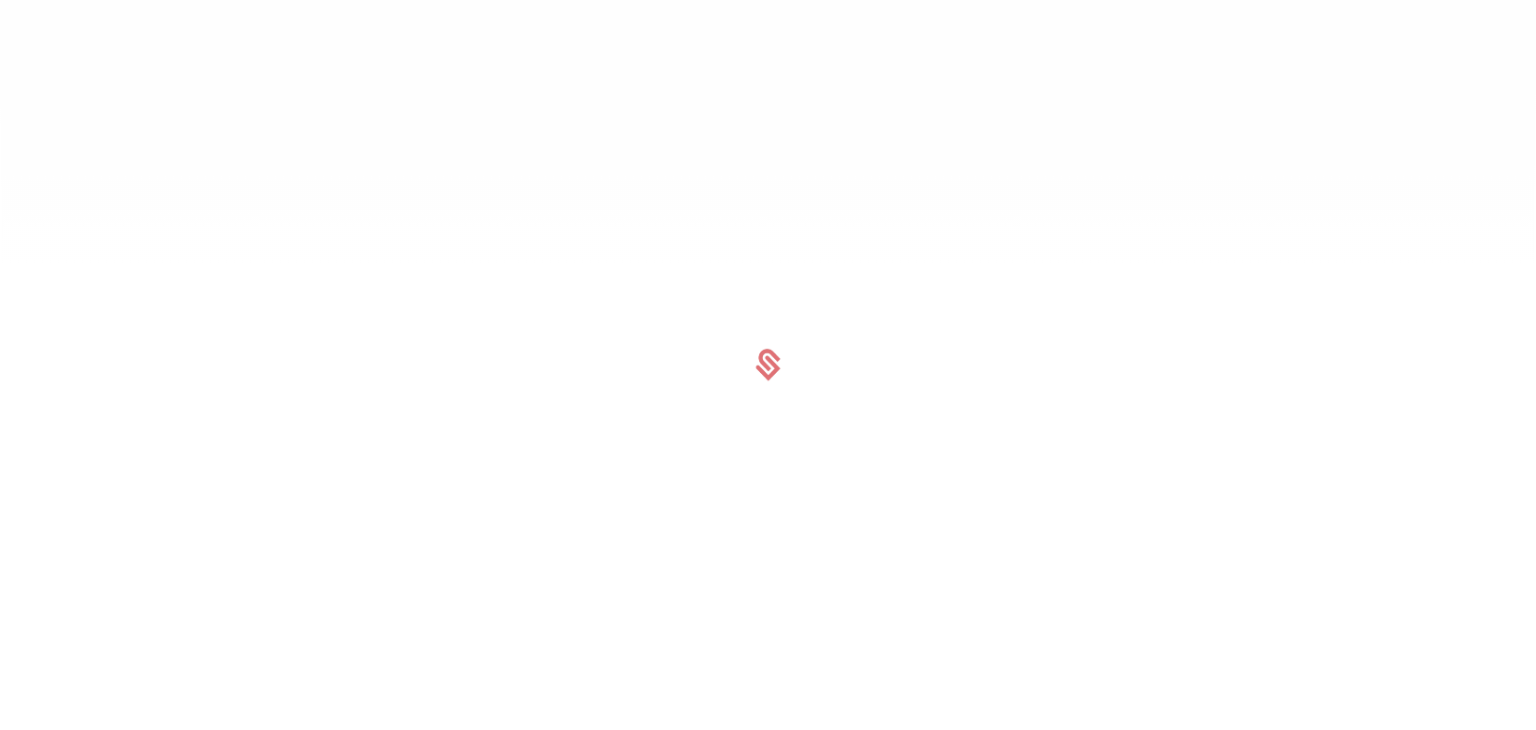 scroll, scrollTop: 0, scrollLeft: 0, axis: both 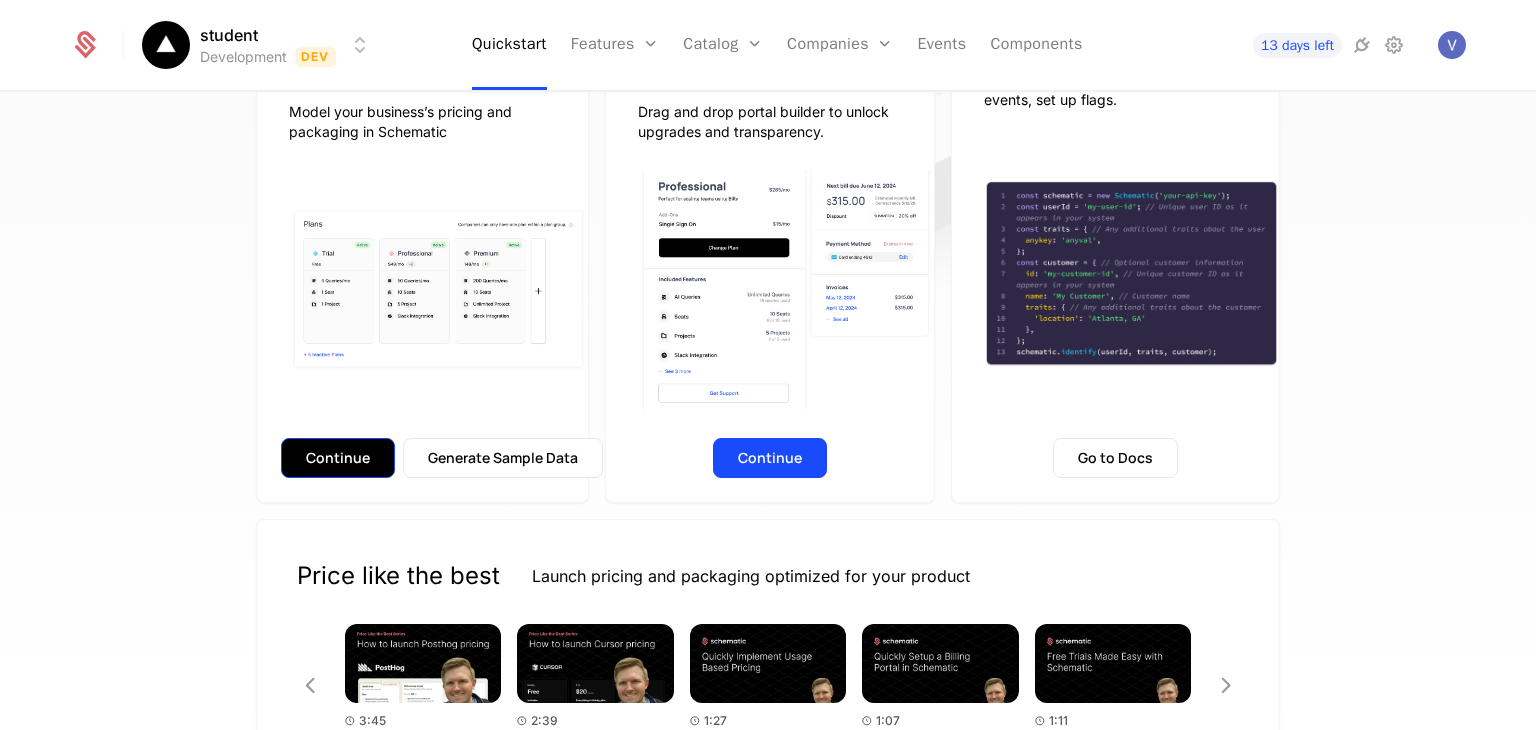 click on "Continue" at bounding box center [338, 458] 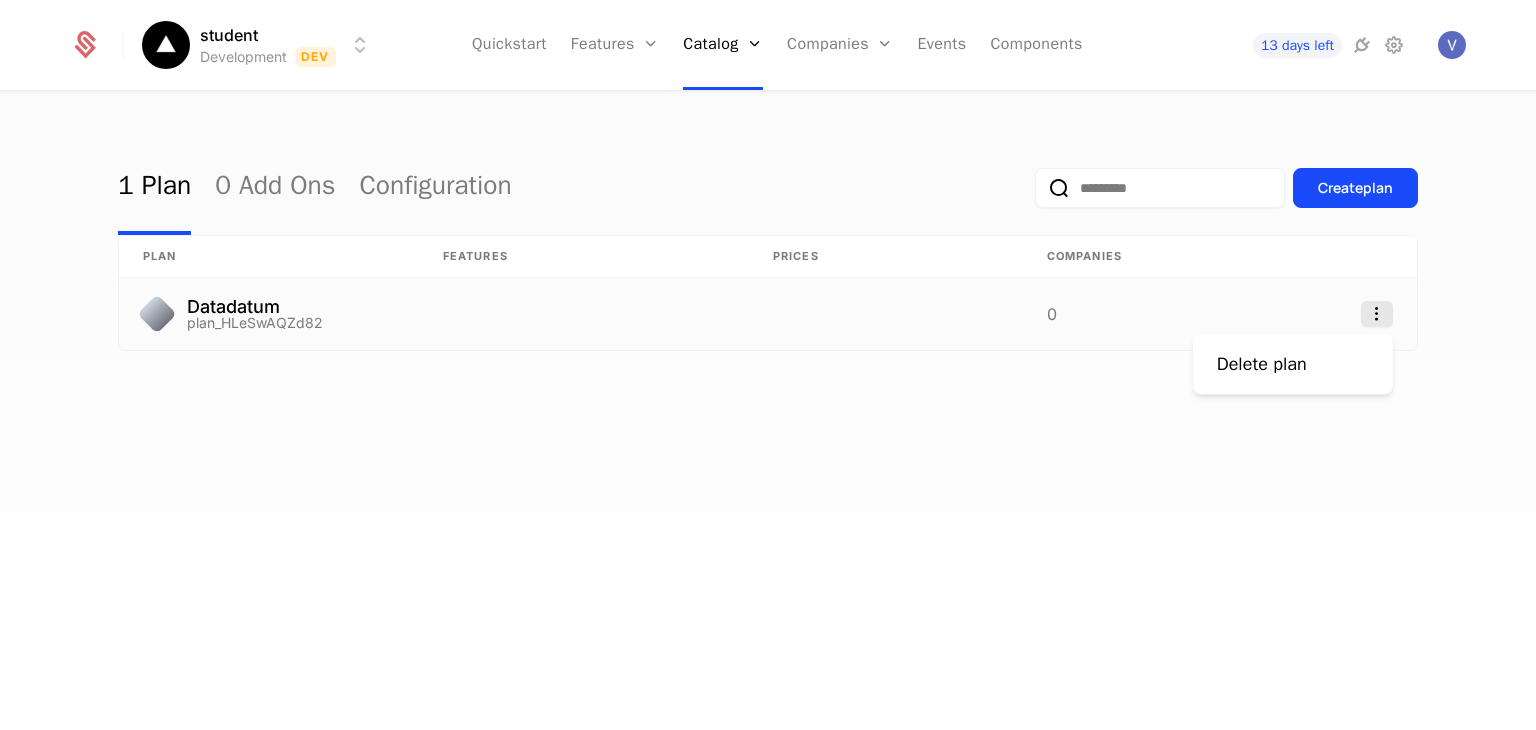 click on "student Development Dev Quickstart Features Features Flags Catalog Plans Add Ons Configuration Companies Companies Users Events Components 13 days left 1 Plan 0 Add Ons Configuration Create  plan plan Features Prices Companies Datadatum plan_HLeSwAQZd82 0
Best Viewed on Desktop You're currently viewing this on a  mobile device . For the best experience,   we recommend using a desktop or larger screens , as the application isn't fully optimized for smaller resolutions just yet. Got it  Delete plan" at bounding box center (768, 365) 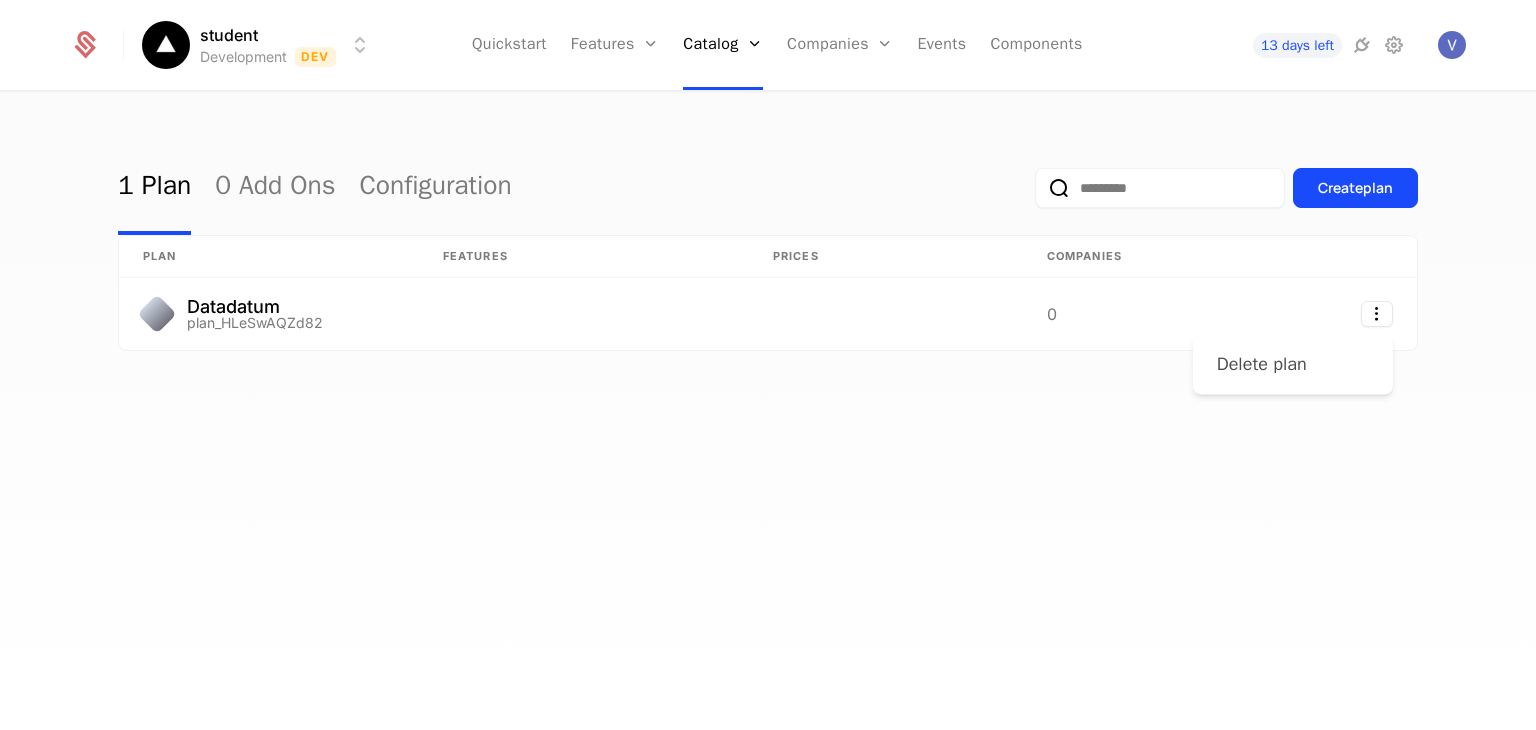 click on "Delete plan" at bounding box center [1262, 364] 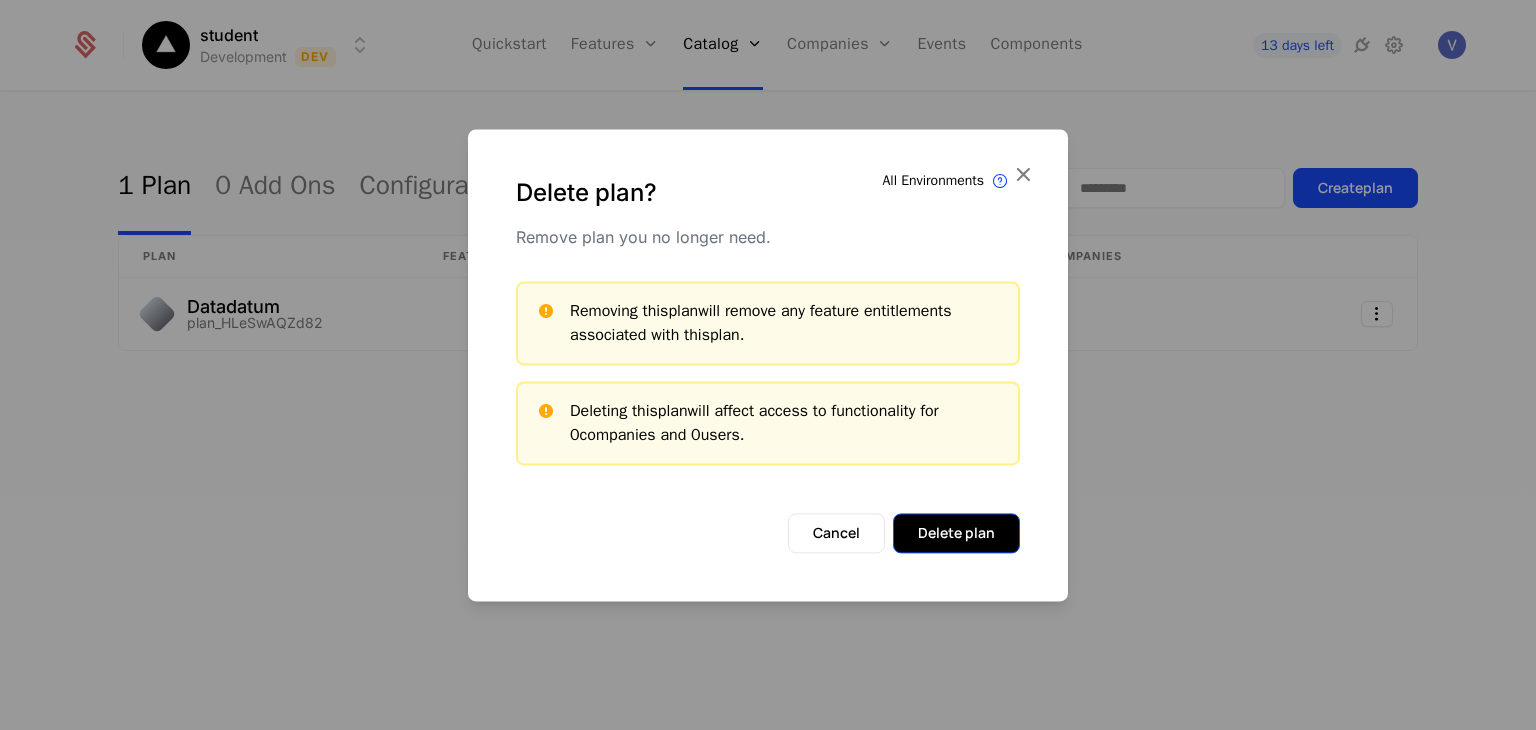 click on "Delete plan" at bounding box center (956, 533) 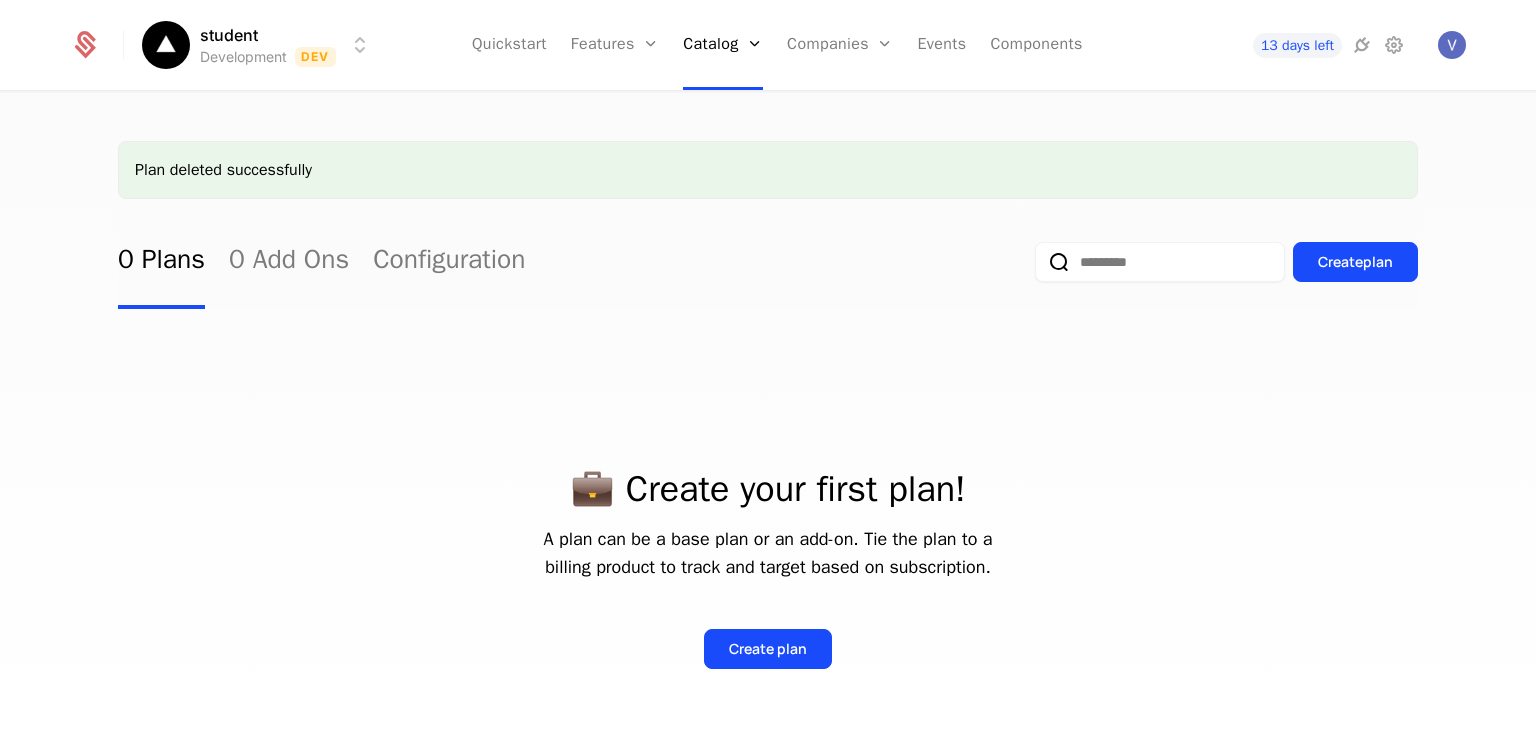 click on "0 Plans 0 Add Ons Configuration Create  plan" at bounding box center (768, 262) 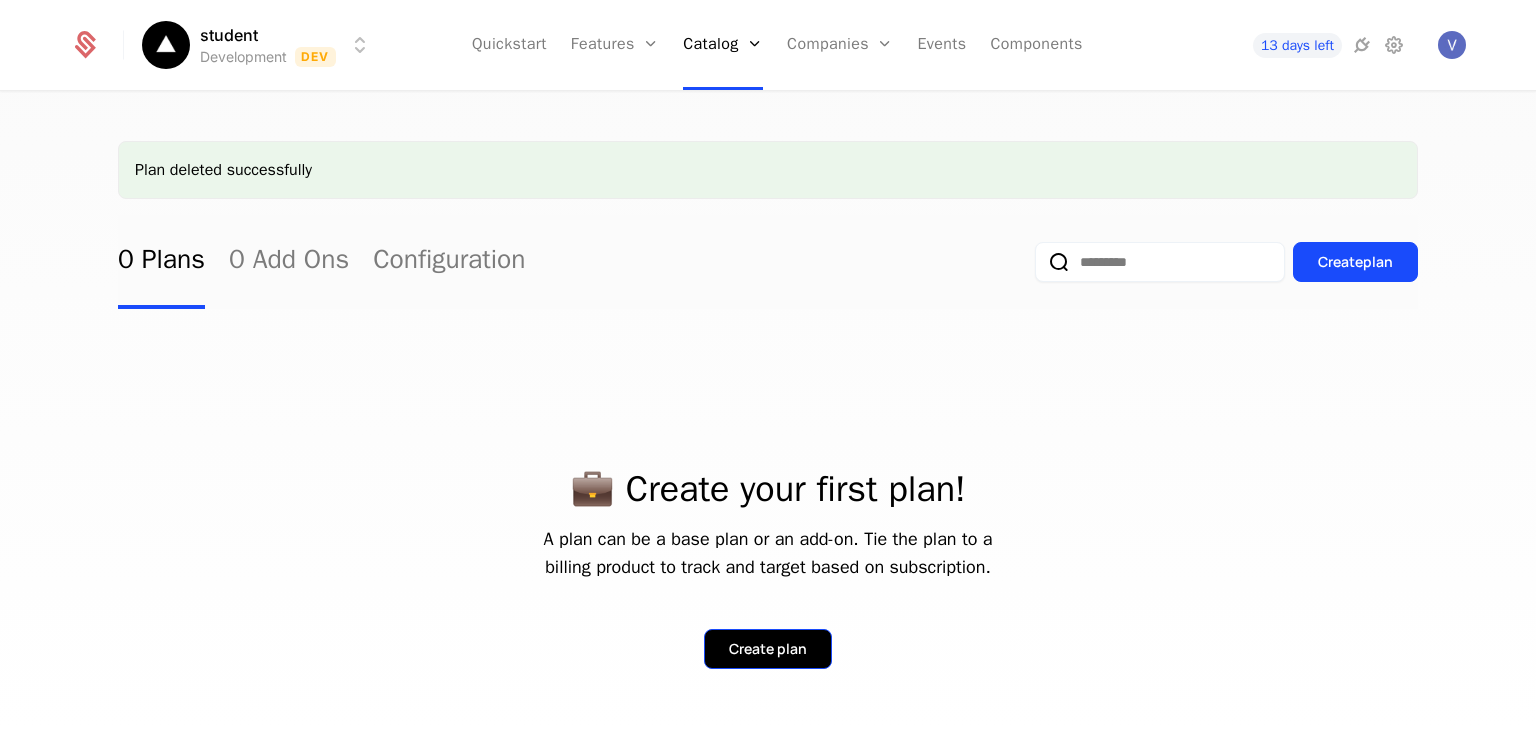 click on "💼 Create your first plan! A plan can be a base plan or an add-on. Tie the plan to a billing product to track and target based on subscription. Create plan" at bounding box center (768, 545) 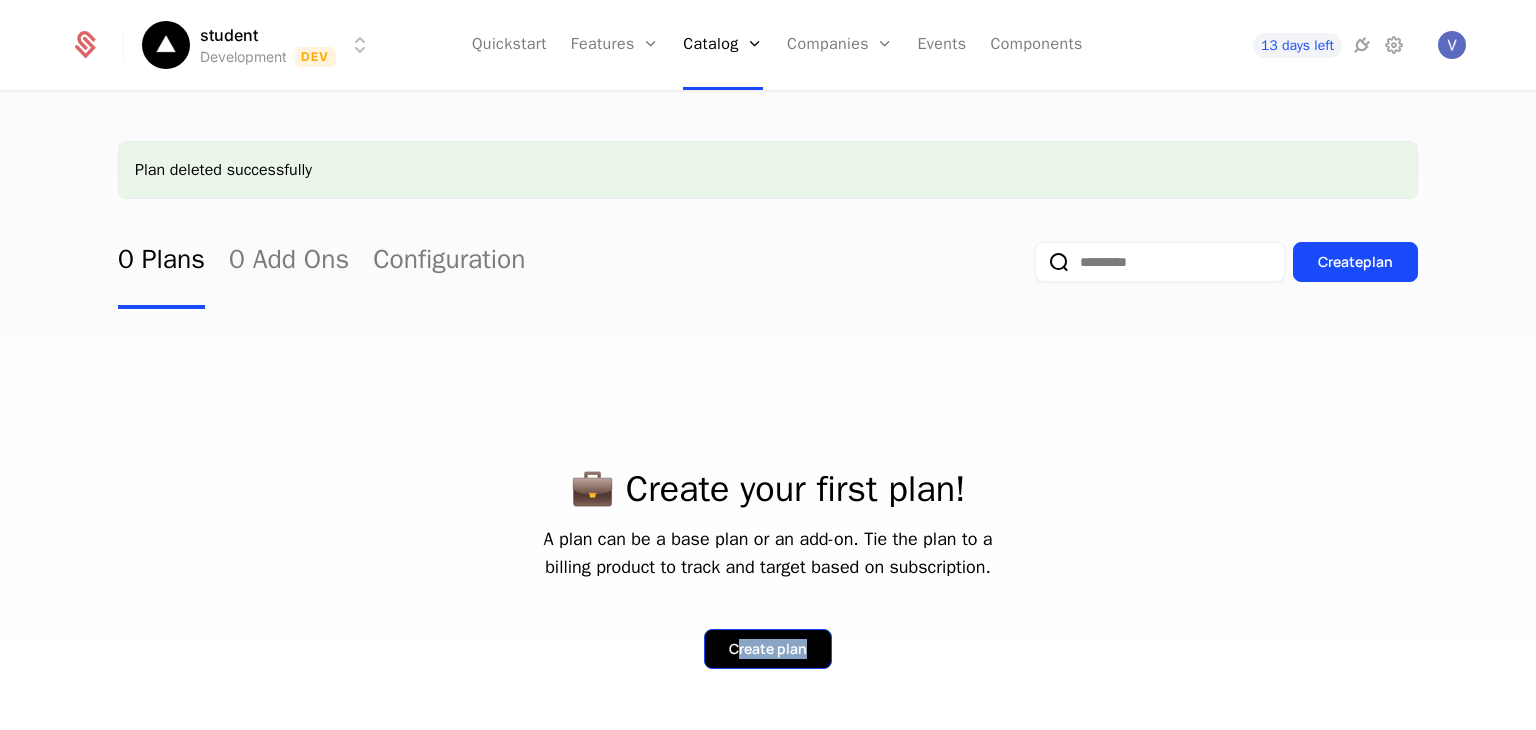click on "Create plan" at bounding box center [768, 649] 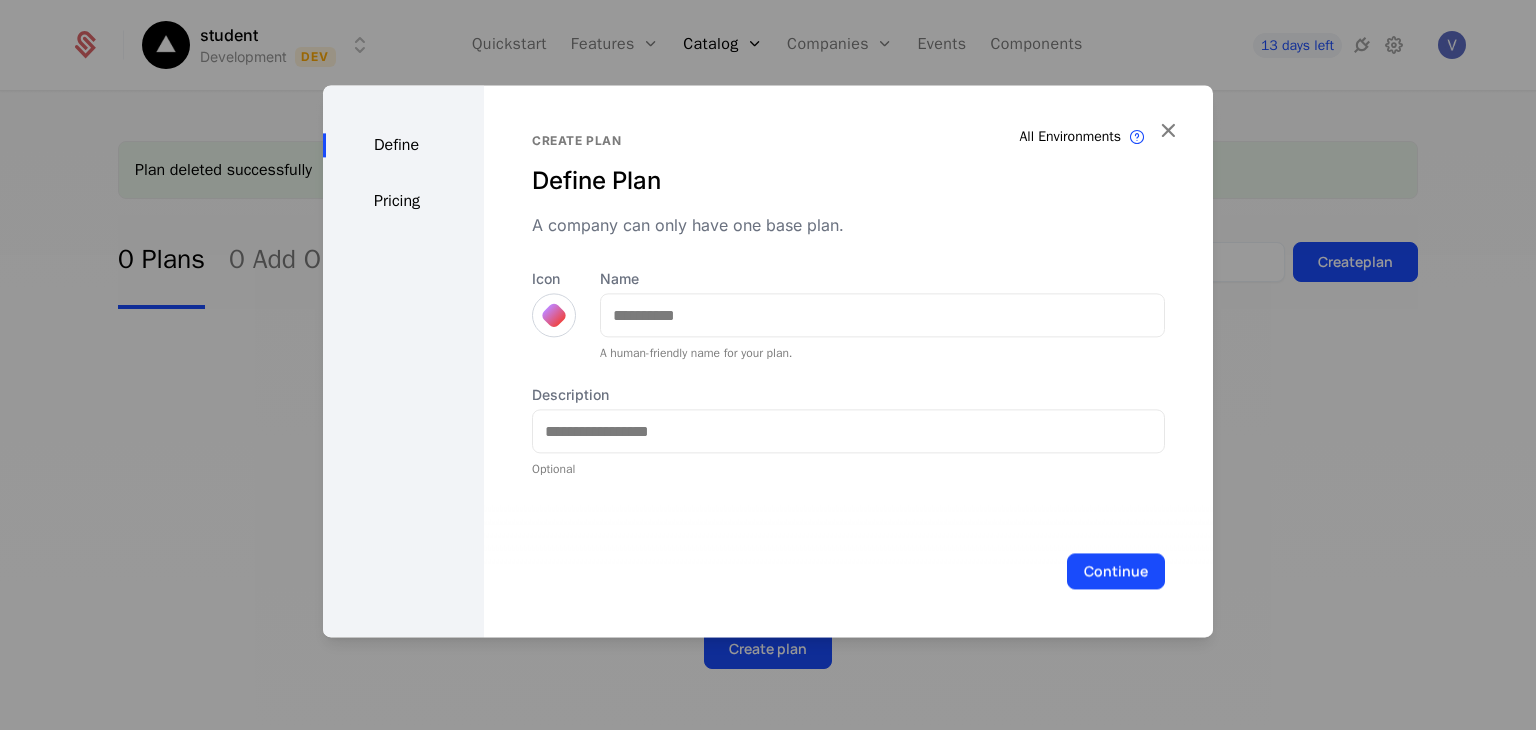click on "Pricing" at bounding box center [403, 201] 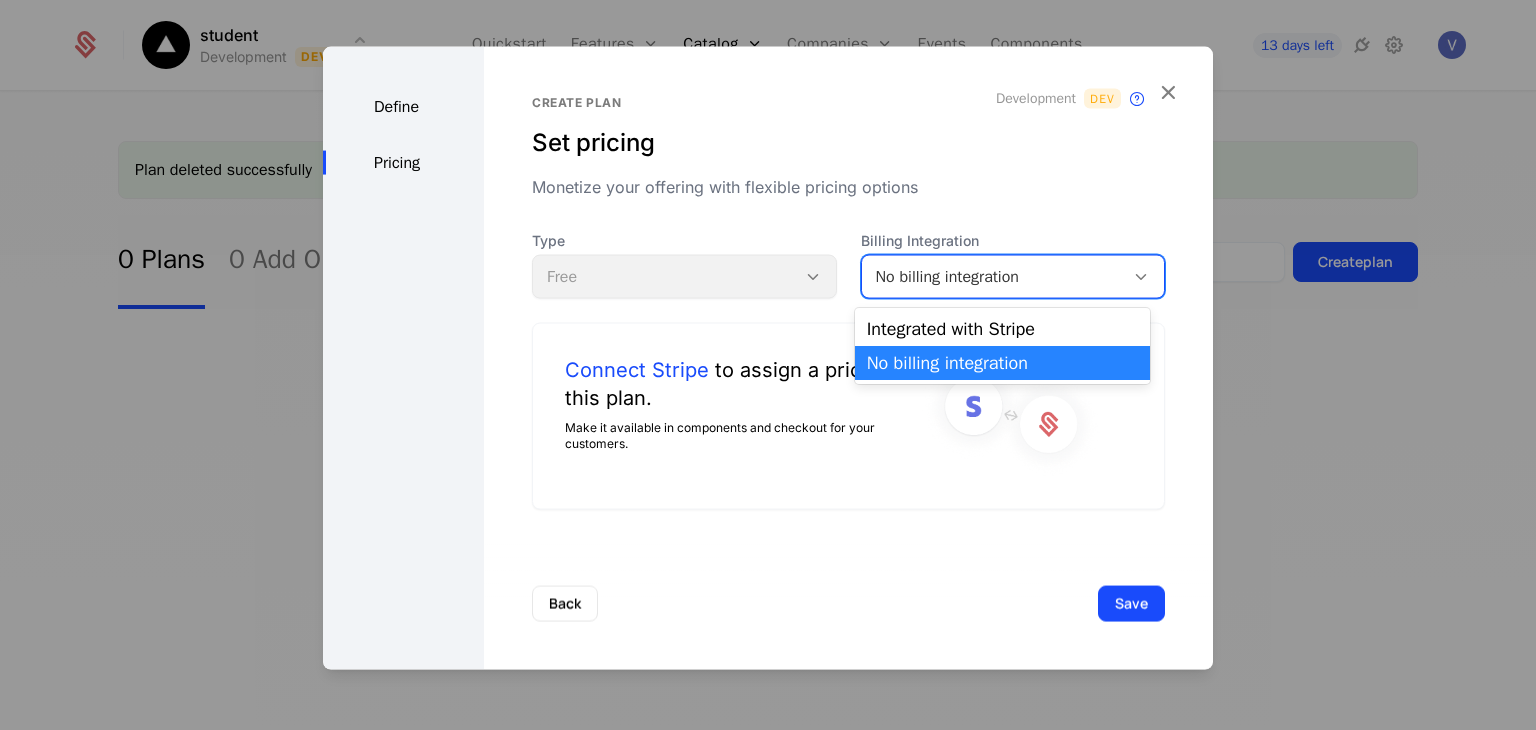click on "No billing integration" at bounding box center [993, 277] 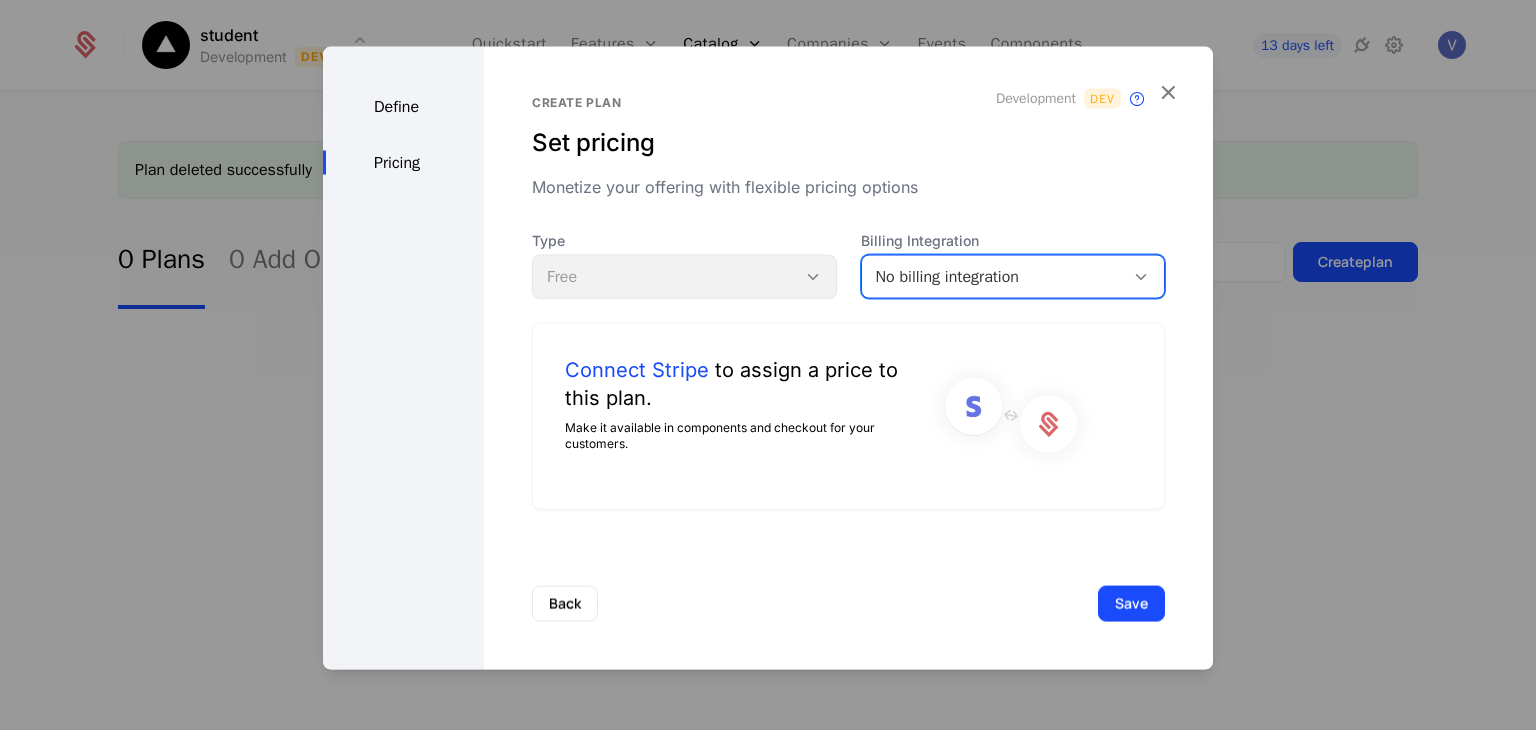 click on "No billing integration" at bounding box center (993, 277) 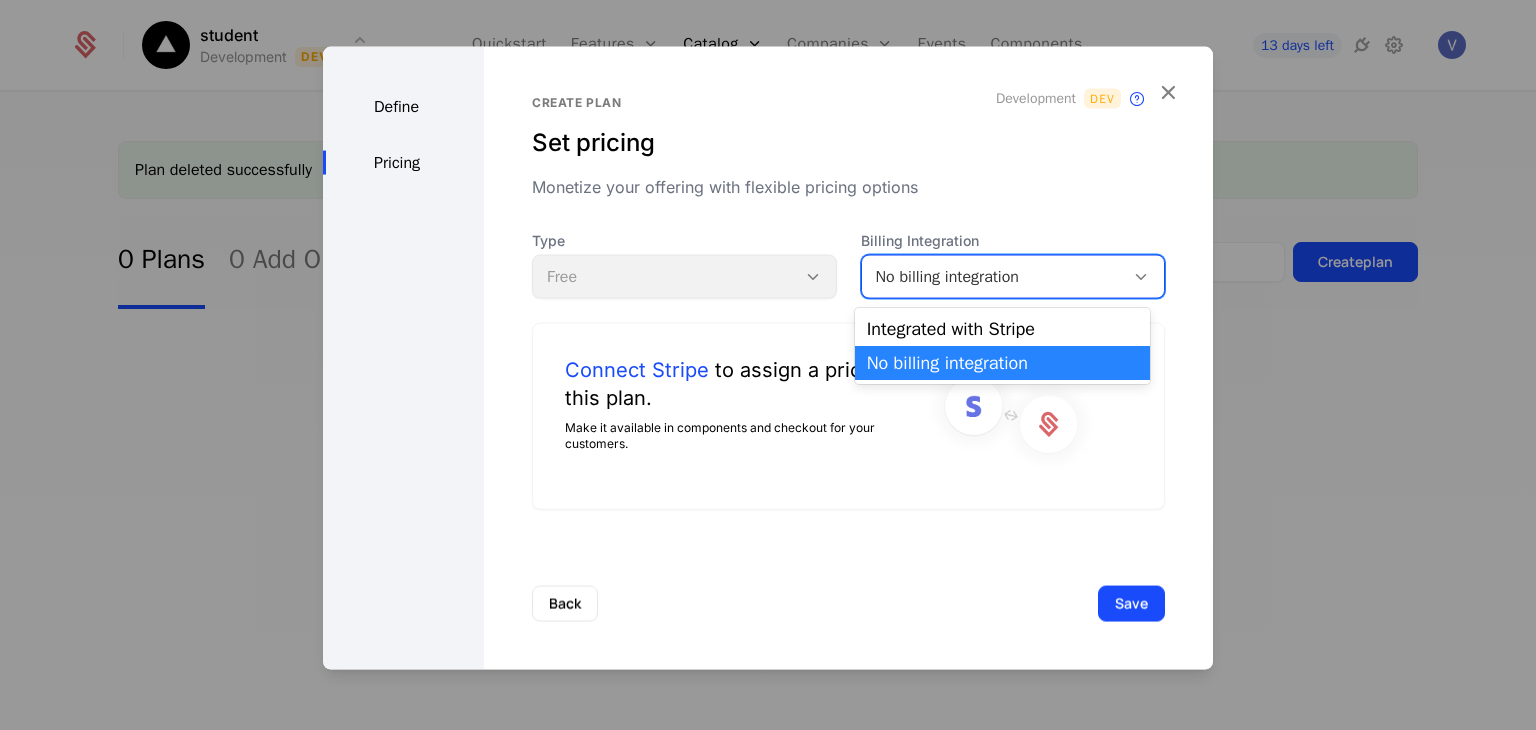 click on "No billing integration" at bounding box center (993, 277) 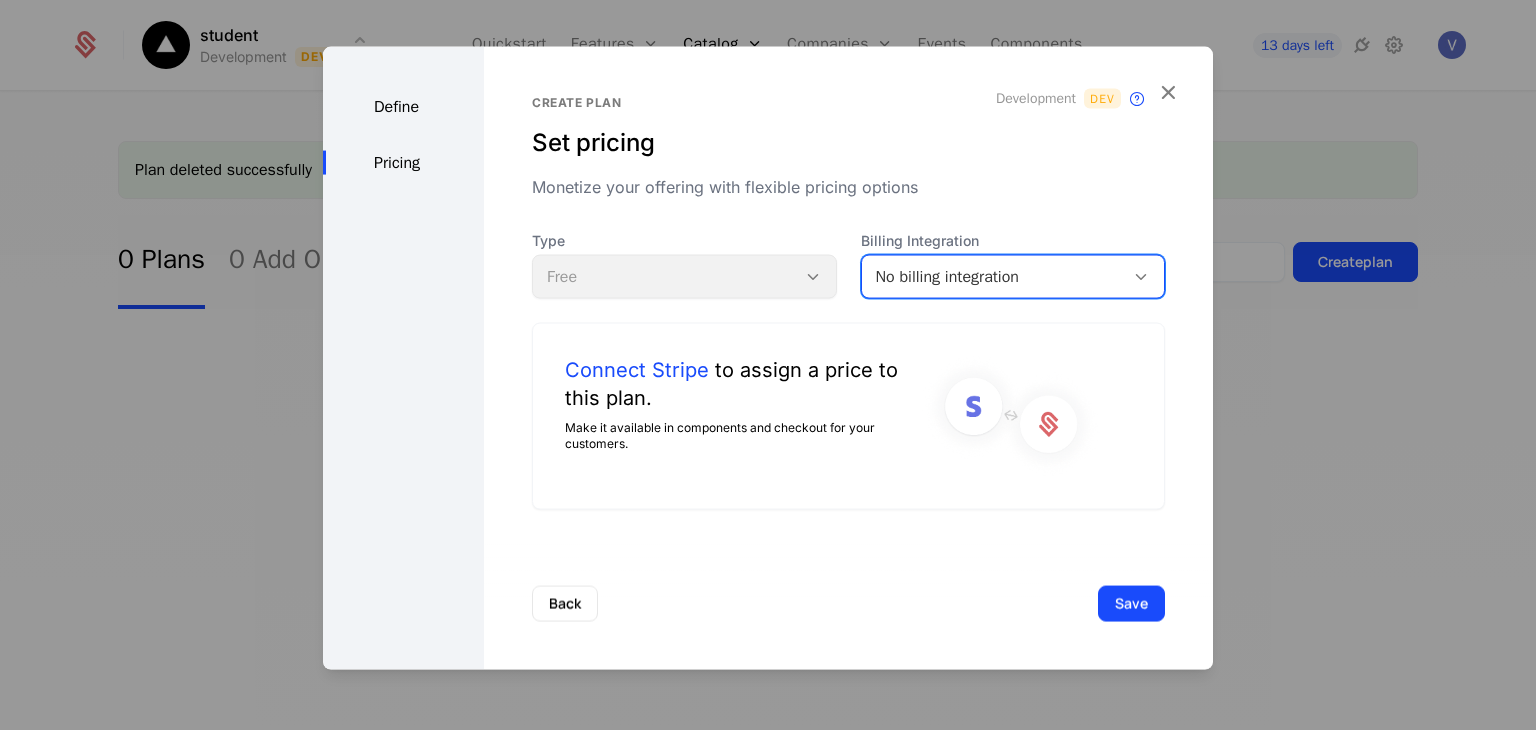 click on "No billing integration" at bounding box center (993, 277) 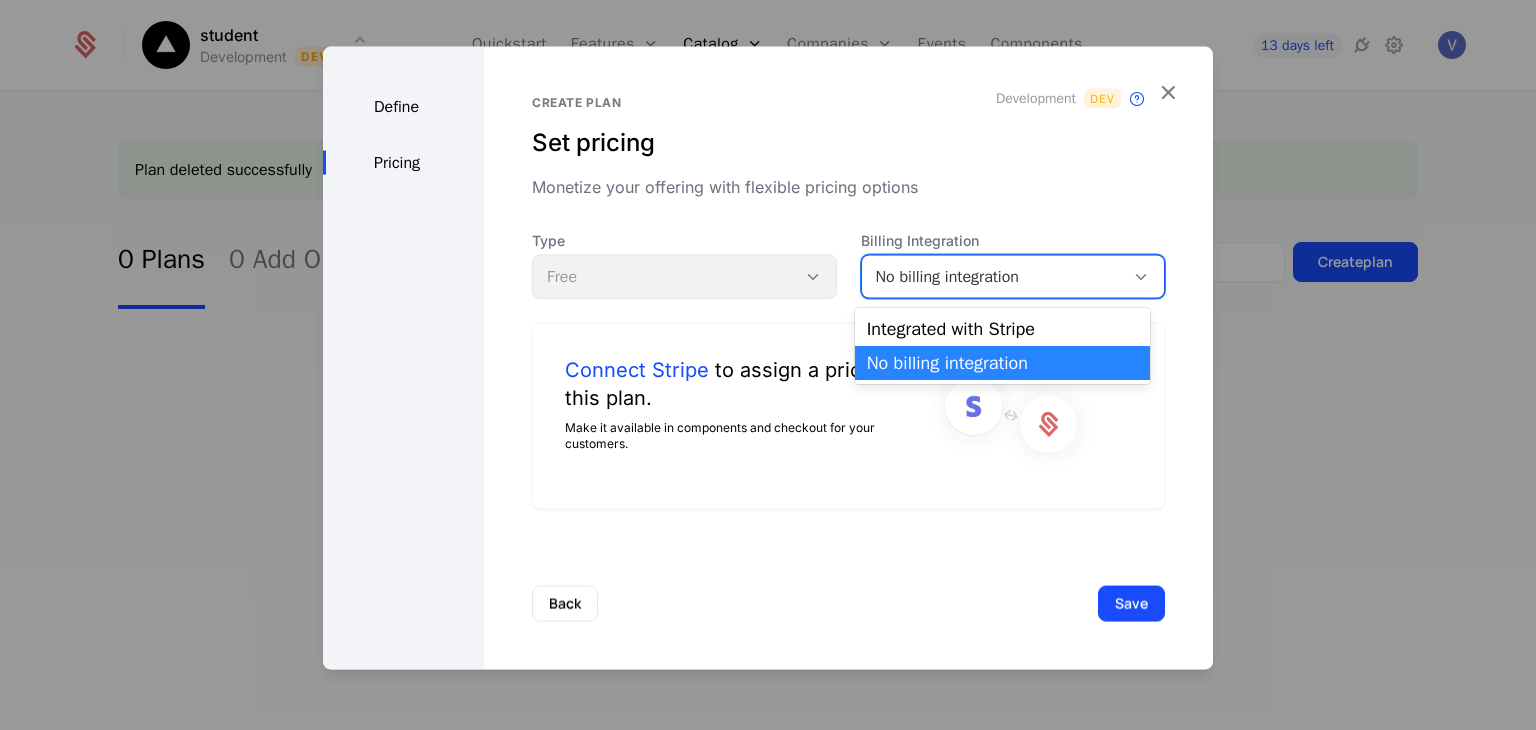 click on "No billing integration" at bounding box center [1002, 363] 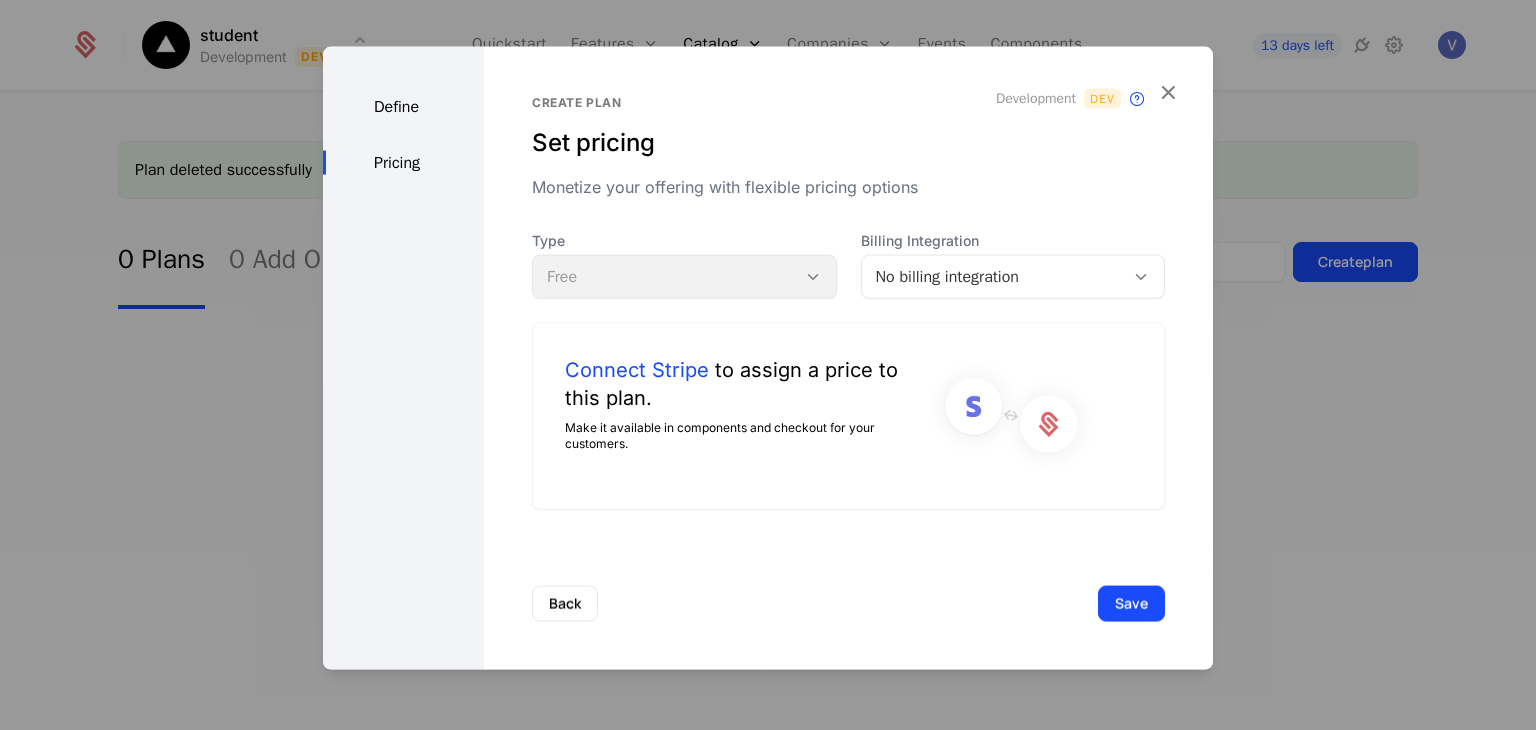 click on "Type Free" at bounding box center [684, 265] 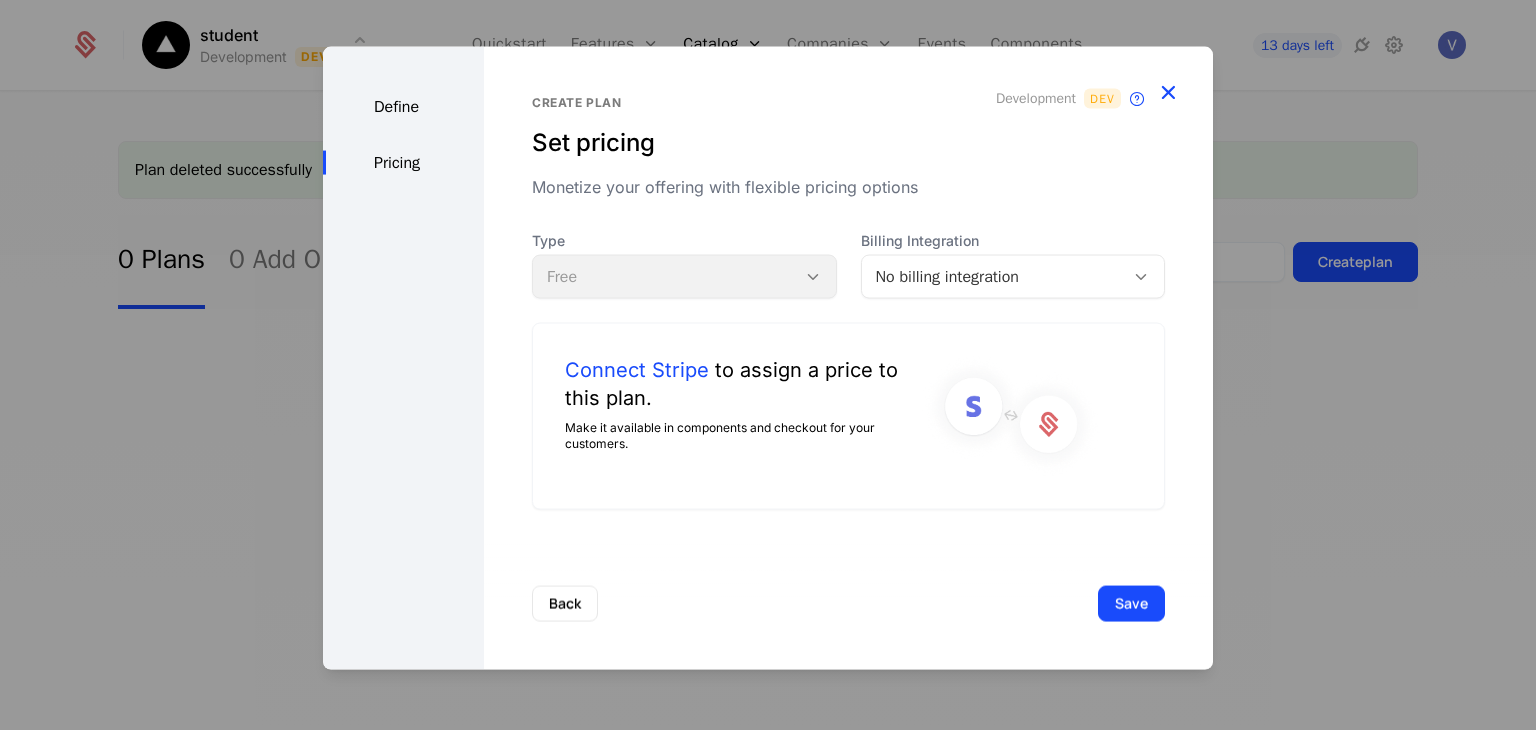 click at bounding box center (1168, 92) 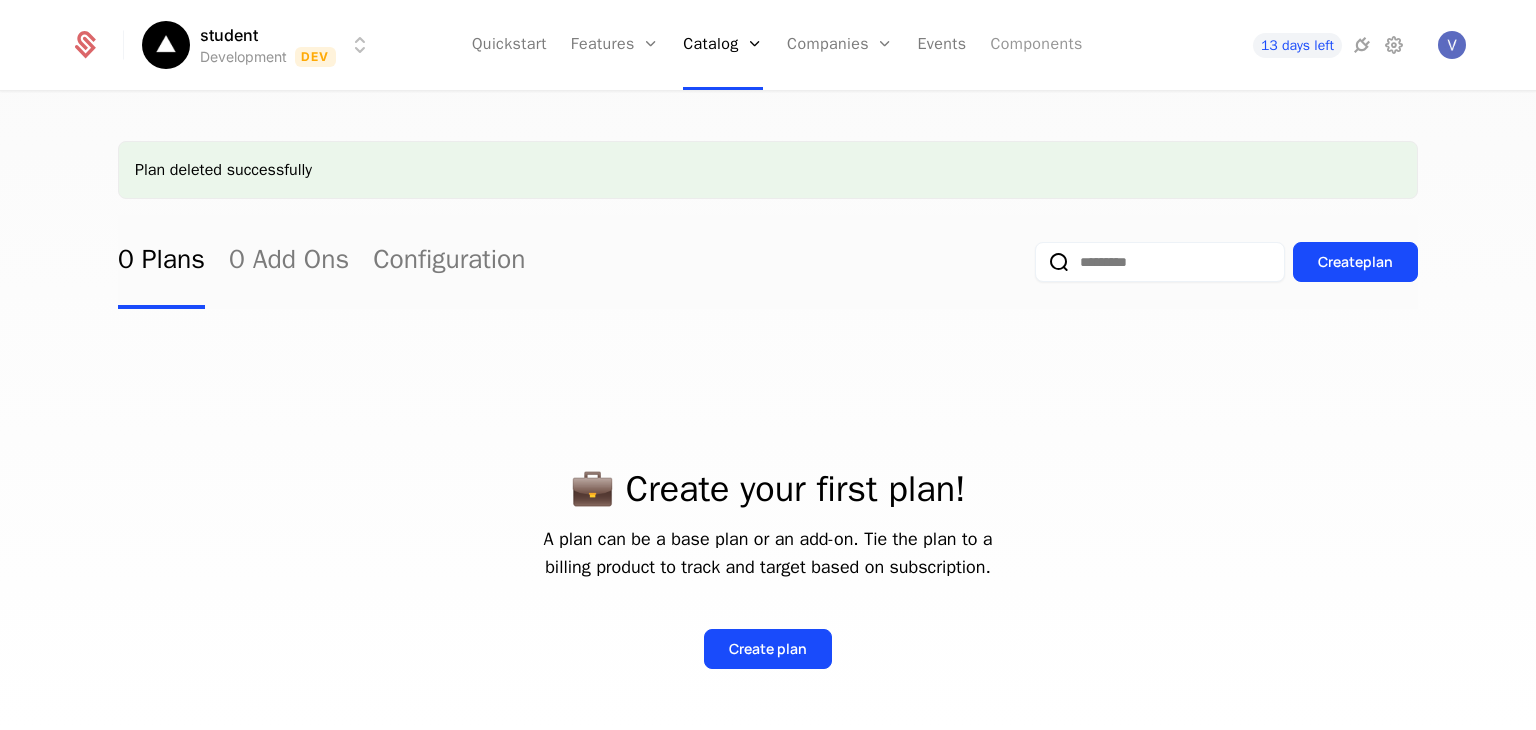 click on "Components" at bounding box center [1036, 45] 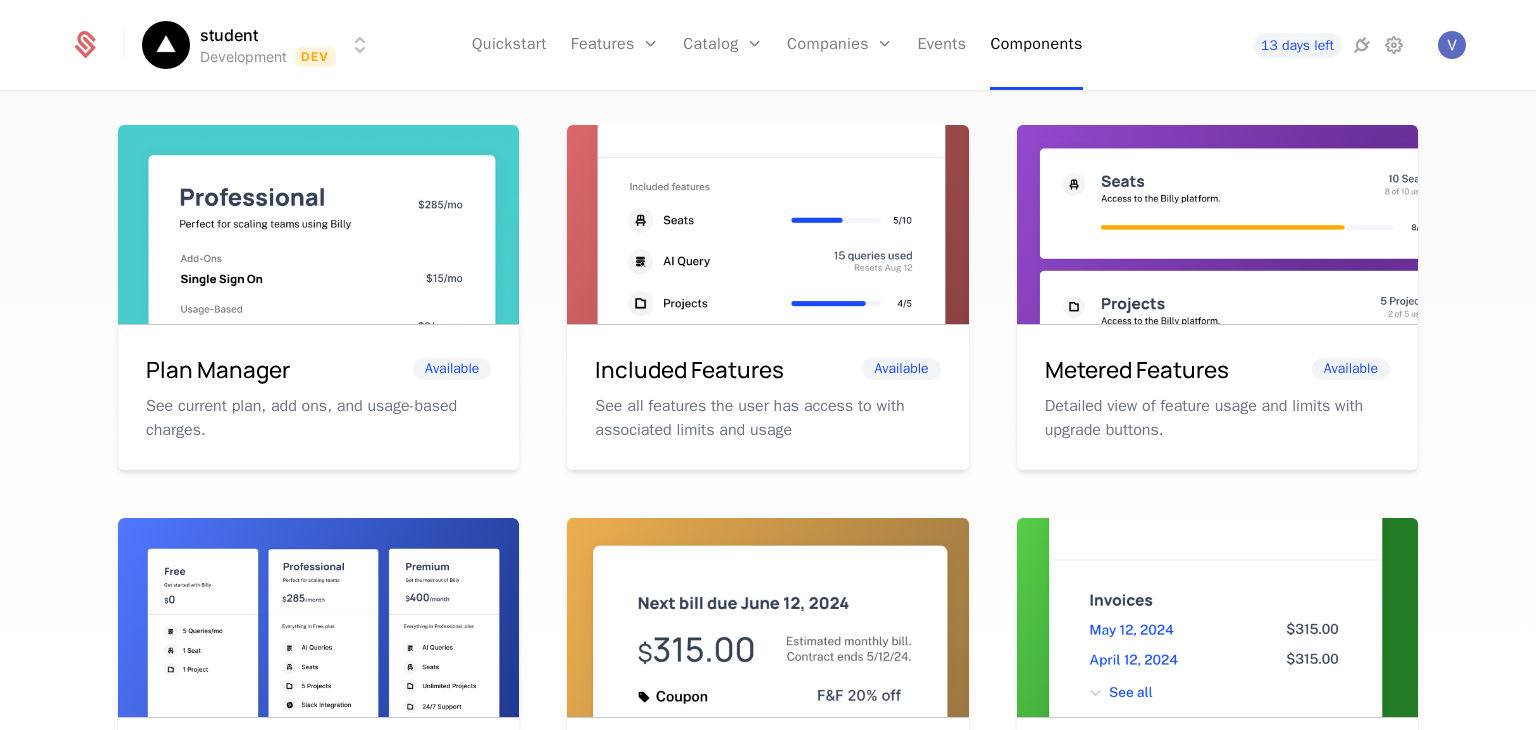 scroll, scrollTop: 376, scrollLeft: 0, axis: vertical 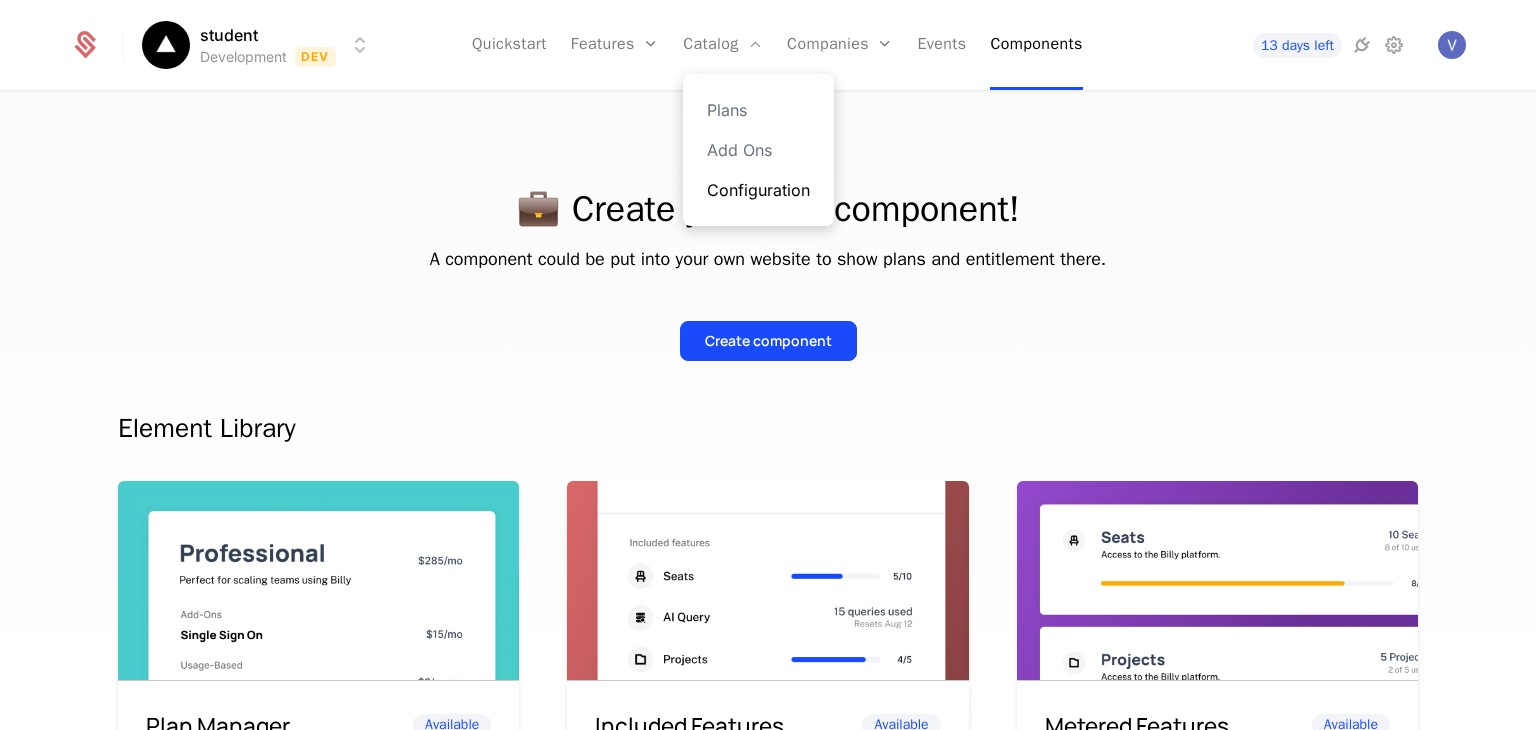 click on "Configuration" at bounding box center (758, 190) 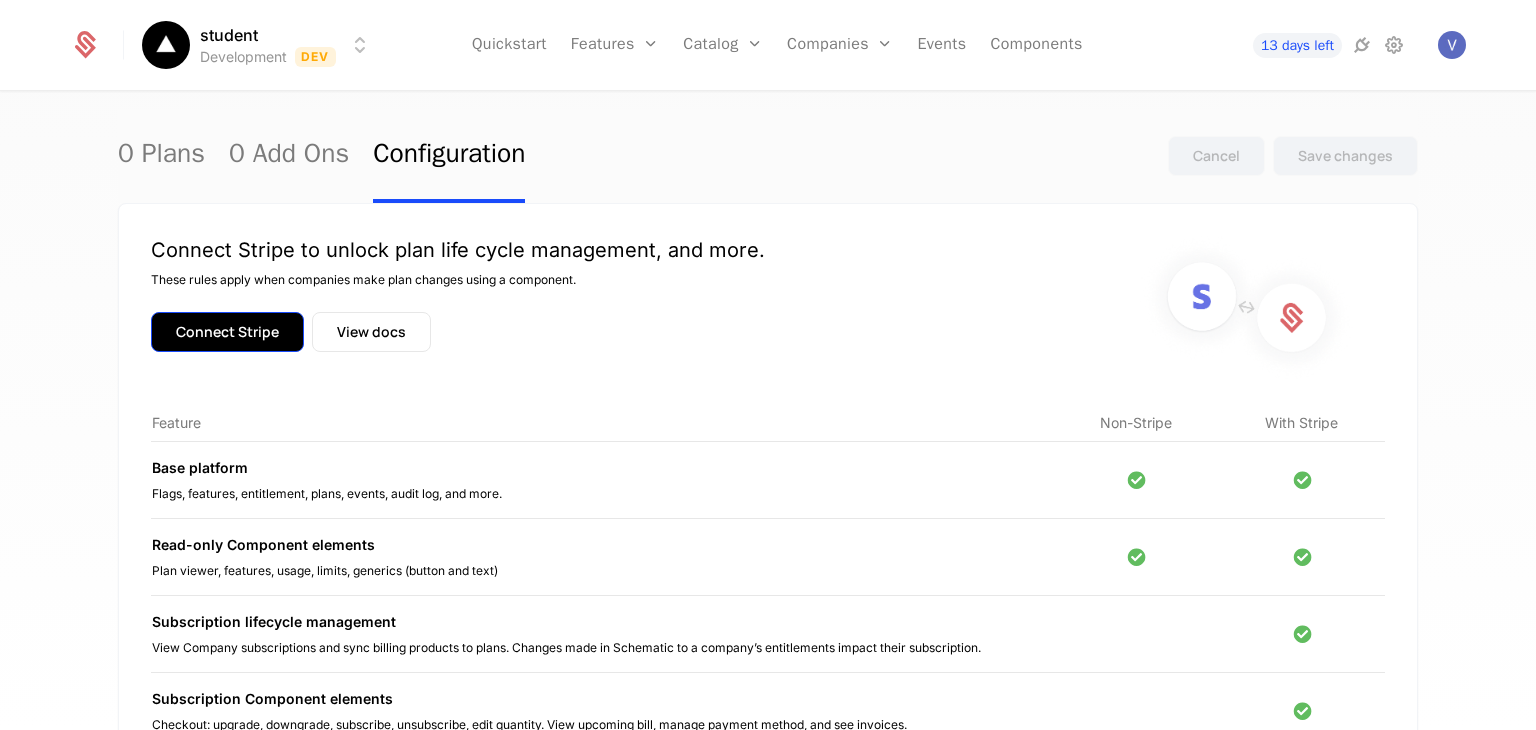 click on "Connect Stripe" at bounding box center (227, 332) 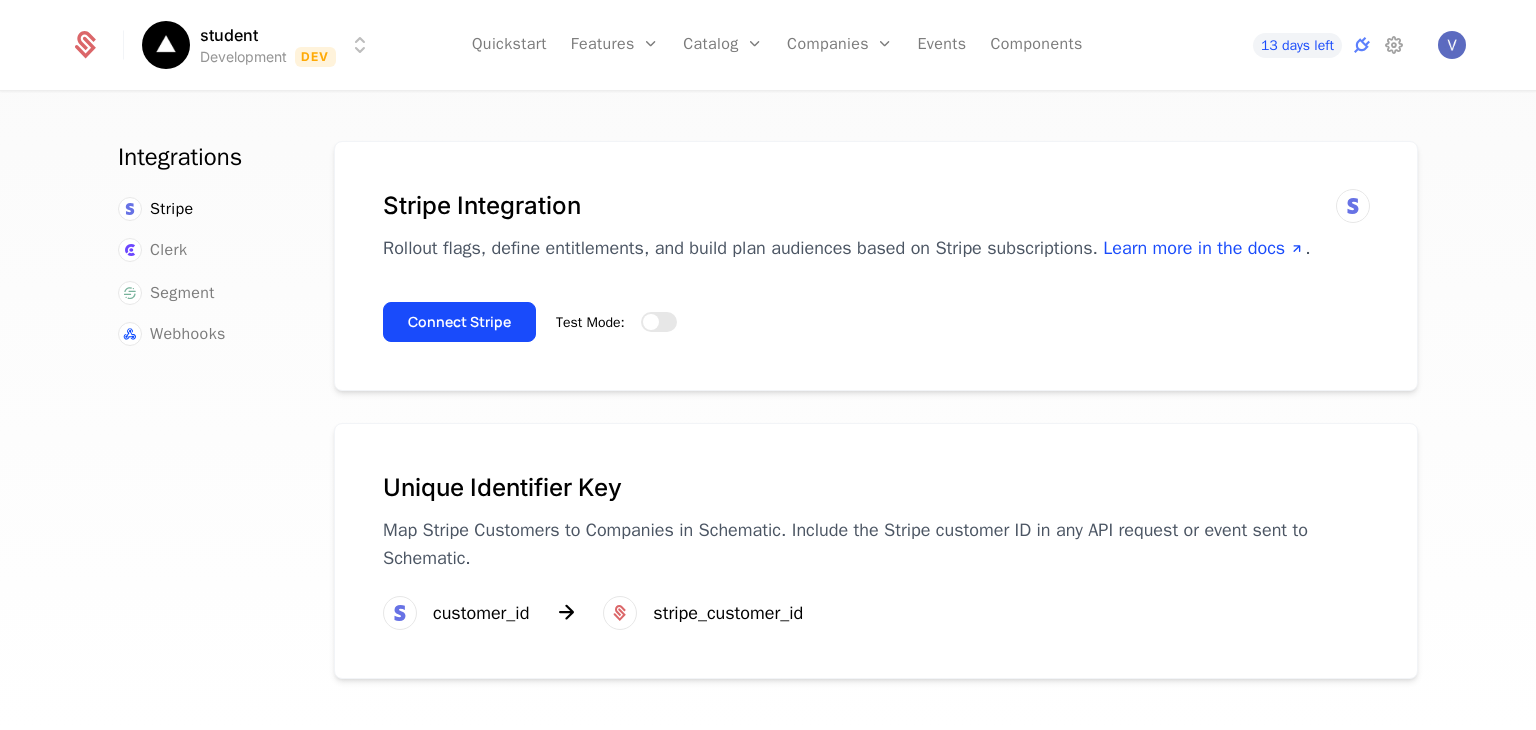 click on "Test Mode:" at bounding box center (616, 322) 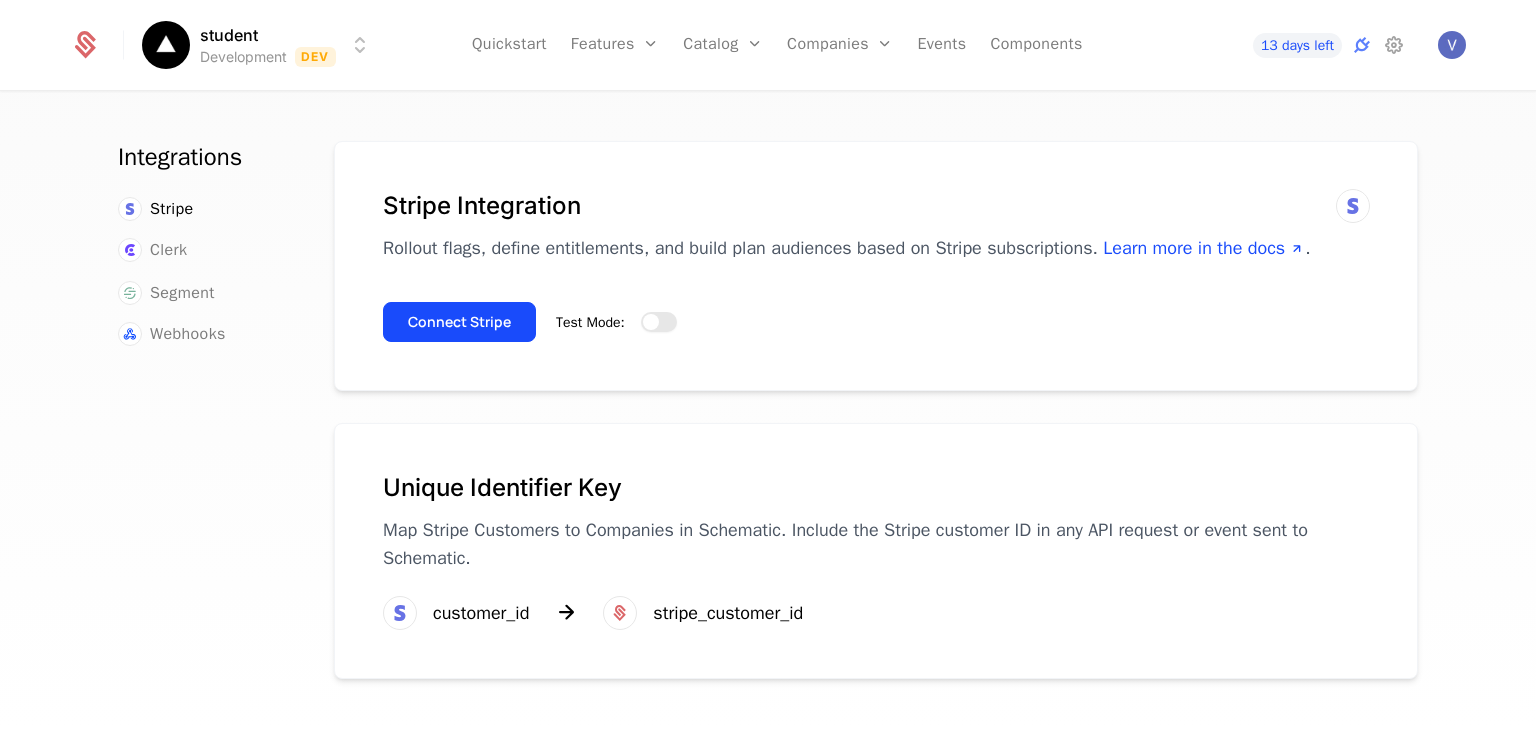 click at bounding box center [651, 322] 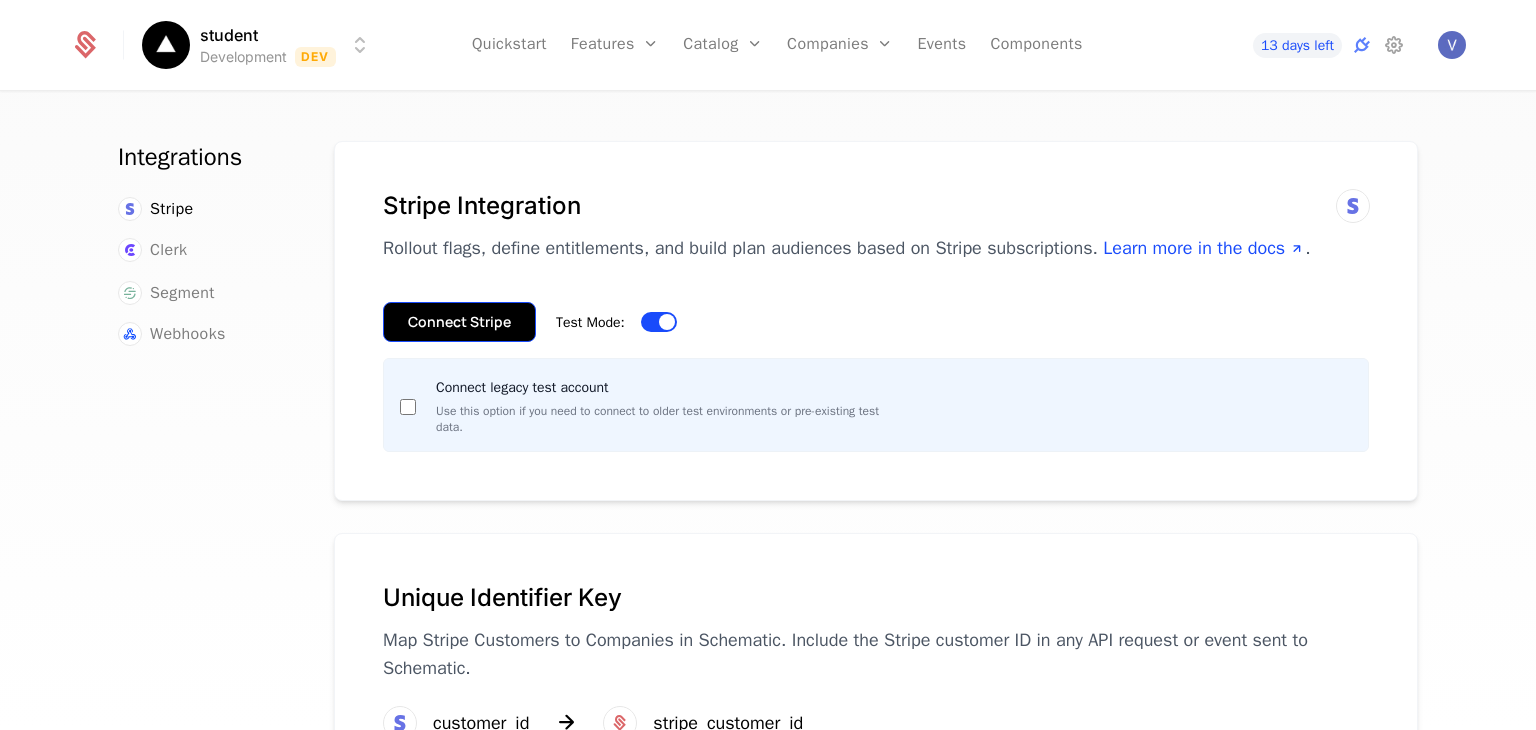 click on "Connect Stripe" at bounding box center [459, 322] 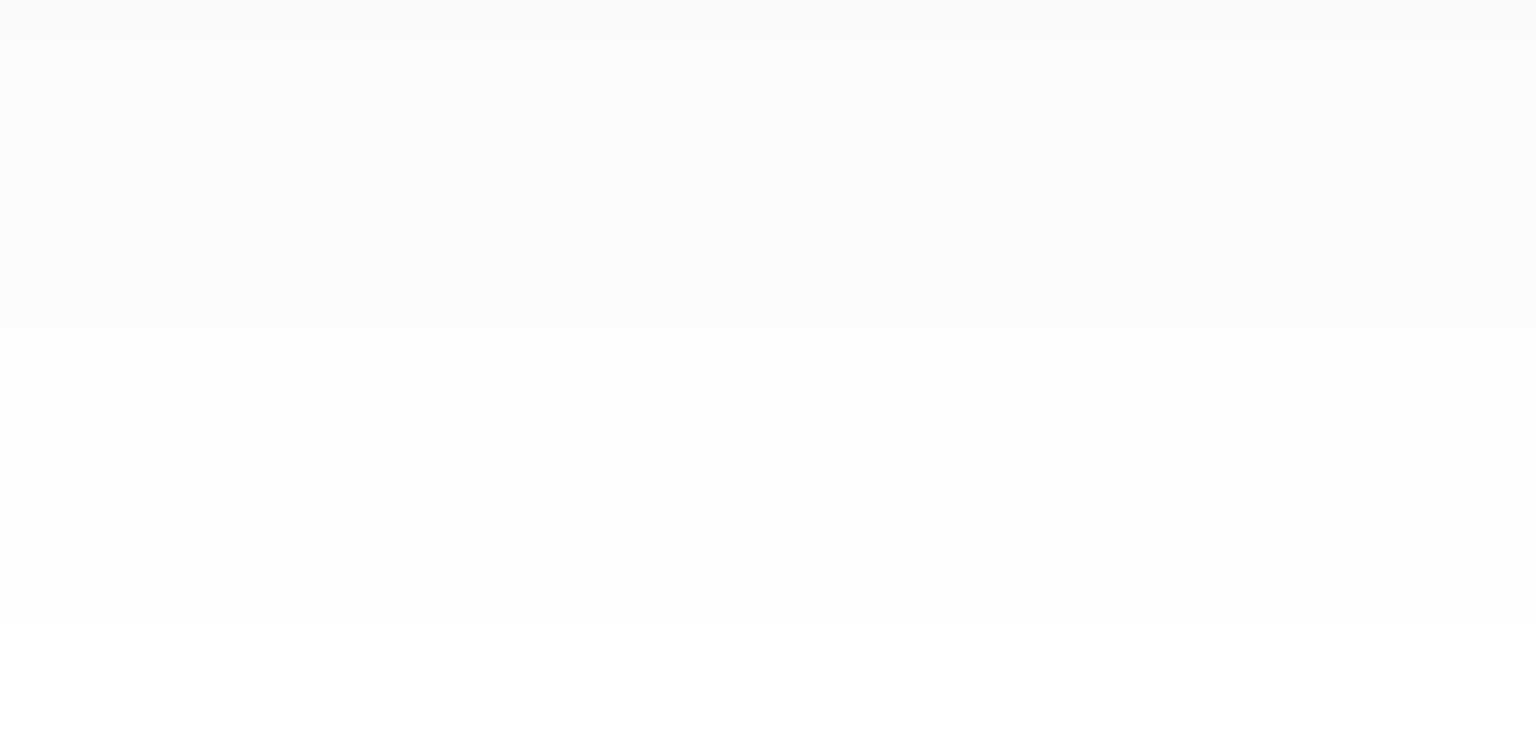 scroll, scrollTop: 0, scrollLeft: 0, axis: both 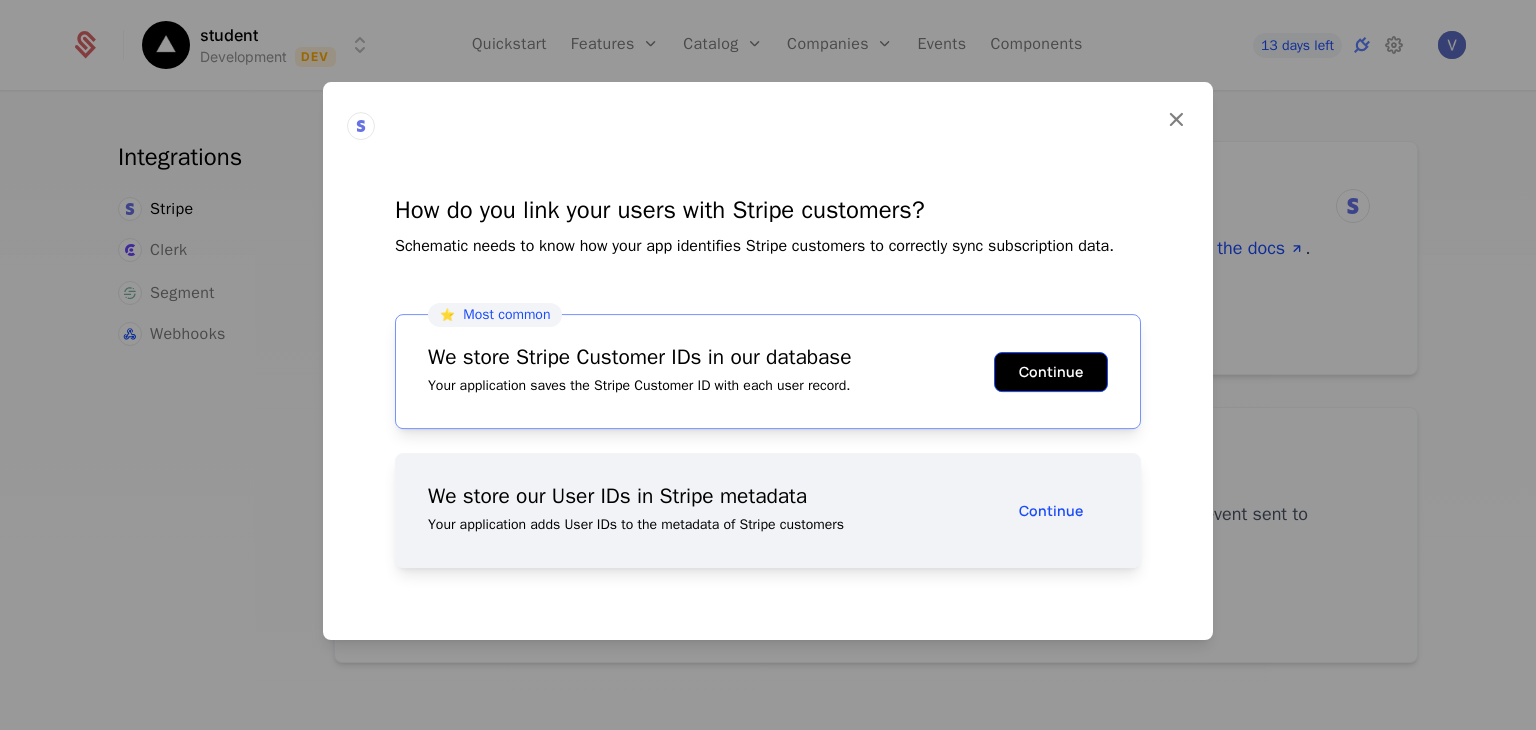 click on "Continue" at bounding box center [1051, 372] 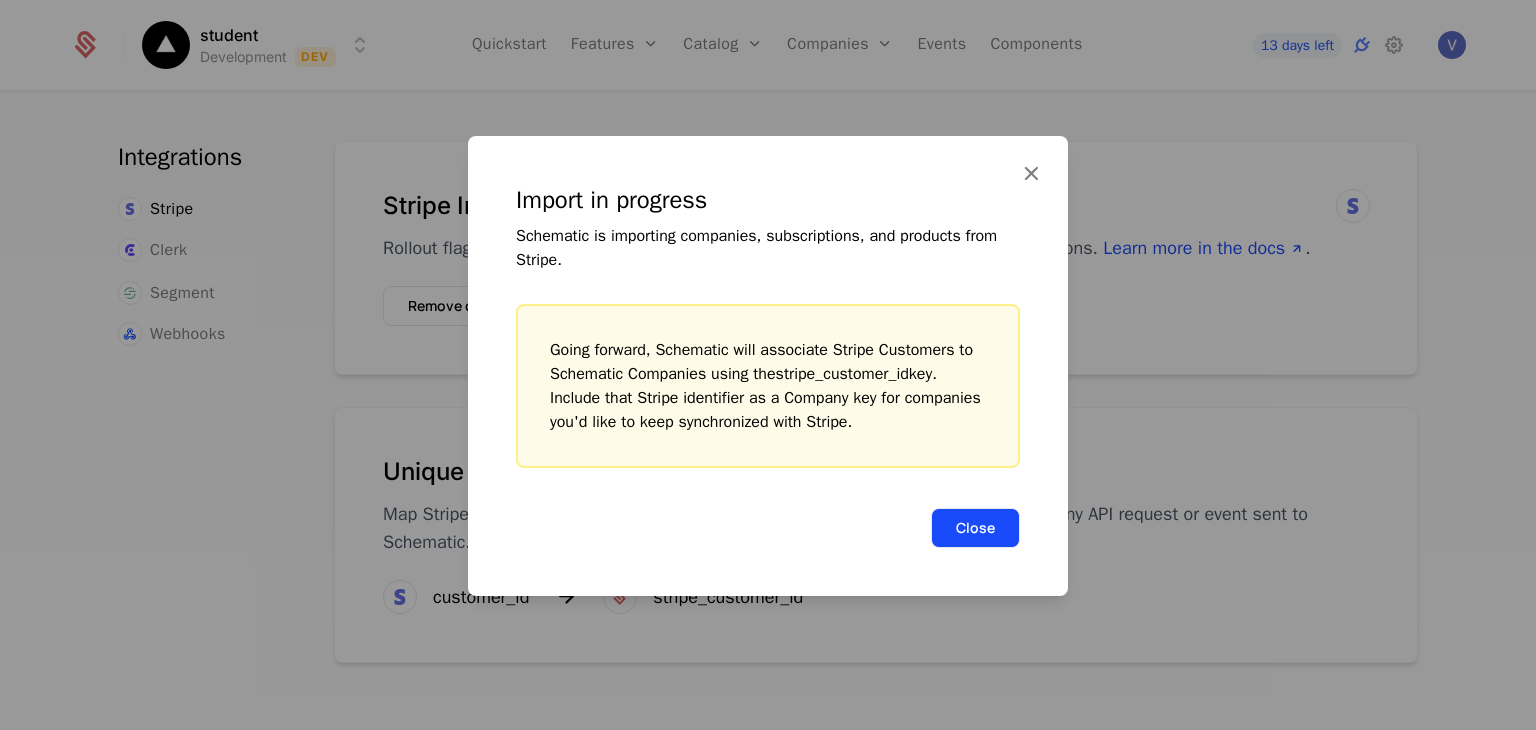 click on "Close" at bounding box center (975, 528) 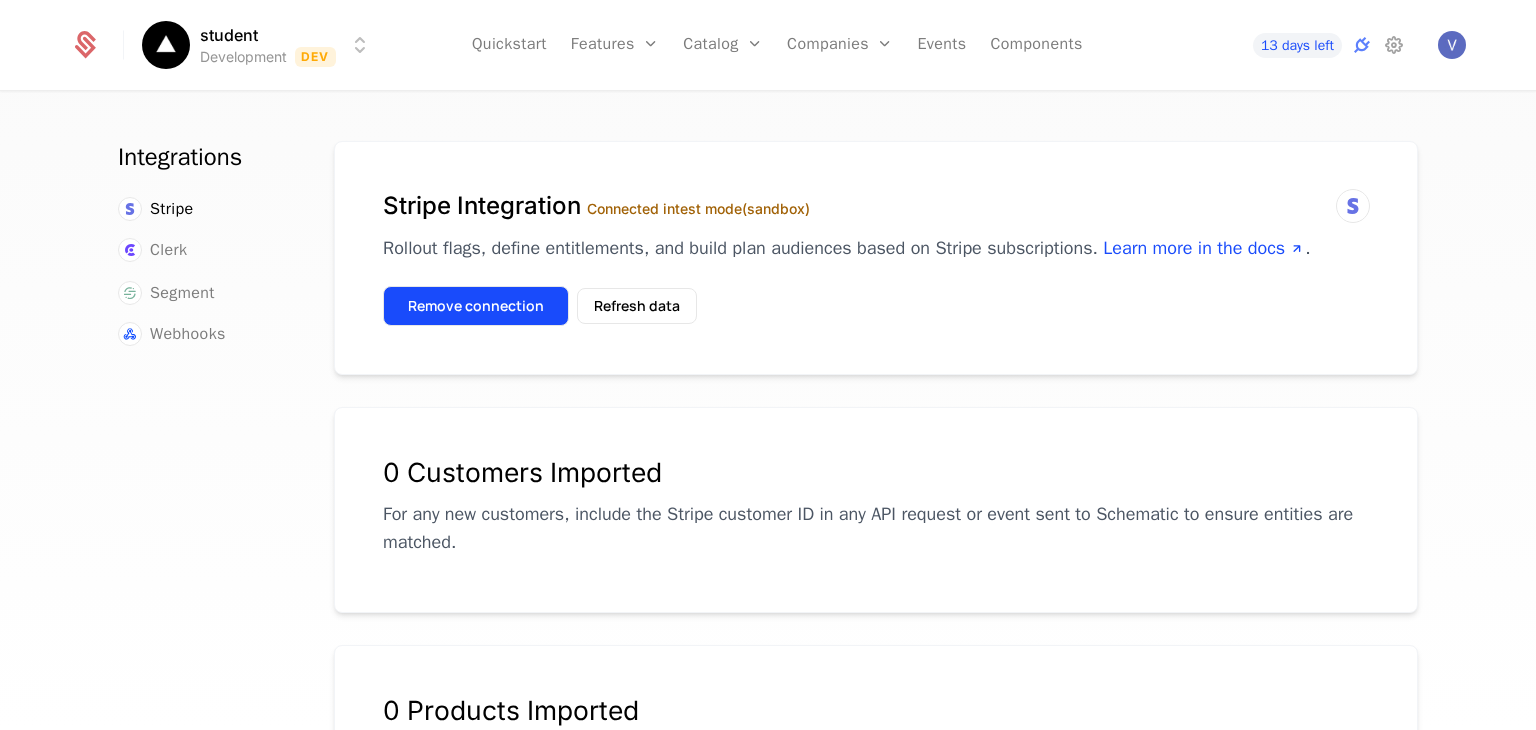 click on "Remove connection" at bounding box center [476, 306] 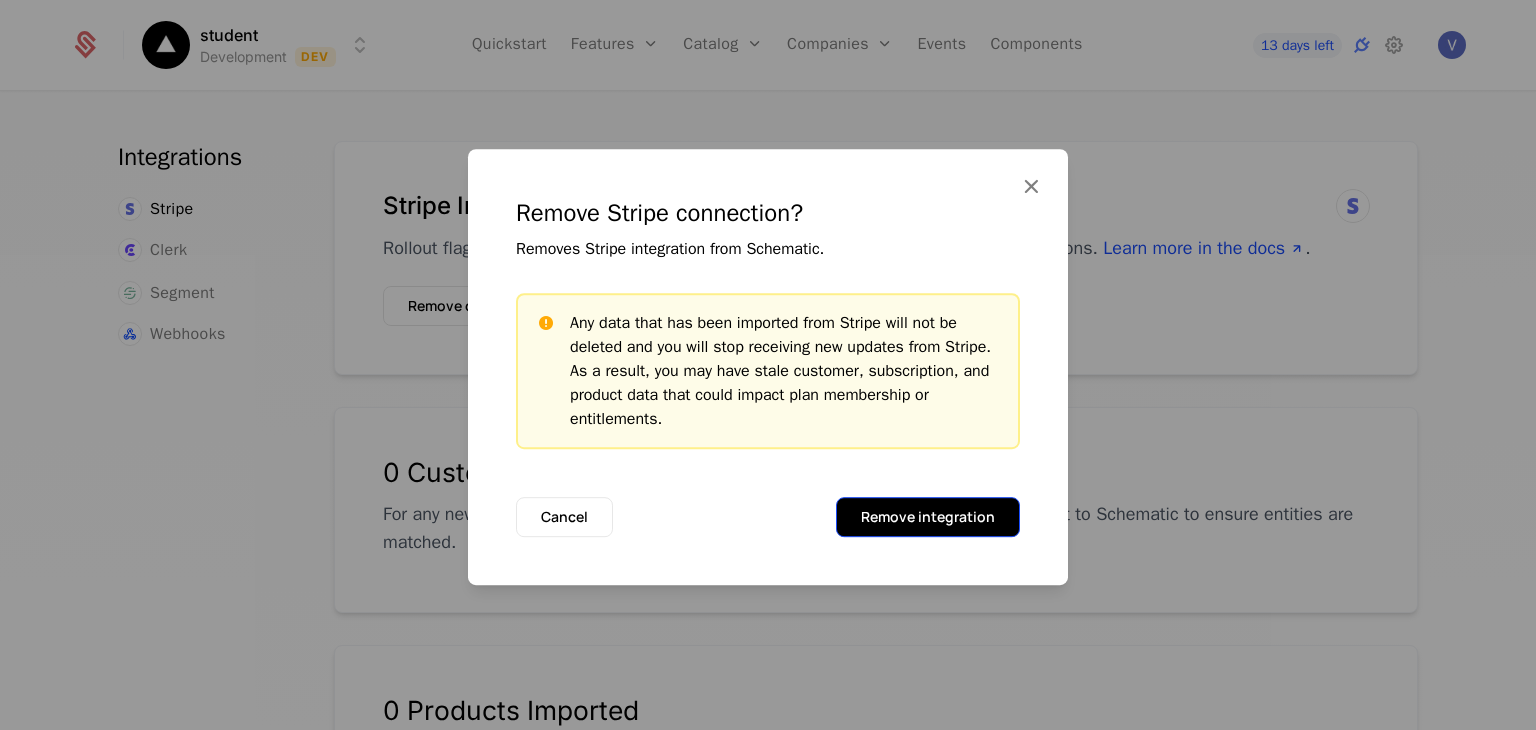 click on "Remove integration" at bounding box center (928, 517) 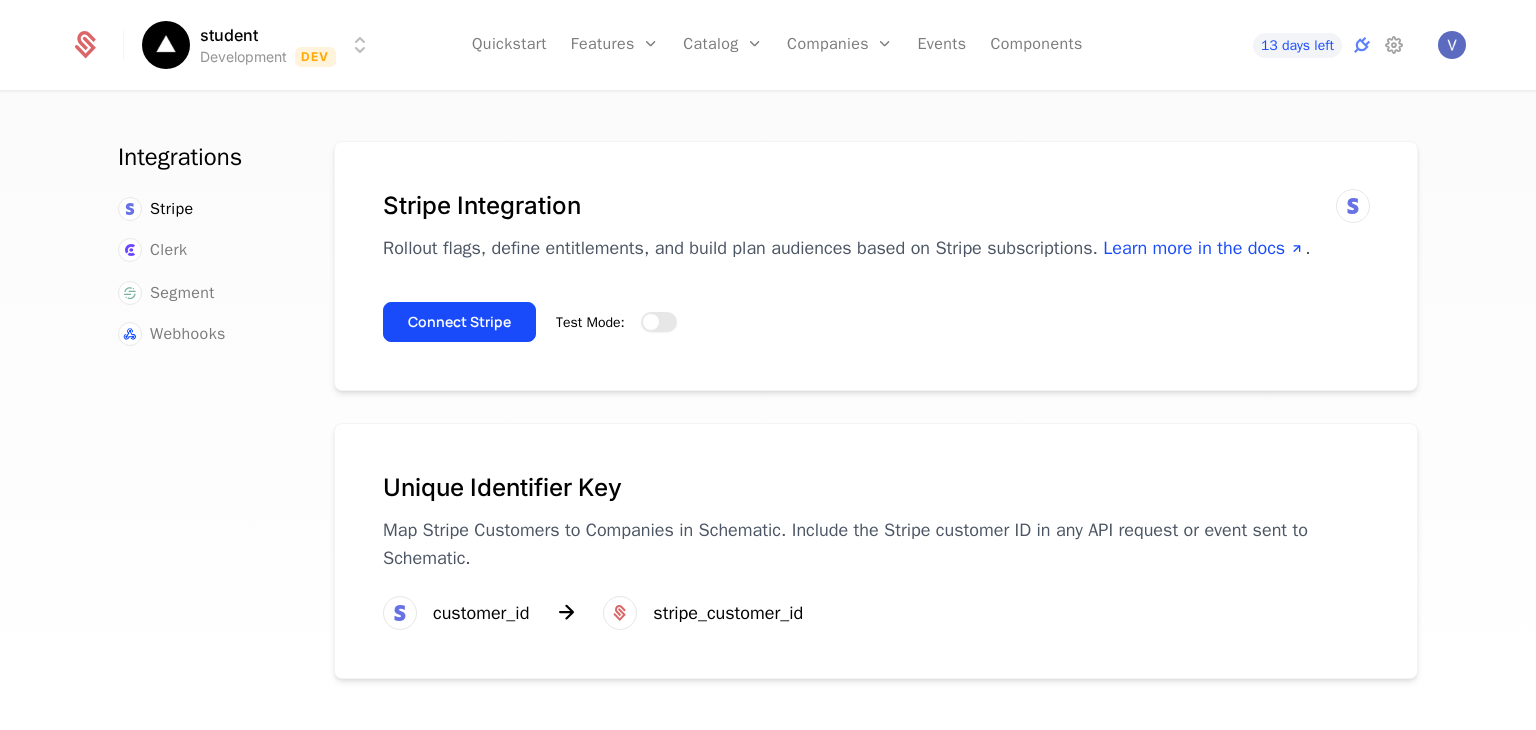 click at bounding box center (651, 322) 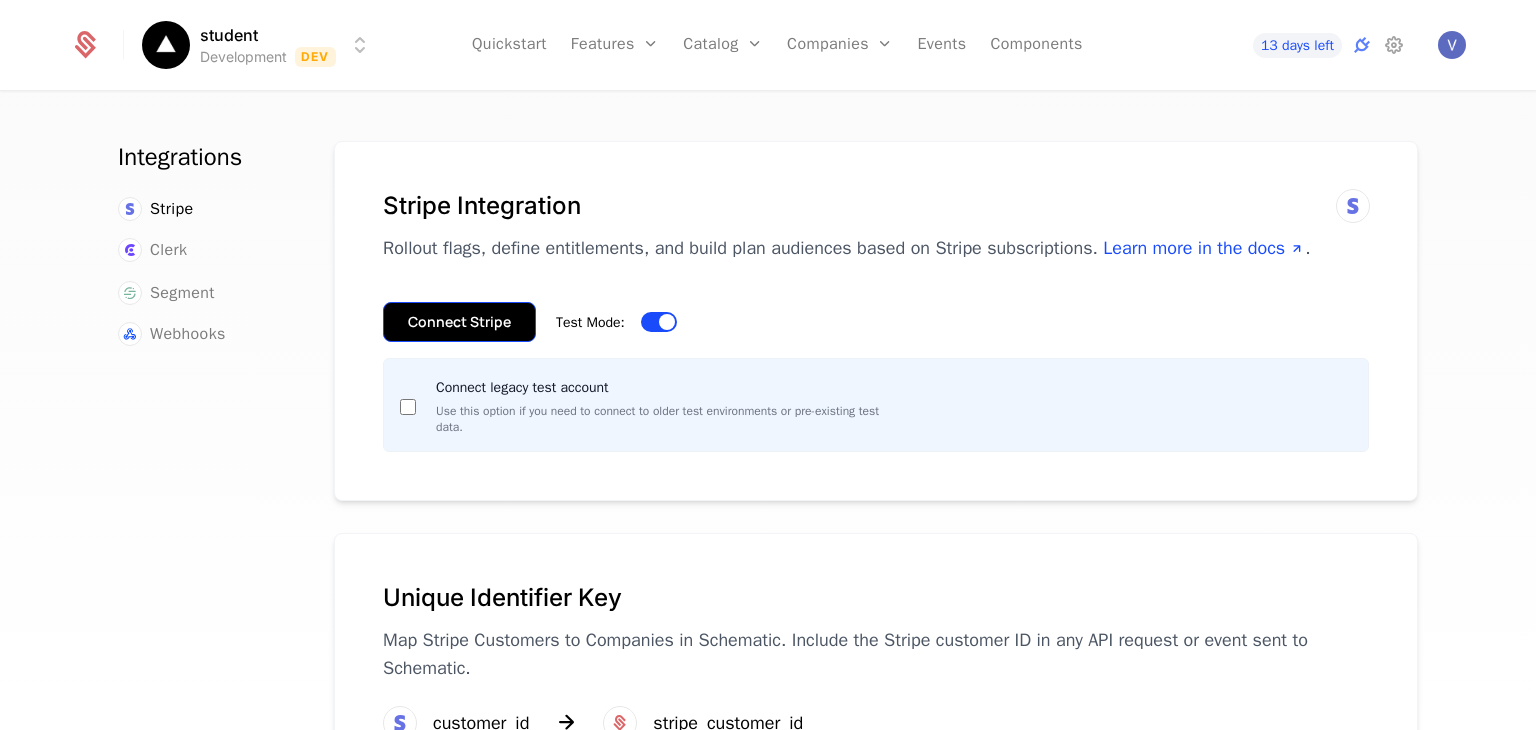 click on "Connect Stripe" at bounding box center (459, 322) 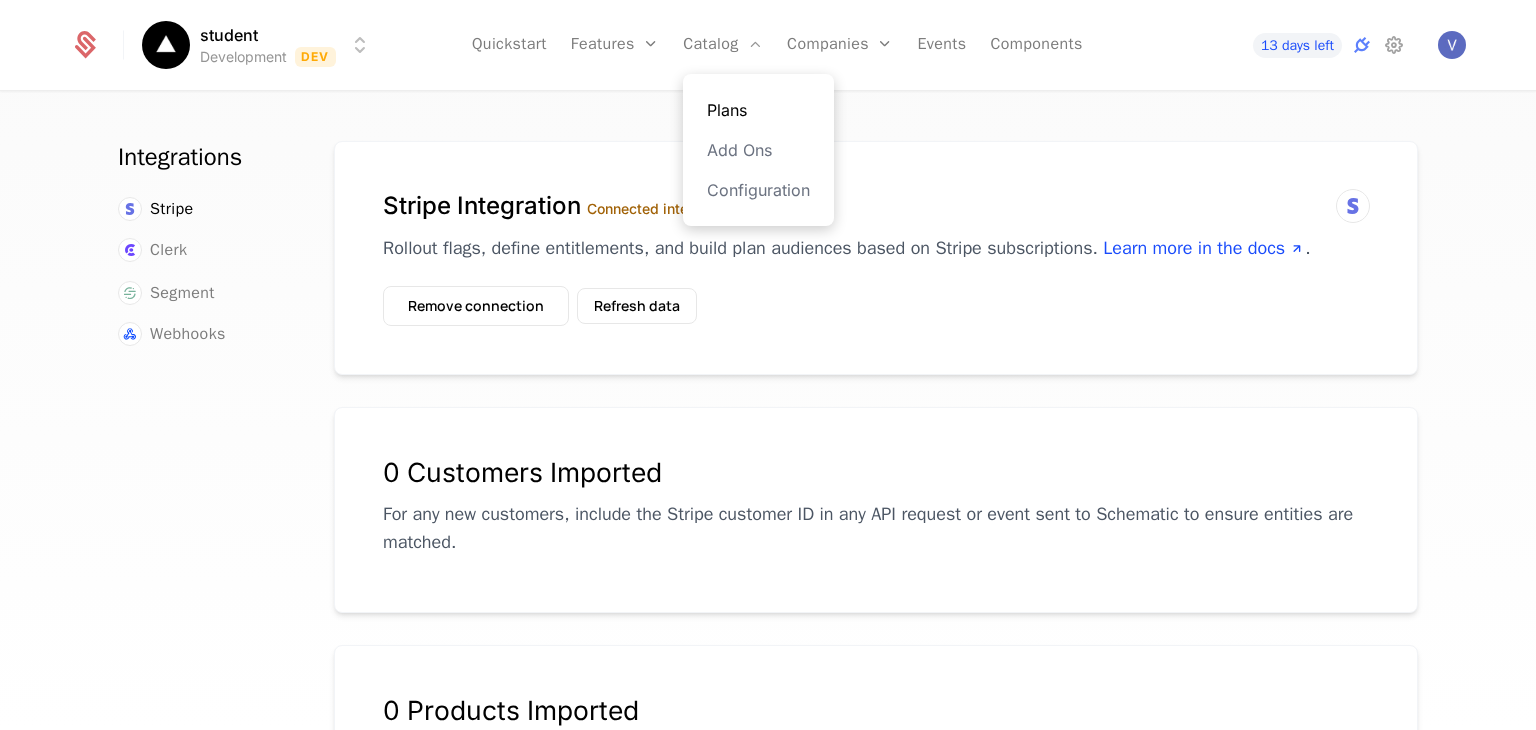 click on "Plans" at bounding box center (758, 110) 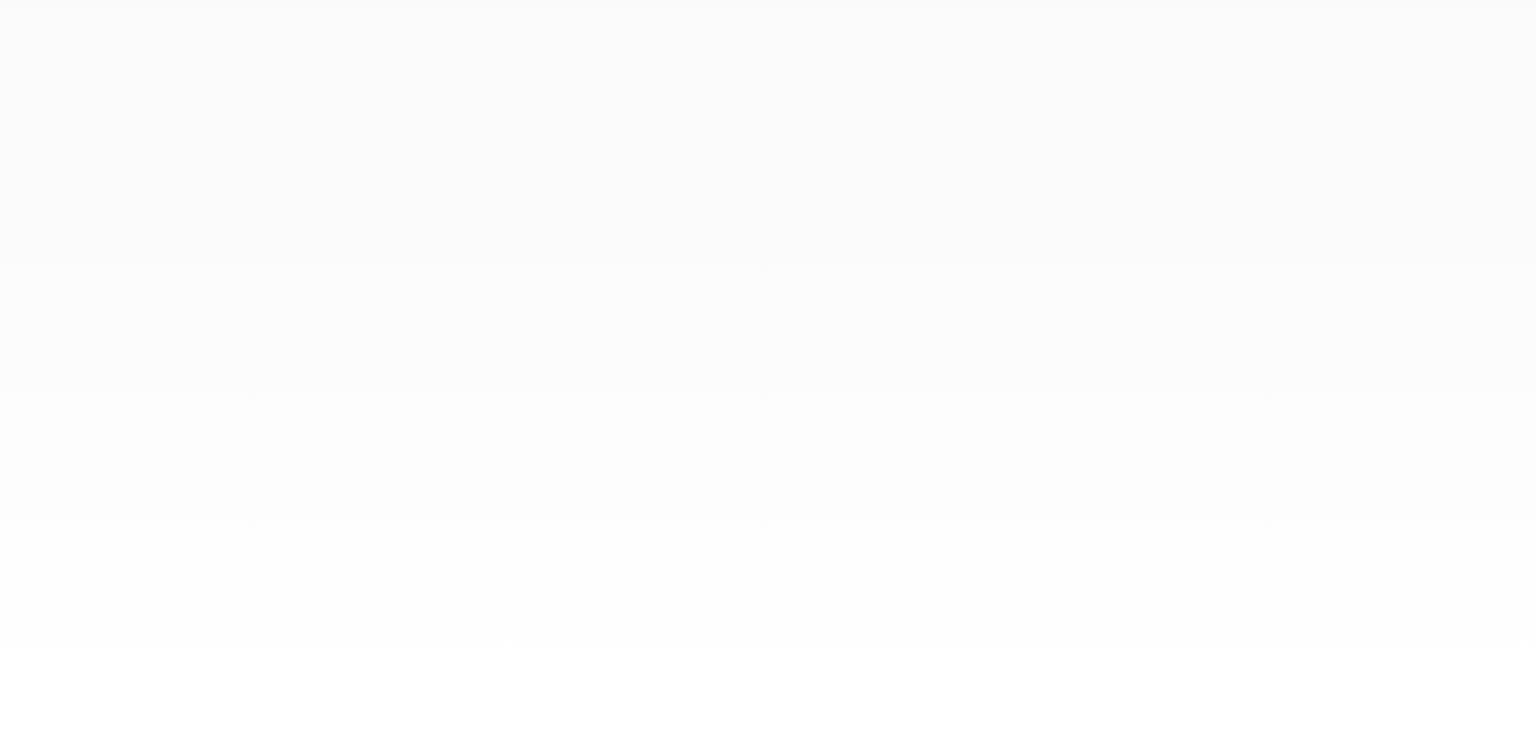 scroll, scrollTop: 0, scrollLeft: 0, axis: both 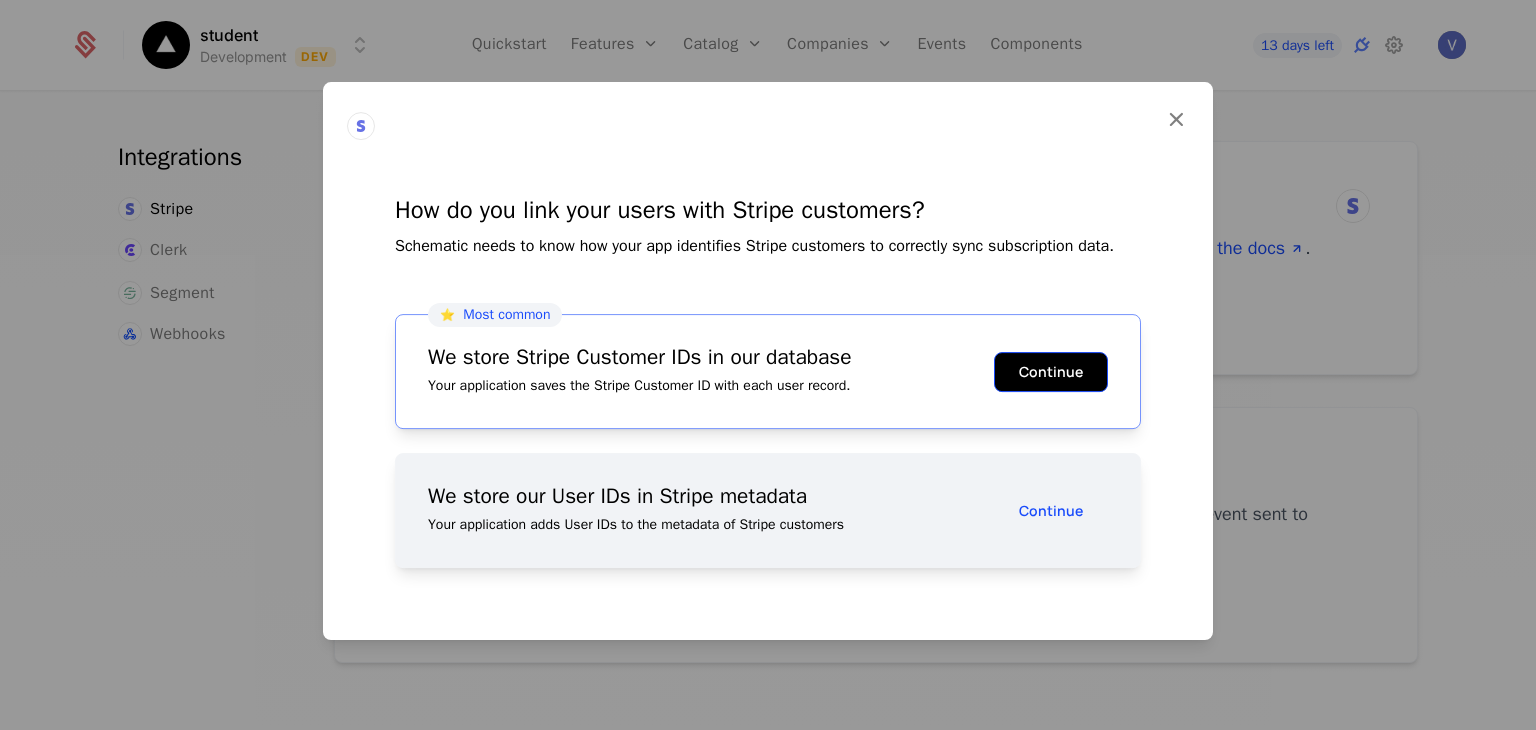 click on "Continue" at bounding box center [1051, 372] 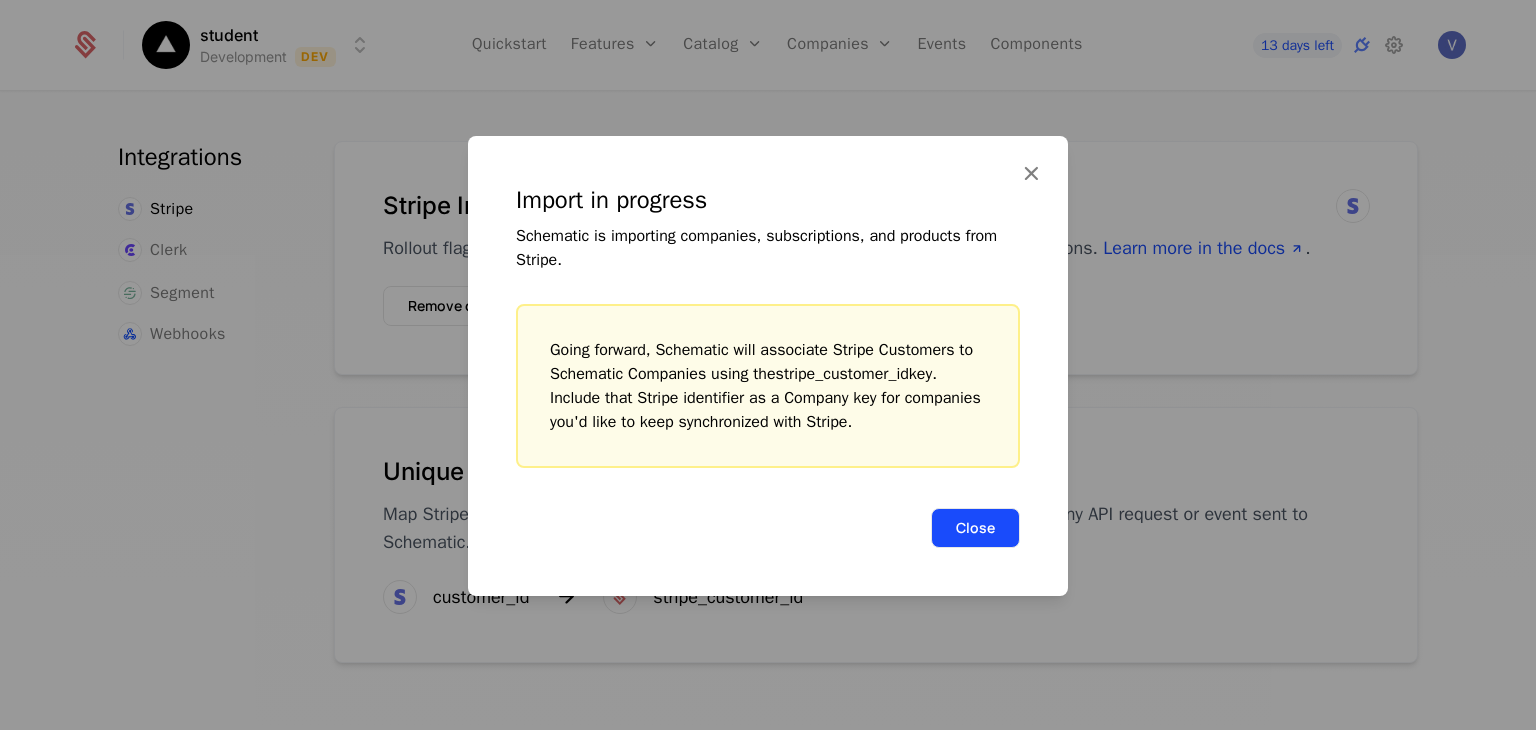 click on "Close" at bounding box center [975, 528] 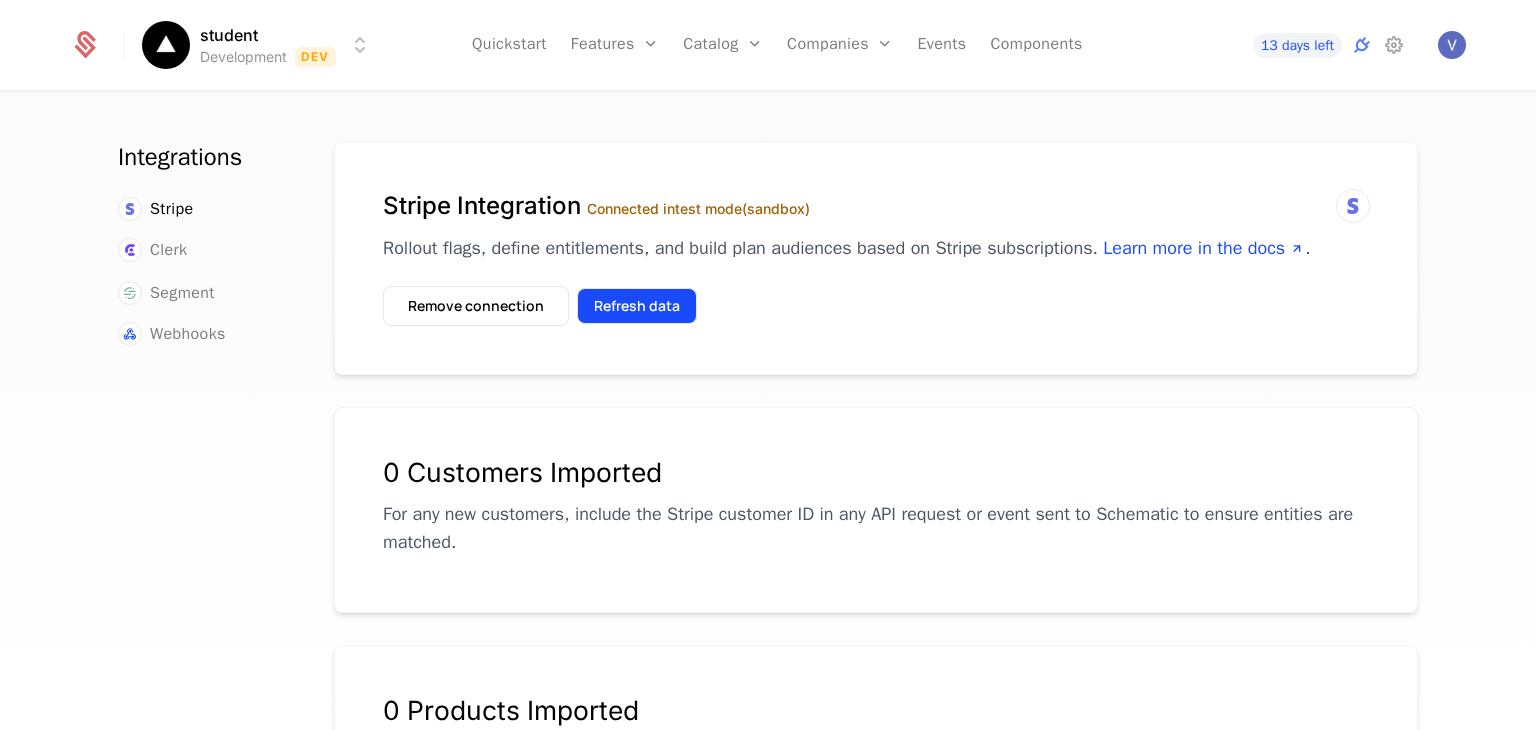 click on "Refresh data" at bounding box center [637, 306] 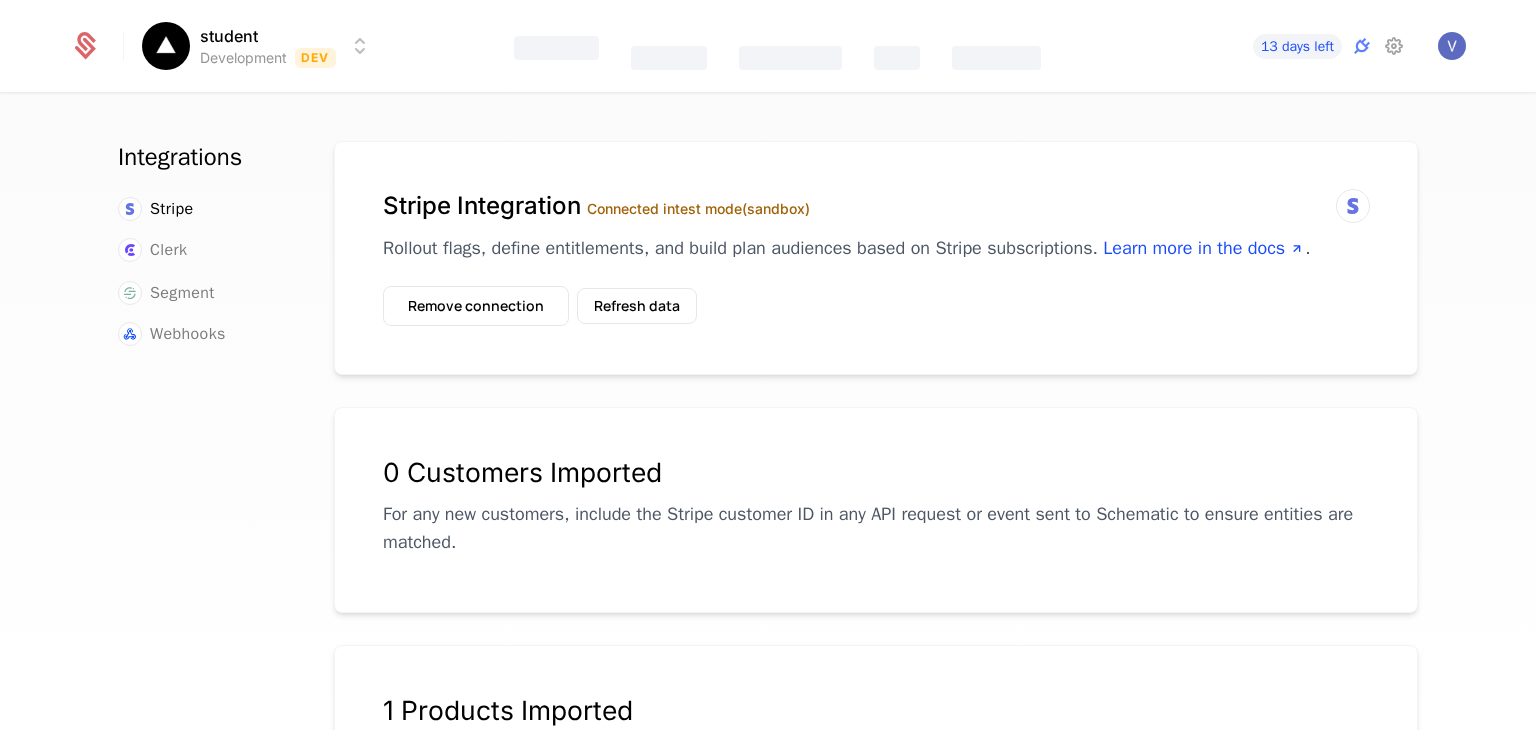 scroll, scrollTop: 0, scrollLeft: 0, axis: both 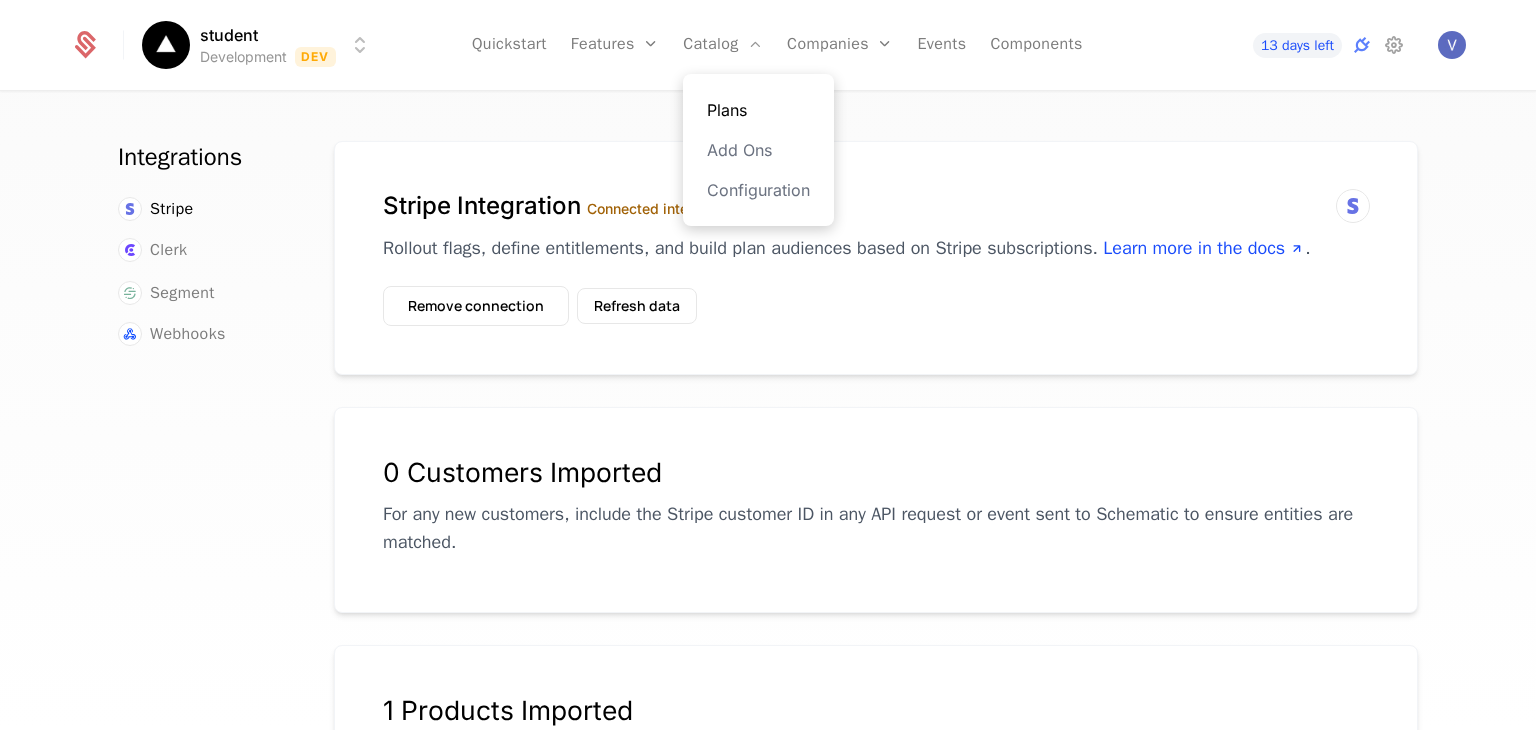 click on "Plans" at bounding box center [758, 110] 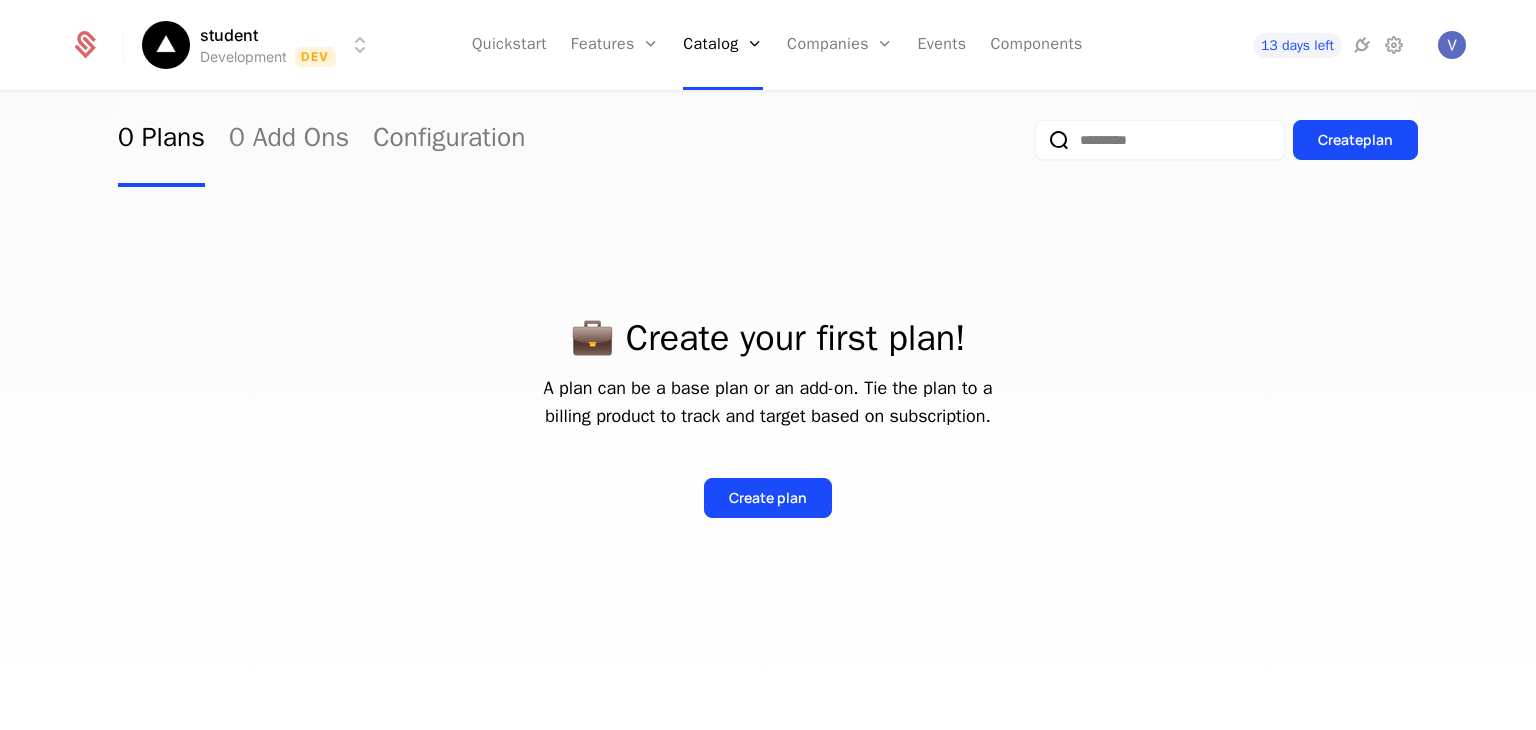 scroll, scrollTop: 0, scrollLeft: 0, axis: both 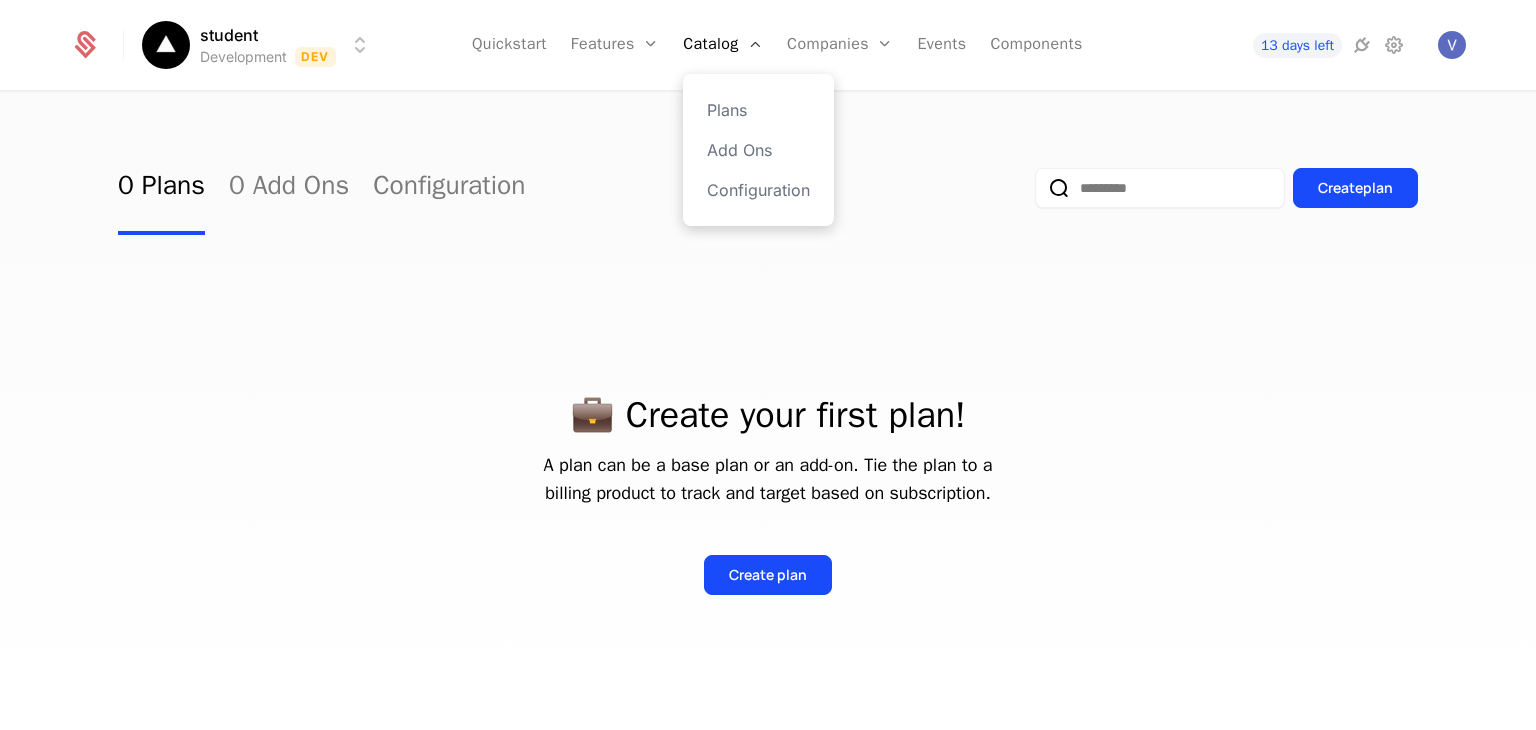 drag, startPoint x: 736, startPoint y: 78, endPoint x: 731, endPoint y: 93, distance: 15.811388 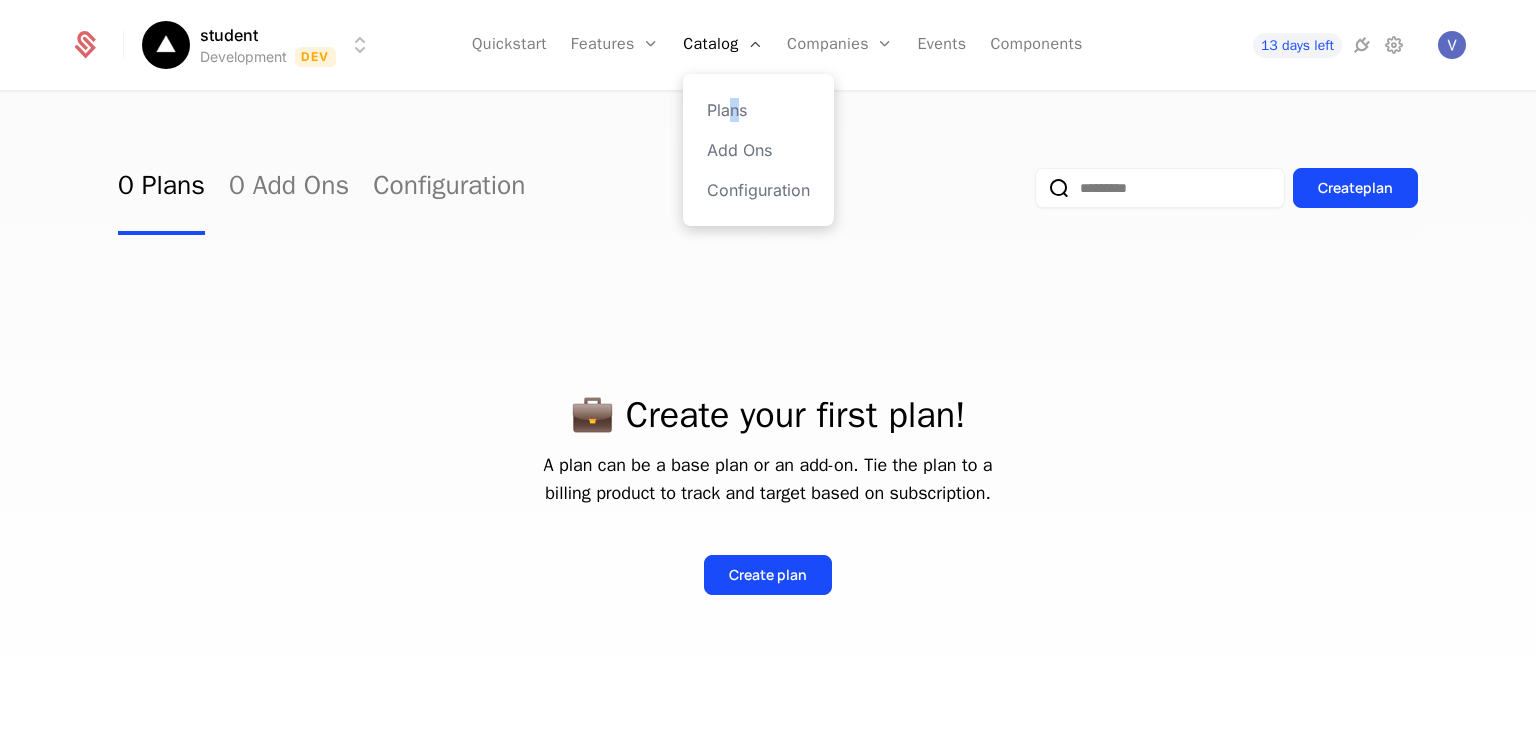 click on "Plans Add Ons Configuration" at bounding box center [758, 150] 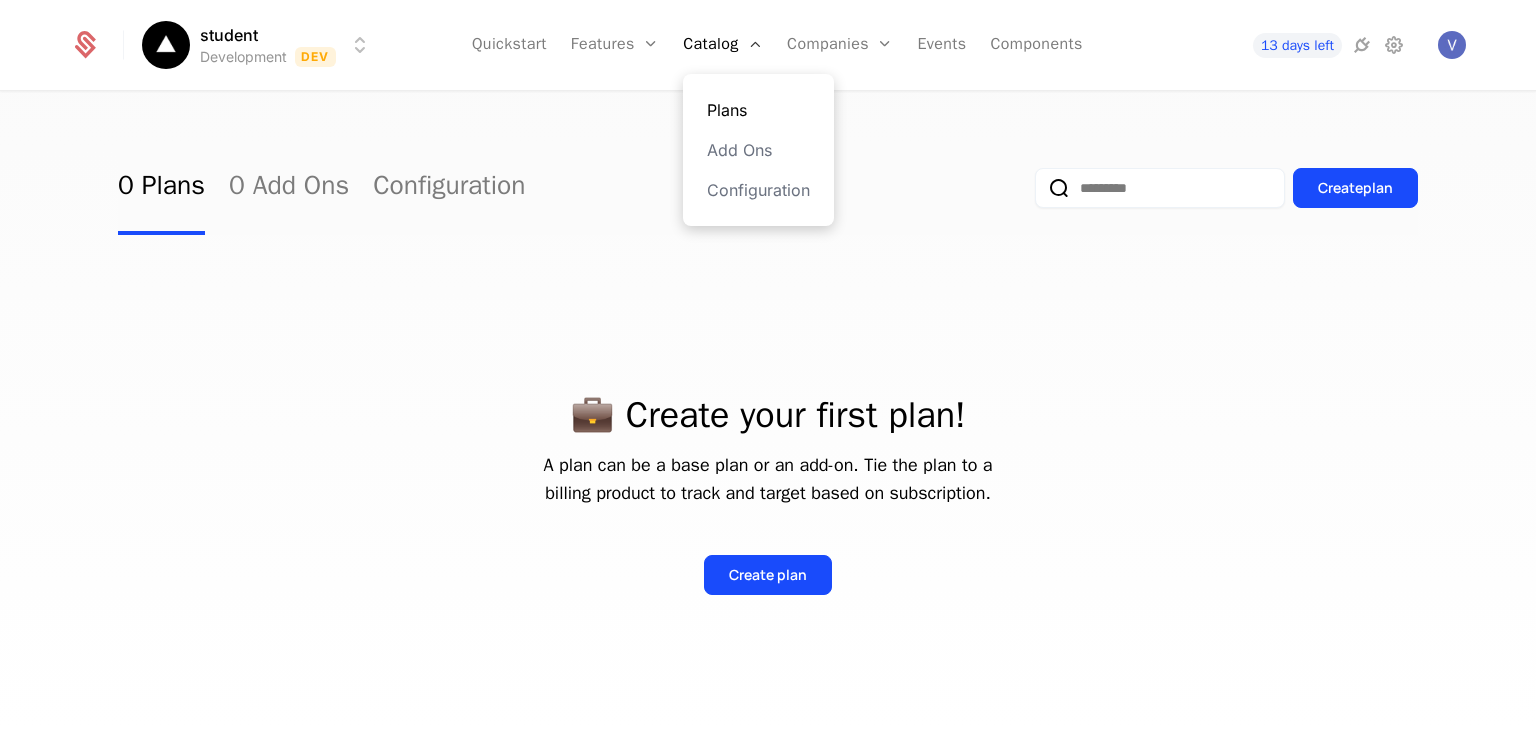 click on "Plans" at bounding box center [758, 110] 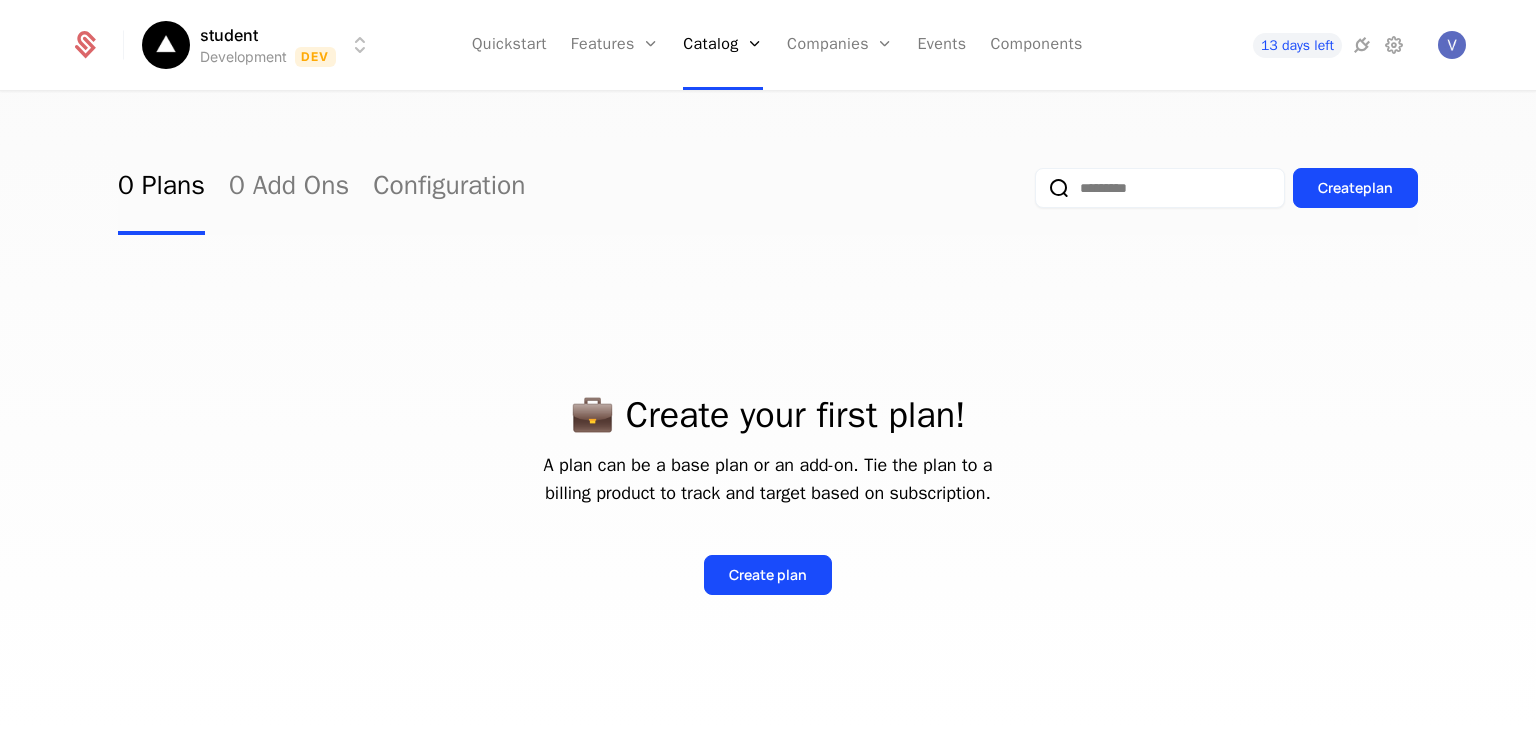 scroll, scrollTop: 4, scrollLeft: 0, axis: vertical 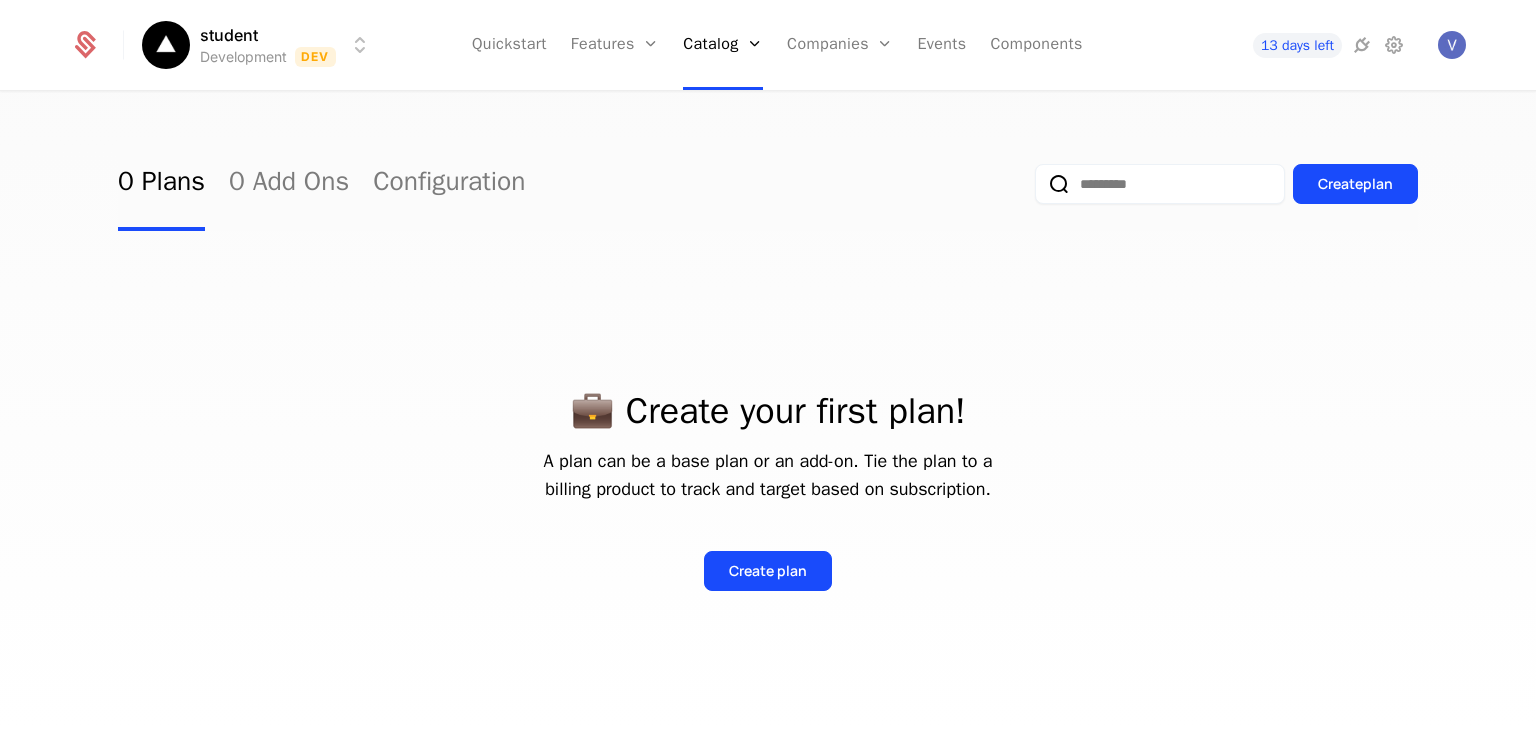 click 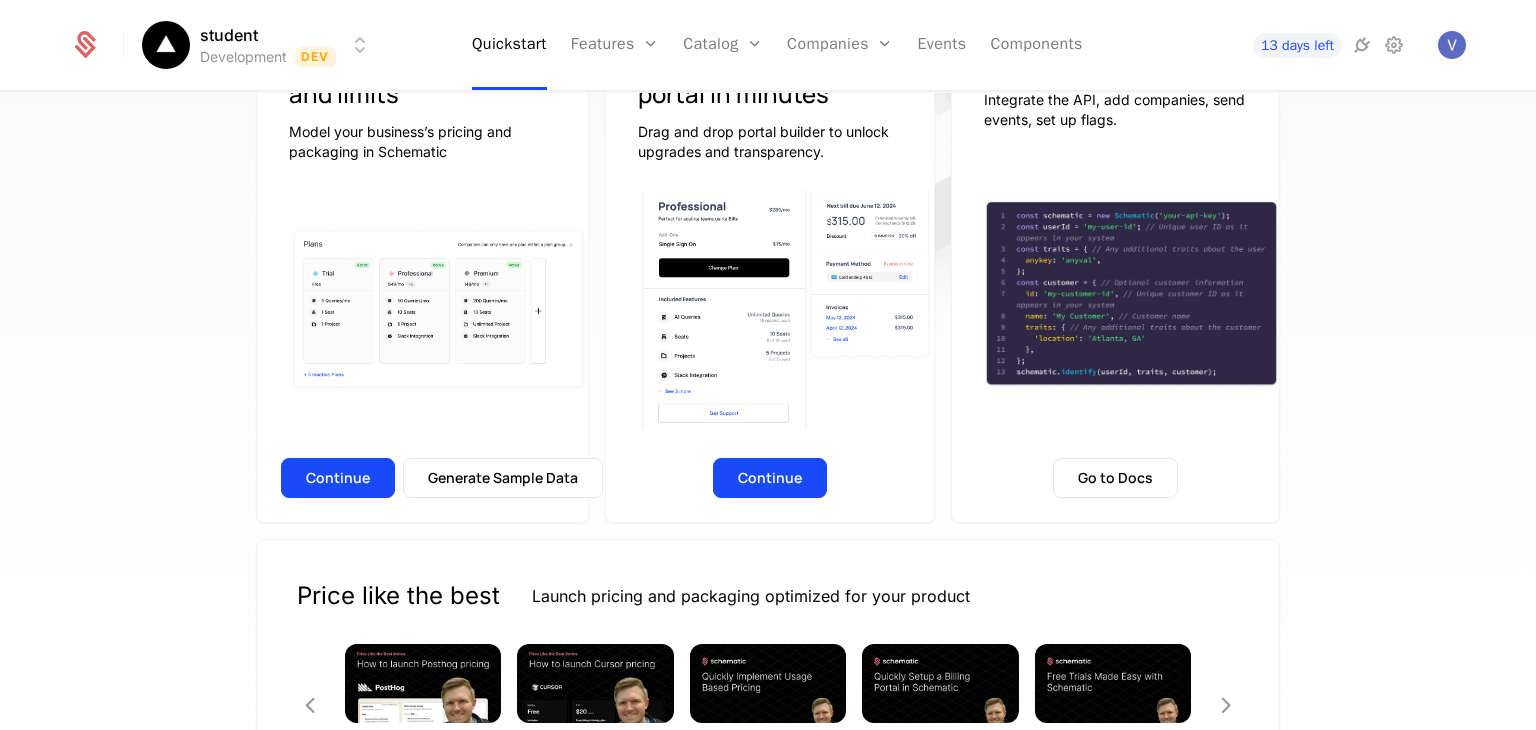 scroll, scrollTop: 266, scrollLeft: 0, axis: vertical 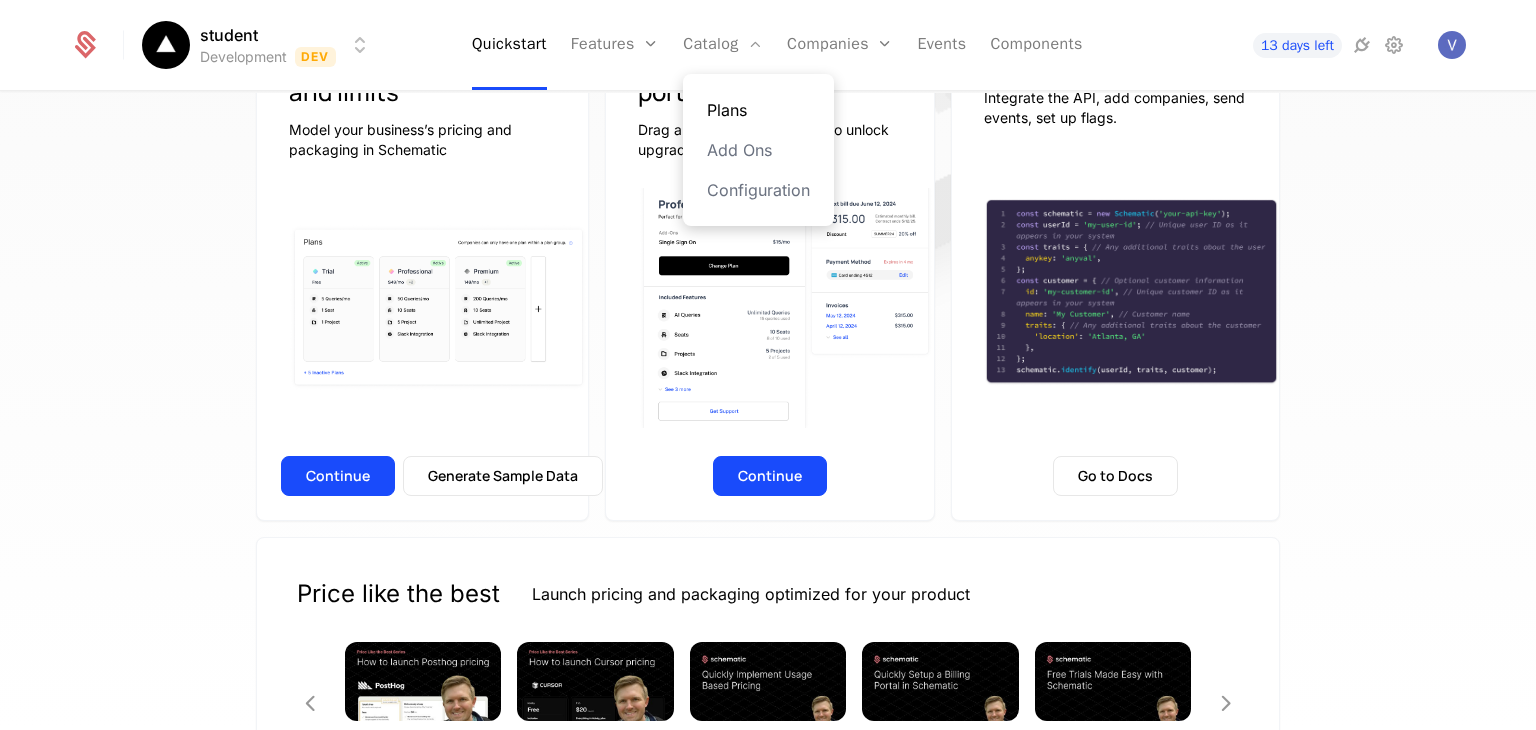 click on "Plans" at bounding box center (758, 110) 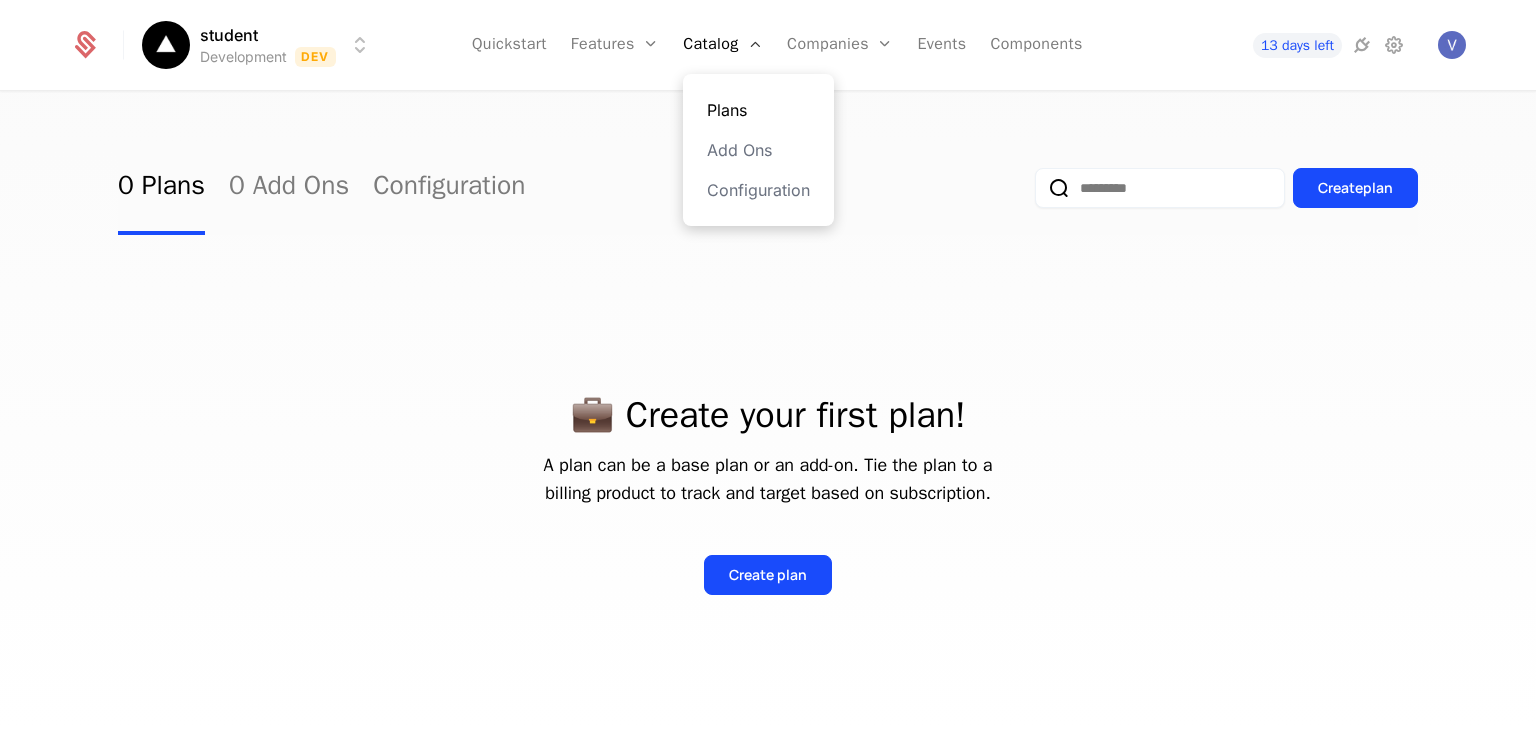 click on "Plans" at bounding box center [758, 110] 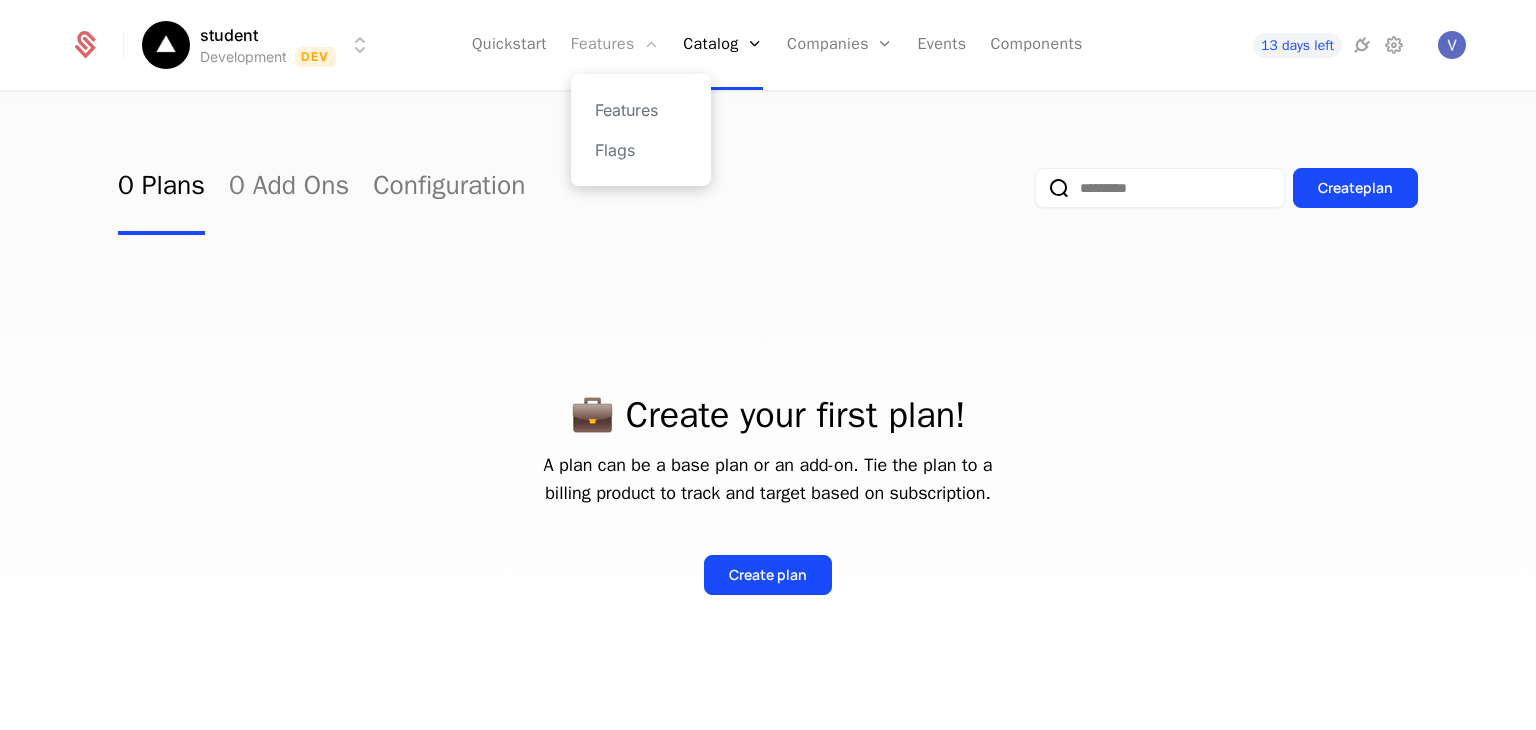 click on "Features" at bounding box center (615, 45) 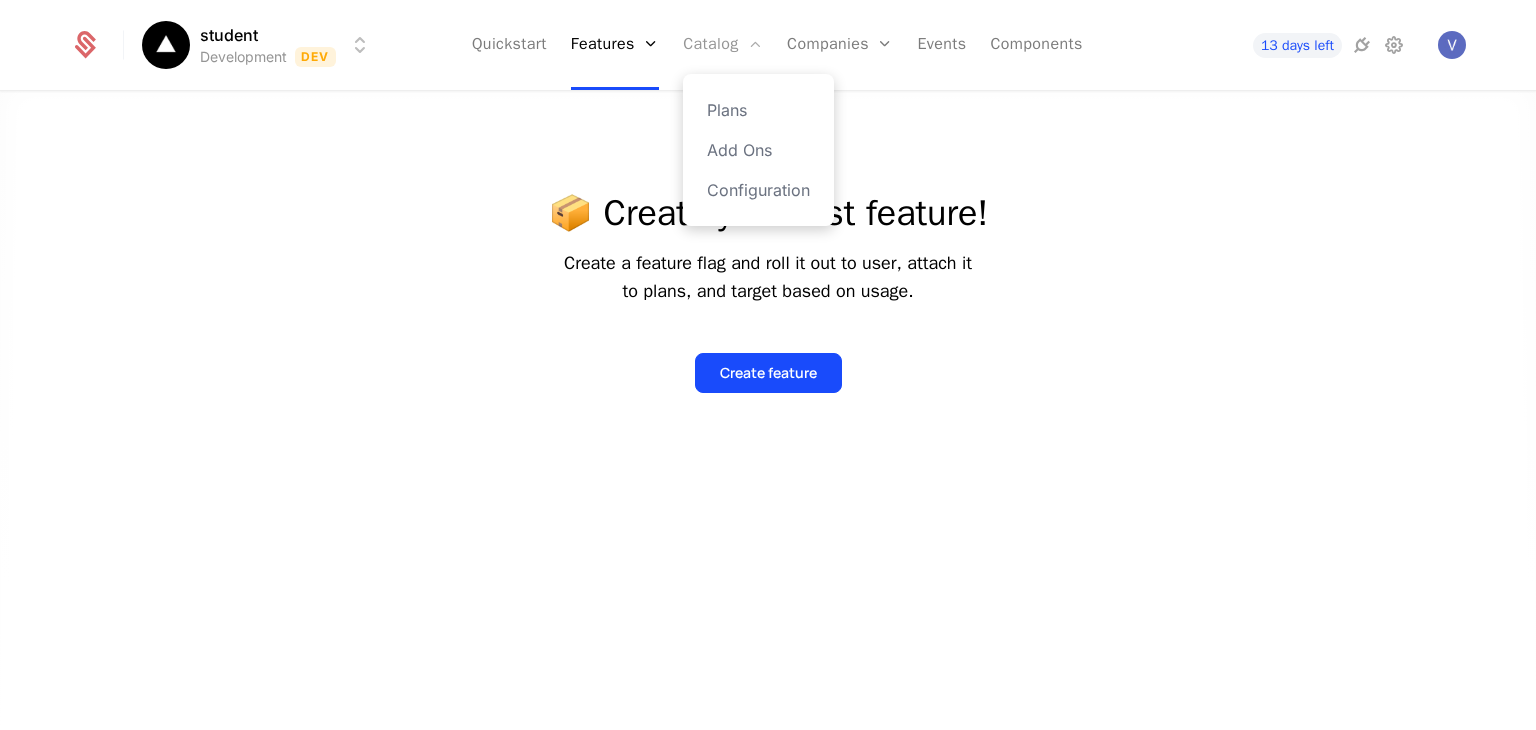 click on "Catalog" at bounding box center (723, 45) 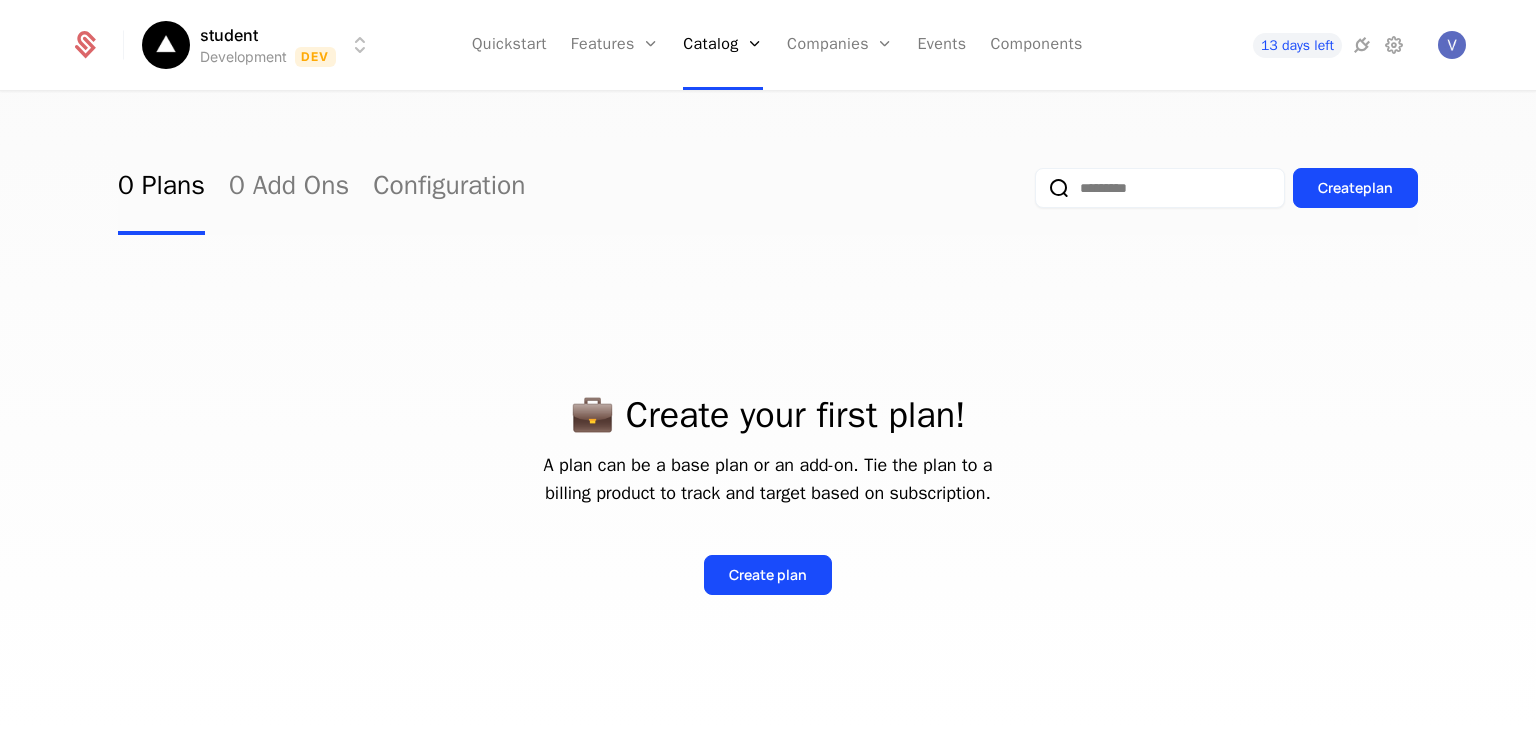 click on "Quickstart Features Features Flags Catalog Plans Add Ons Configuration Companies Companies Users Events Components" at bounding box center [777, 45] 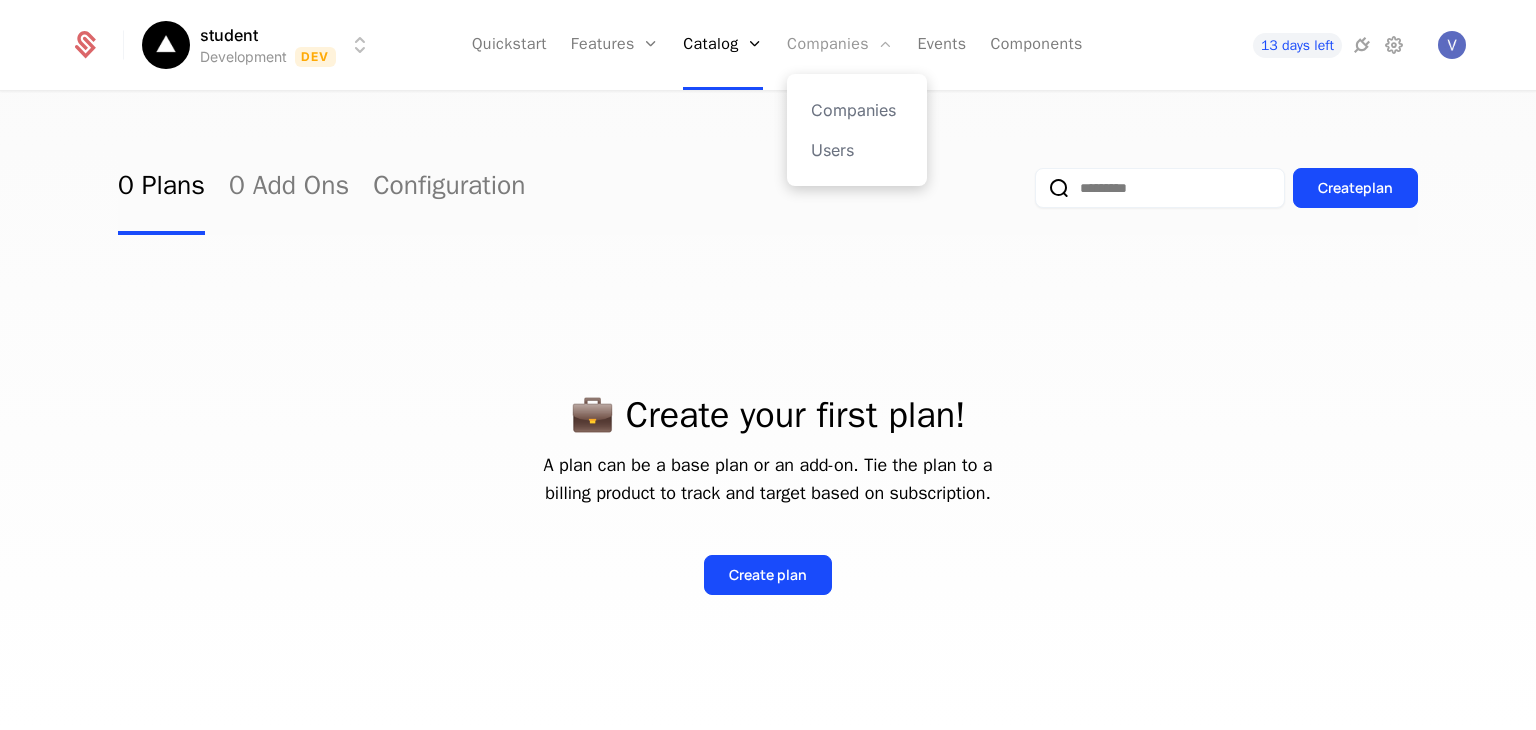 click on "Companies" at bounding box center (840, 45) 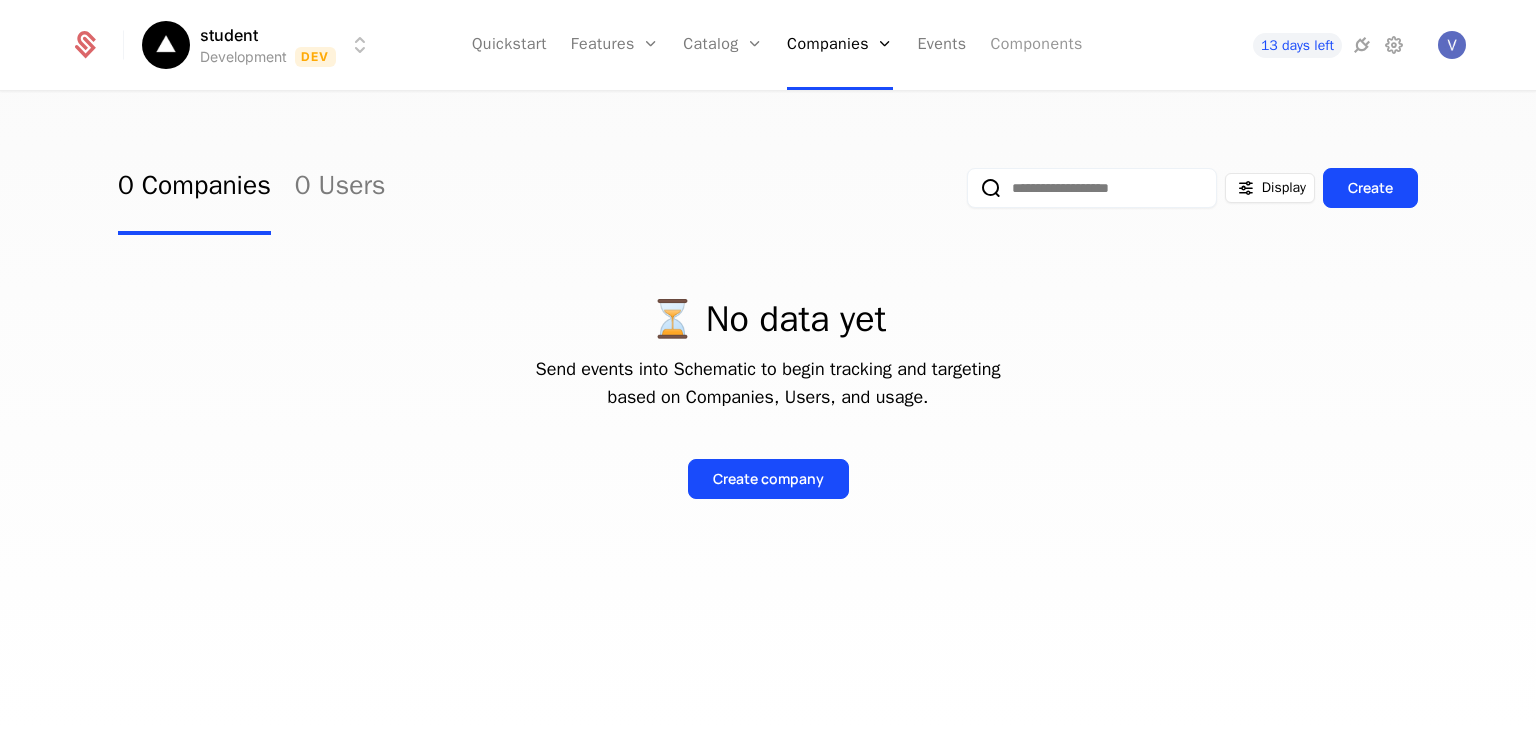 click on "Components" at bounding box center (1036, 45) 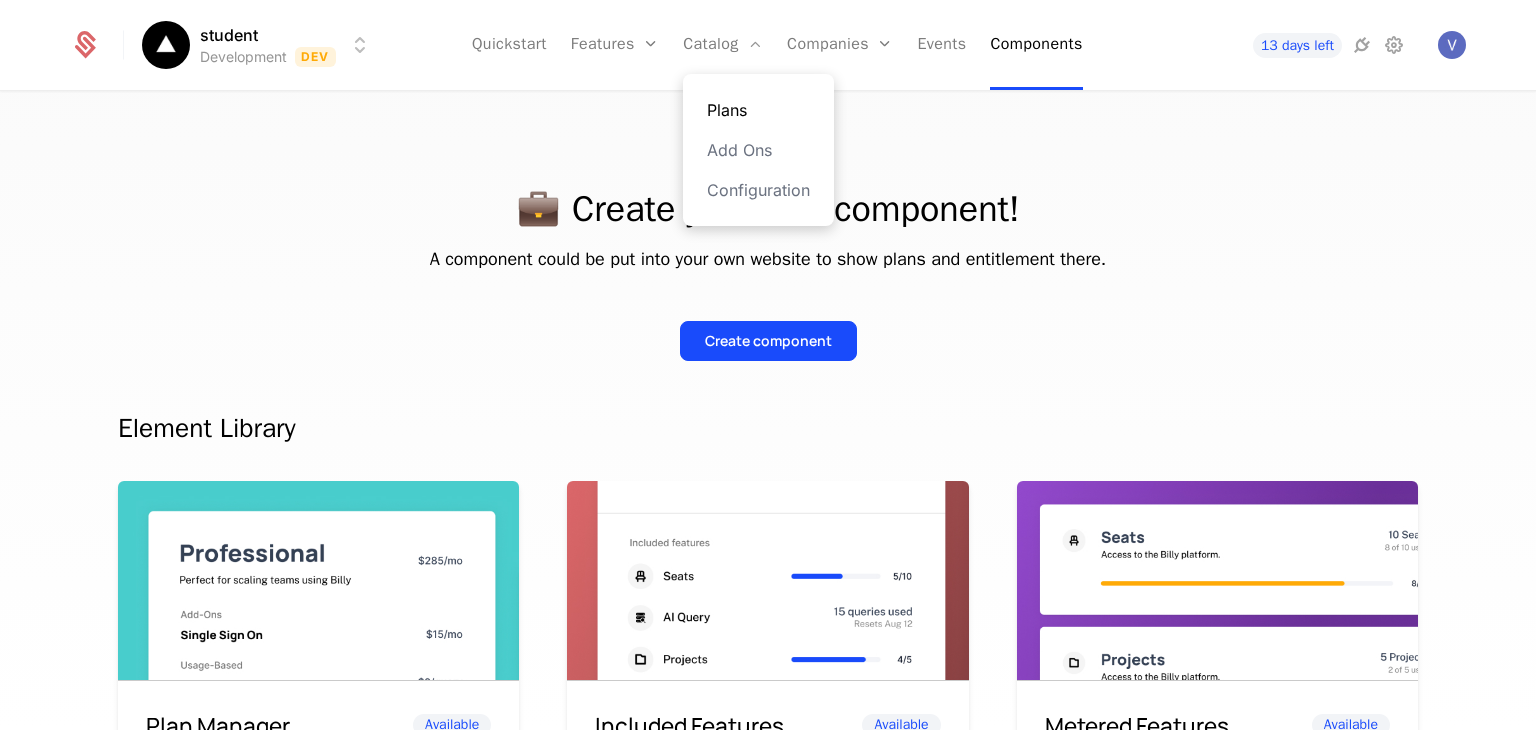 click on "Plans" at bounding box center [758, 110] 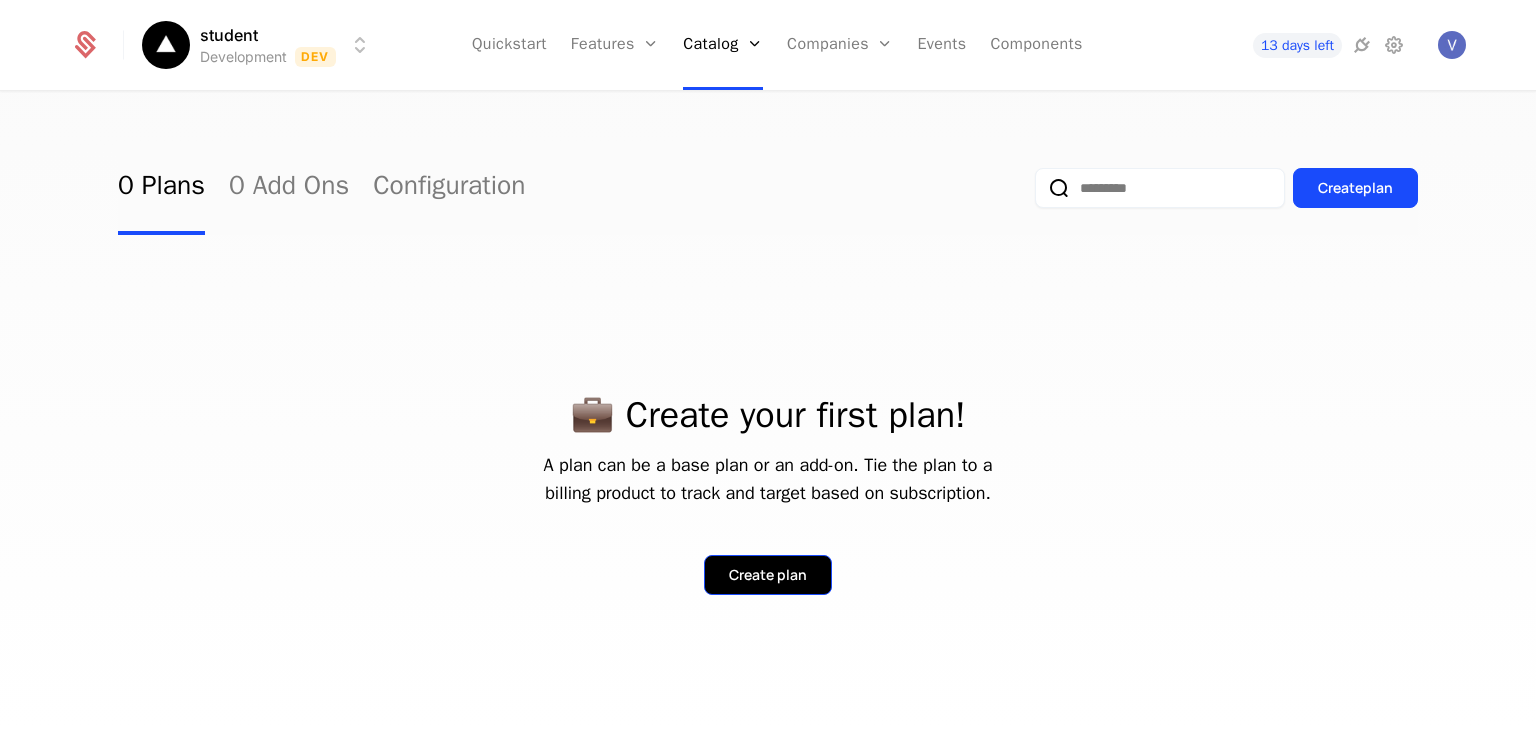 click on "Create plan" at bounding box center [768, 575] 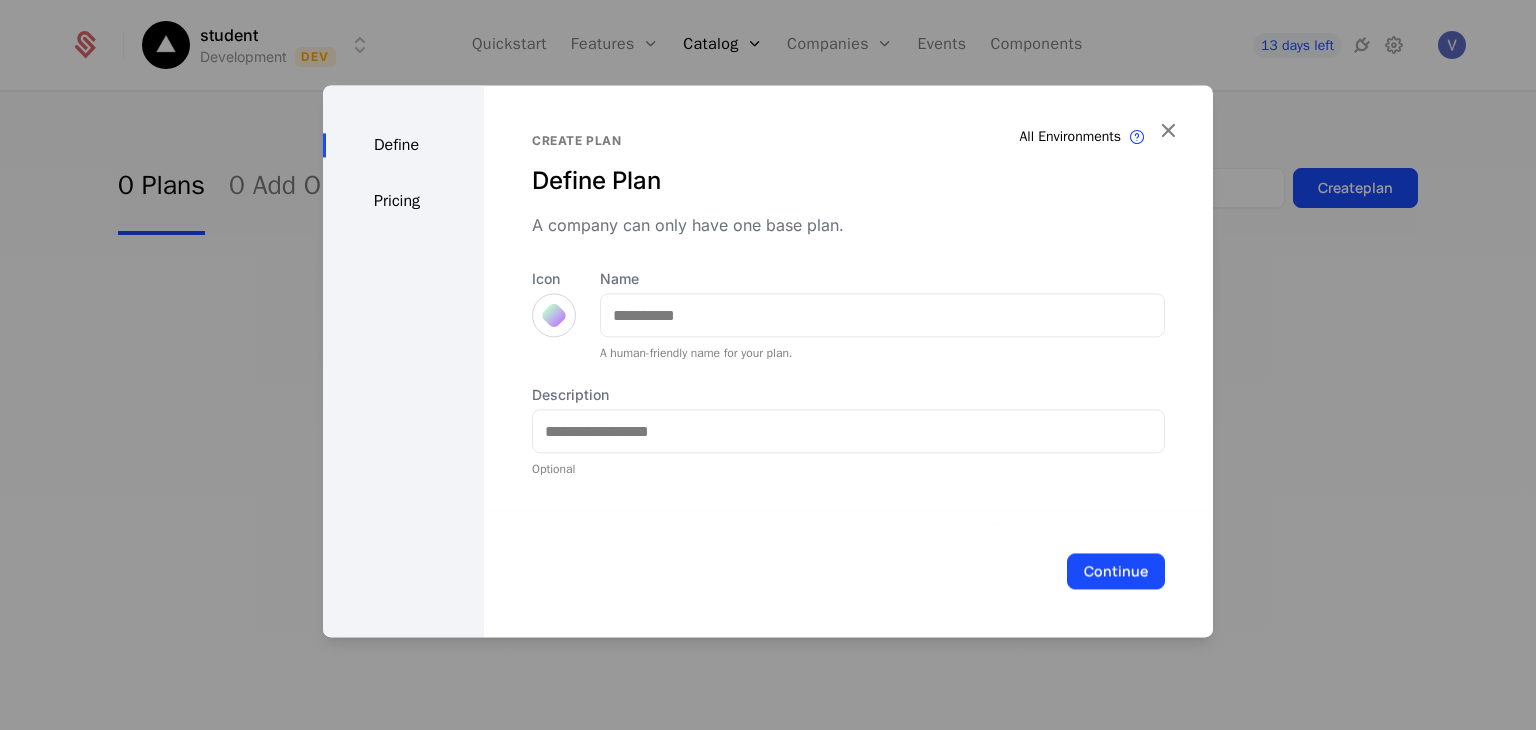 click on "Define Pricing" at bounding box center (403, 361) 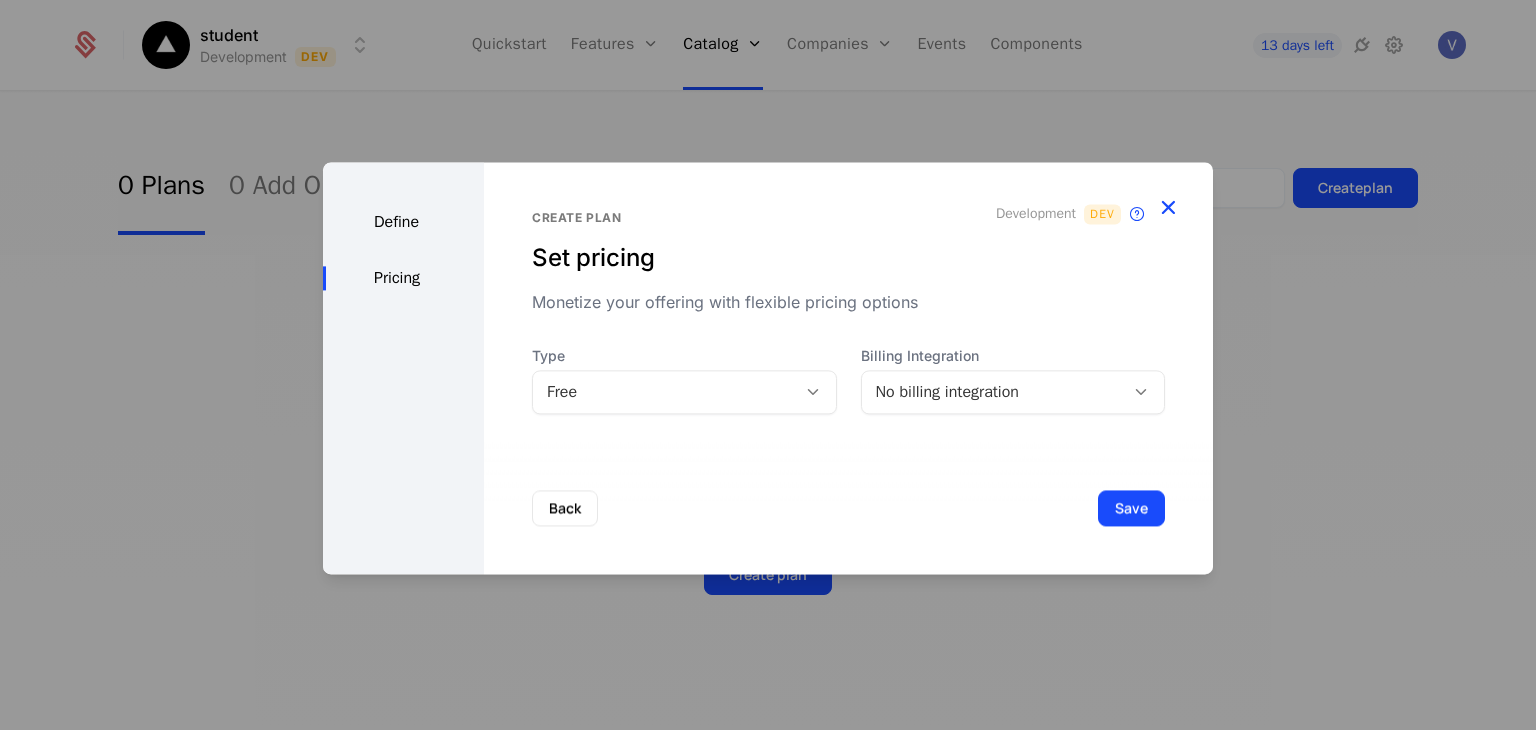 click at bounding box center [1168, 207] 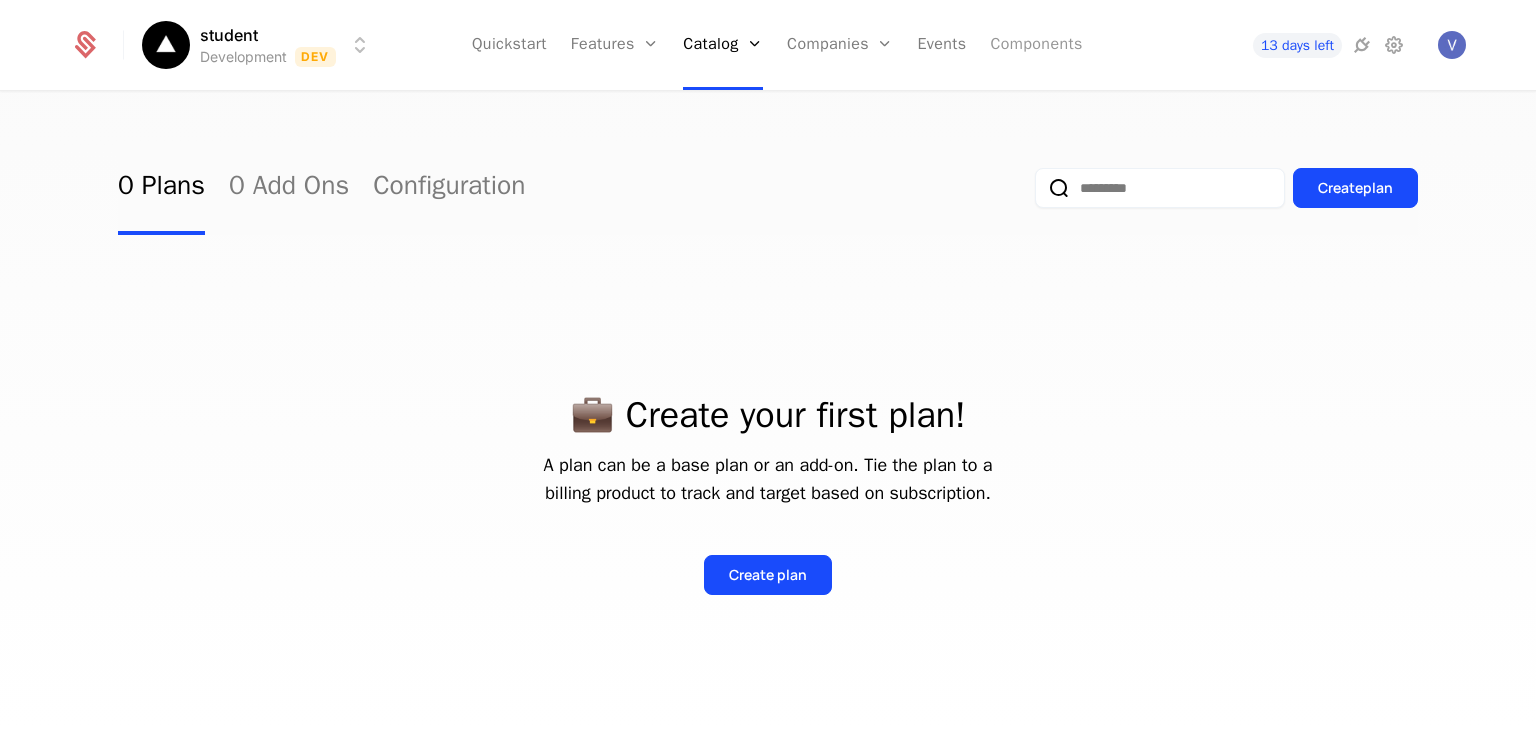 click on "Components" at bounding box center (1036, 45) 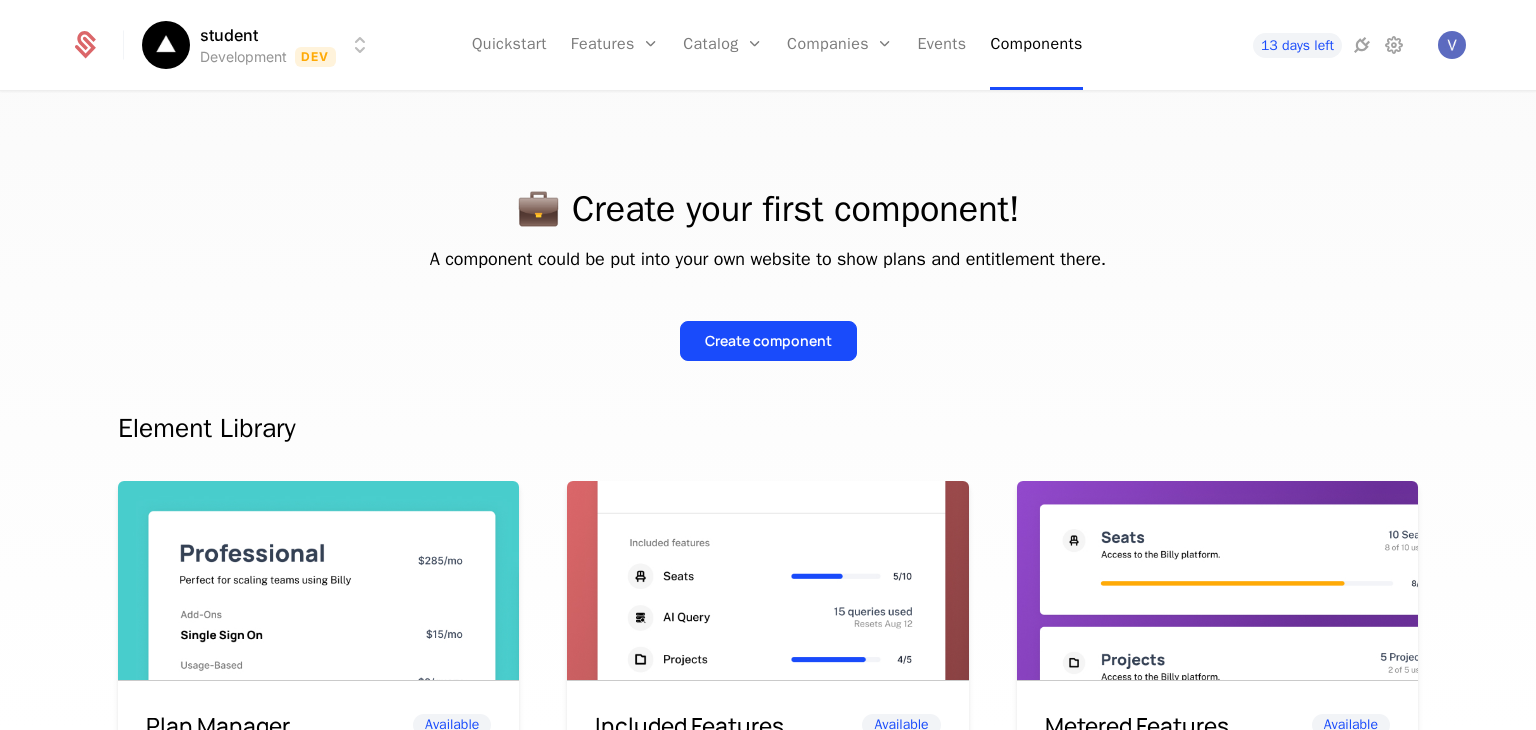 click on "Quickstart Features Features Flags Catalog Plans Add Ons Configuration Companies Companies Users Events Components" at bounding box center (777, 45) 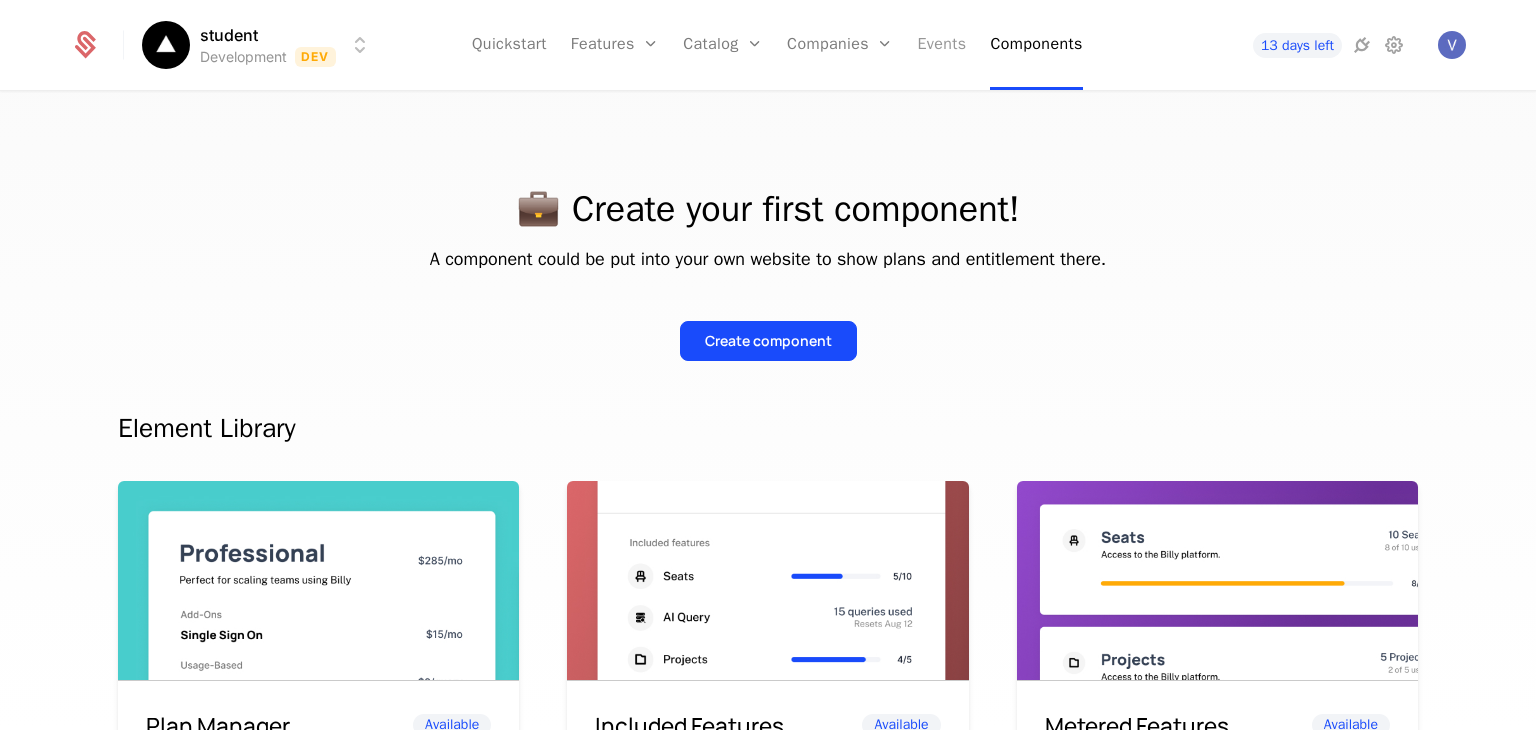 click on "Events" at bounding box center (941, 45) 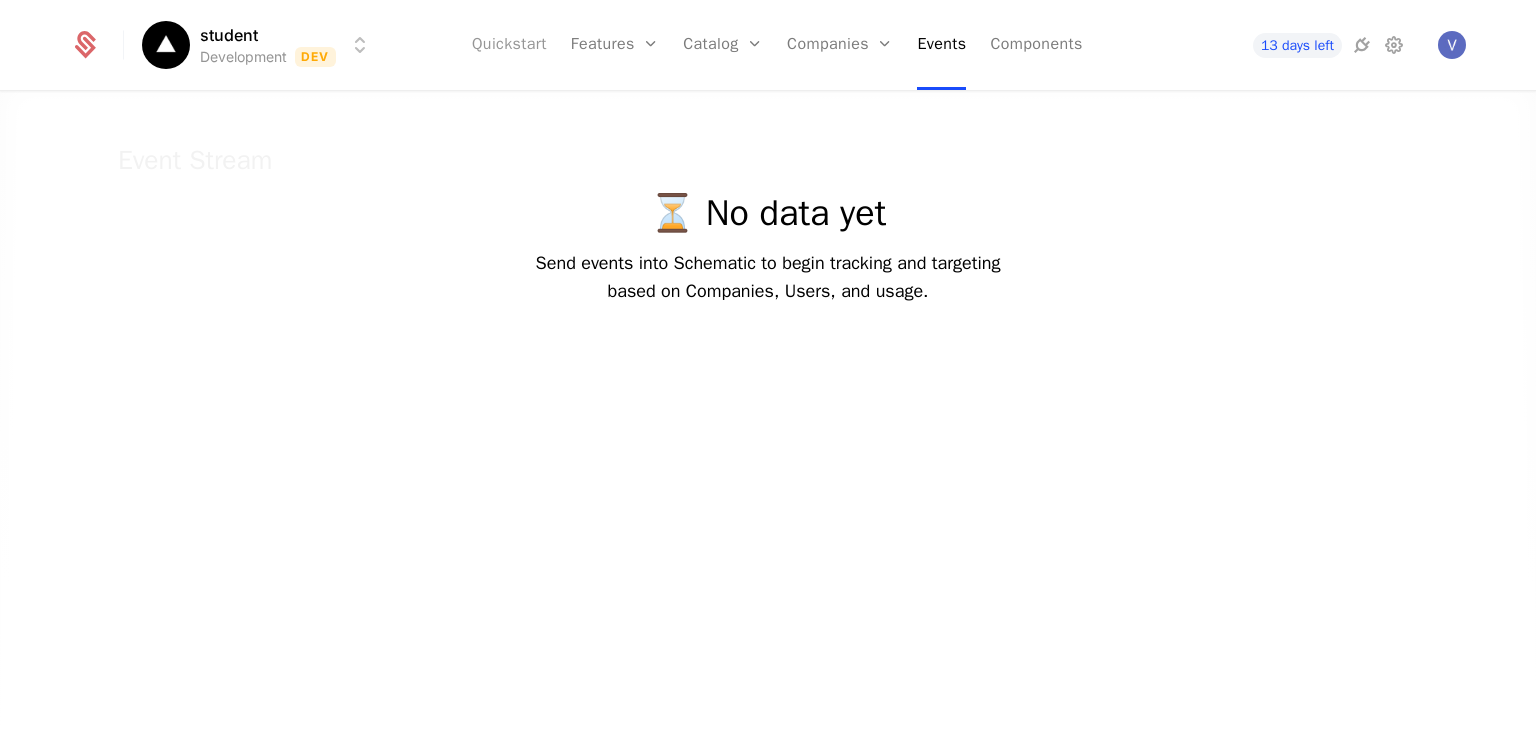 click on "Quickstart" at bounding box center (509, 45) 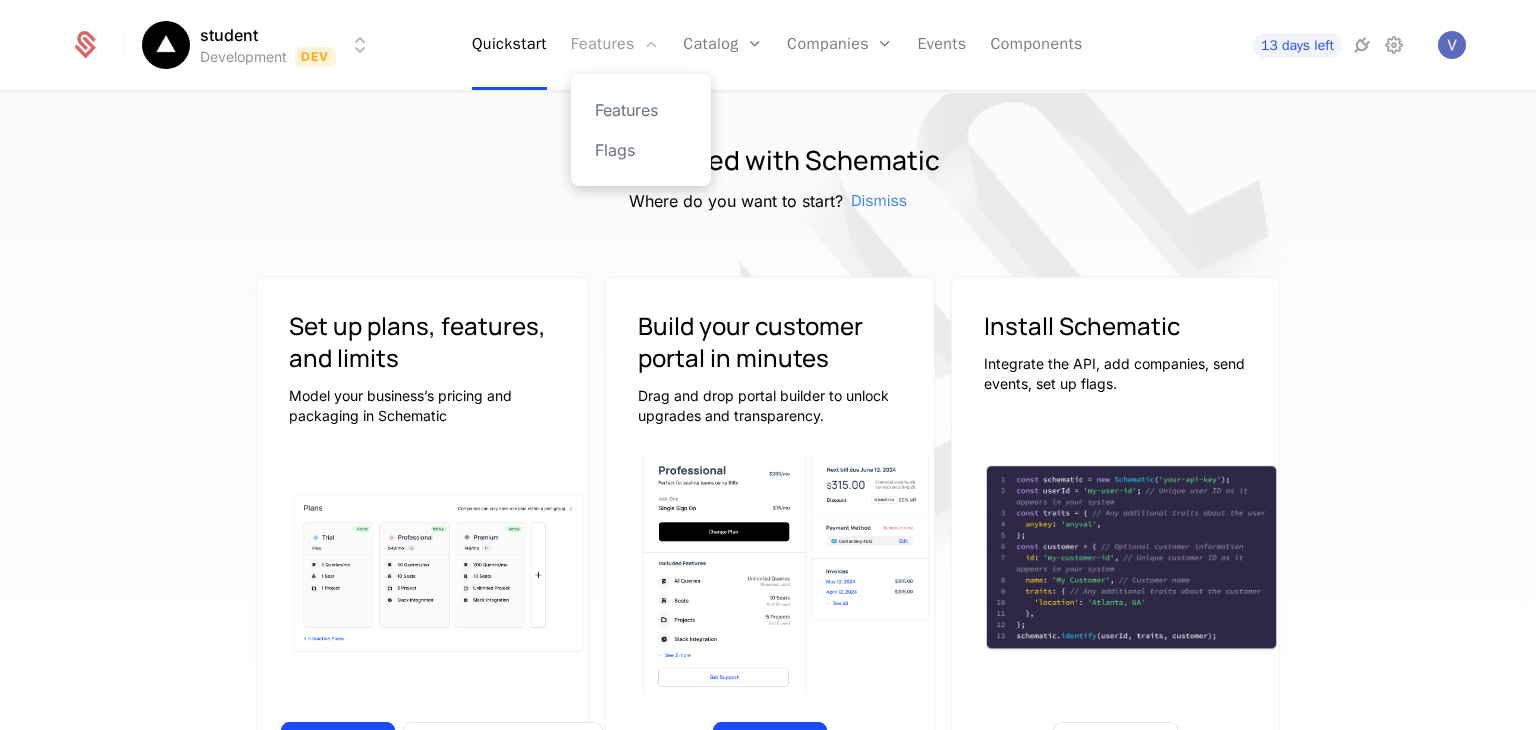 click on "Features" at bounding box center (615, 45) 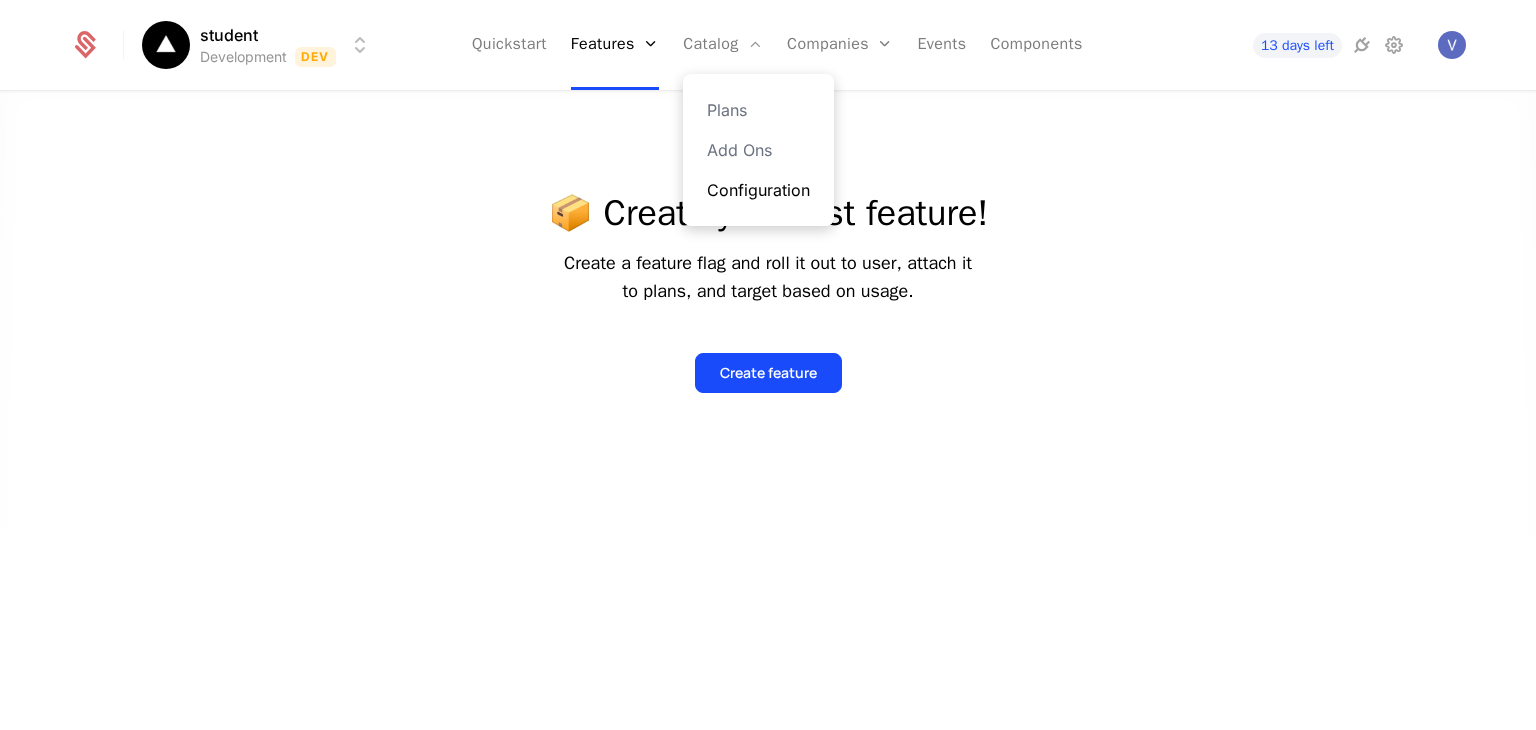 click on "Configuration" at bounding box center (758, 190) 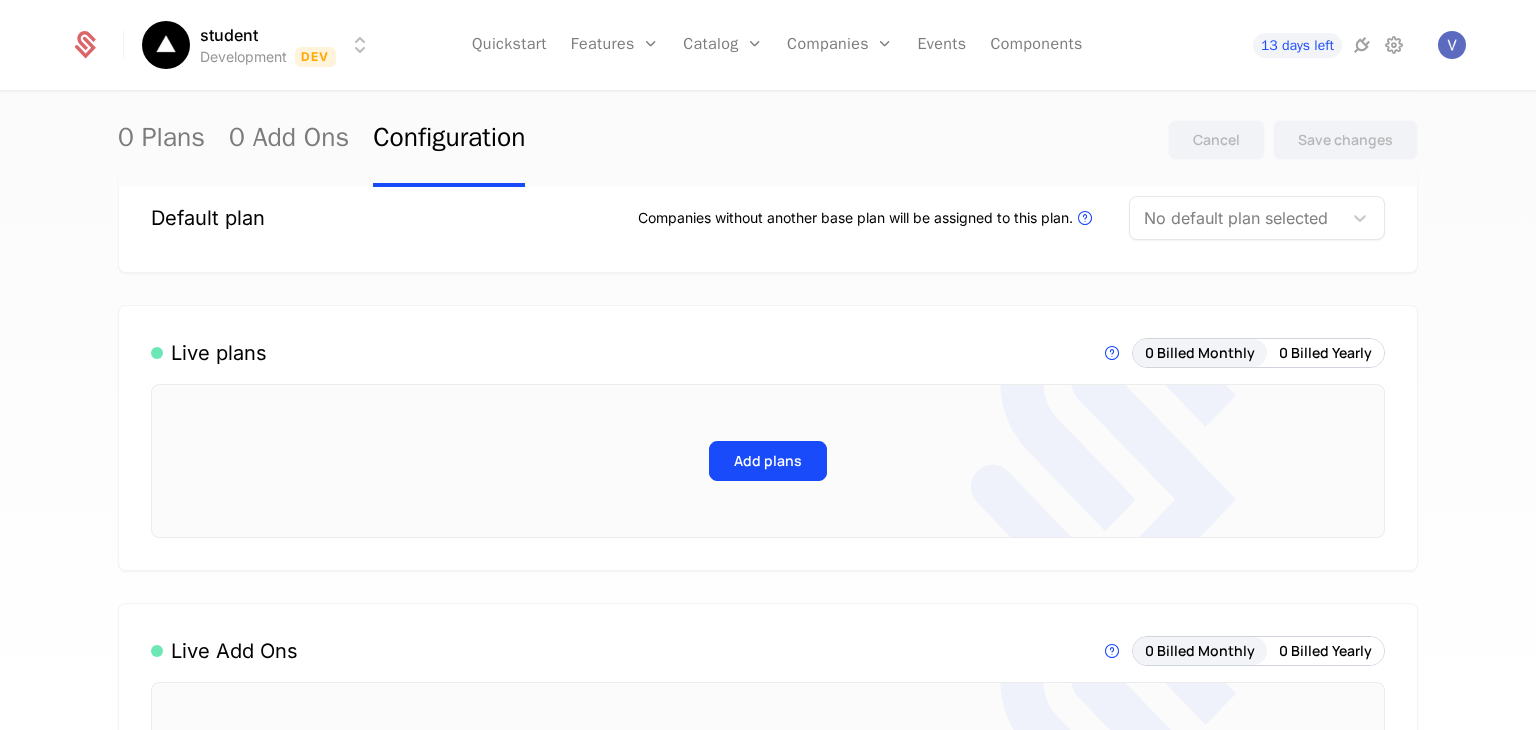 scroll, scrollTop: 0, scrollLeft: 0, axis: both 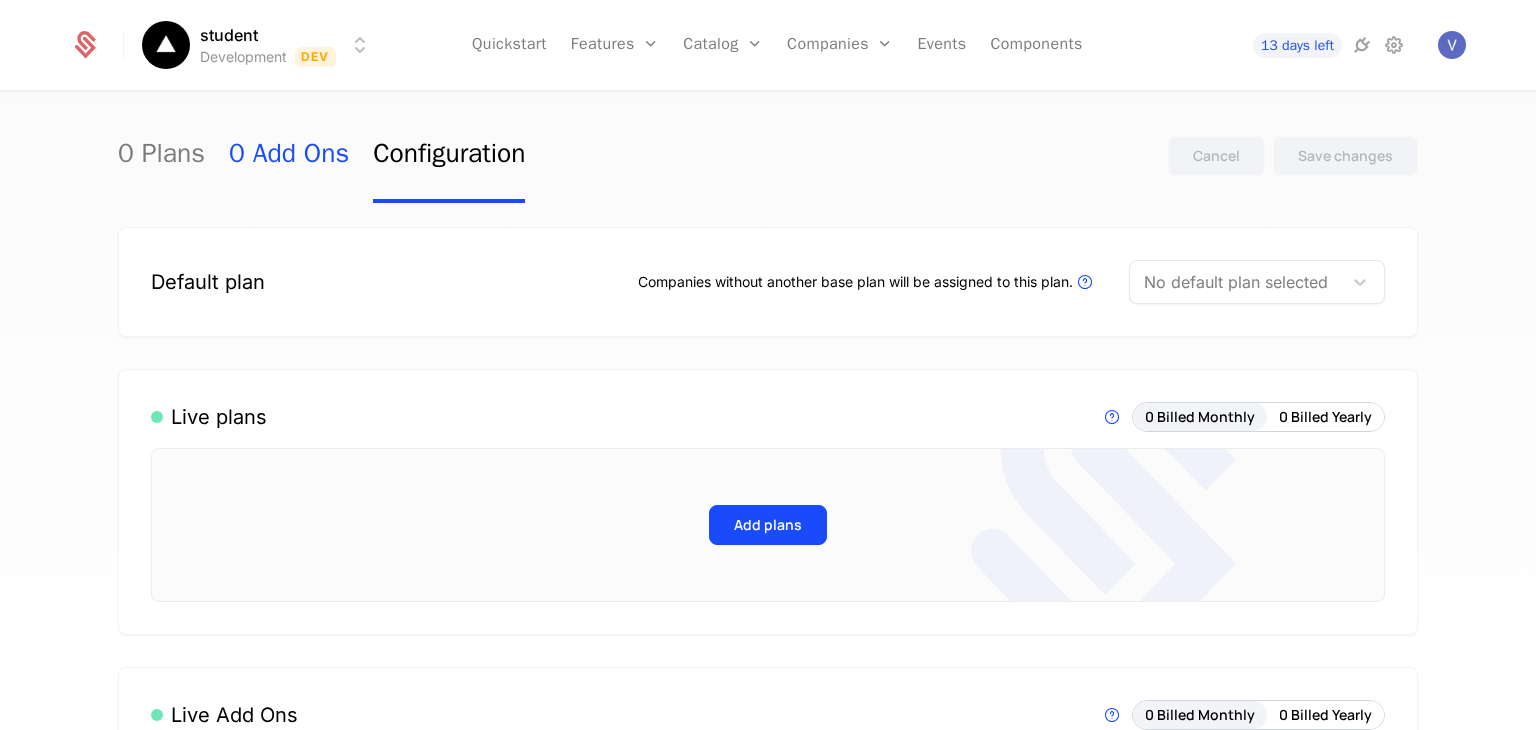 click on "0 Add Ons" at bounding box center (289, 156) 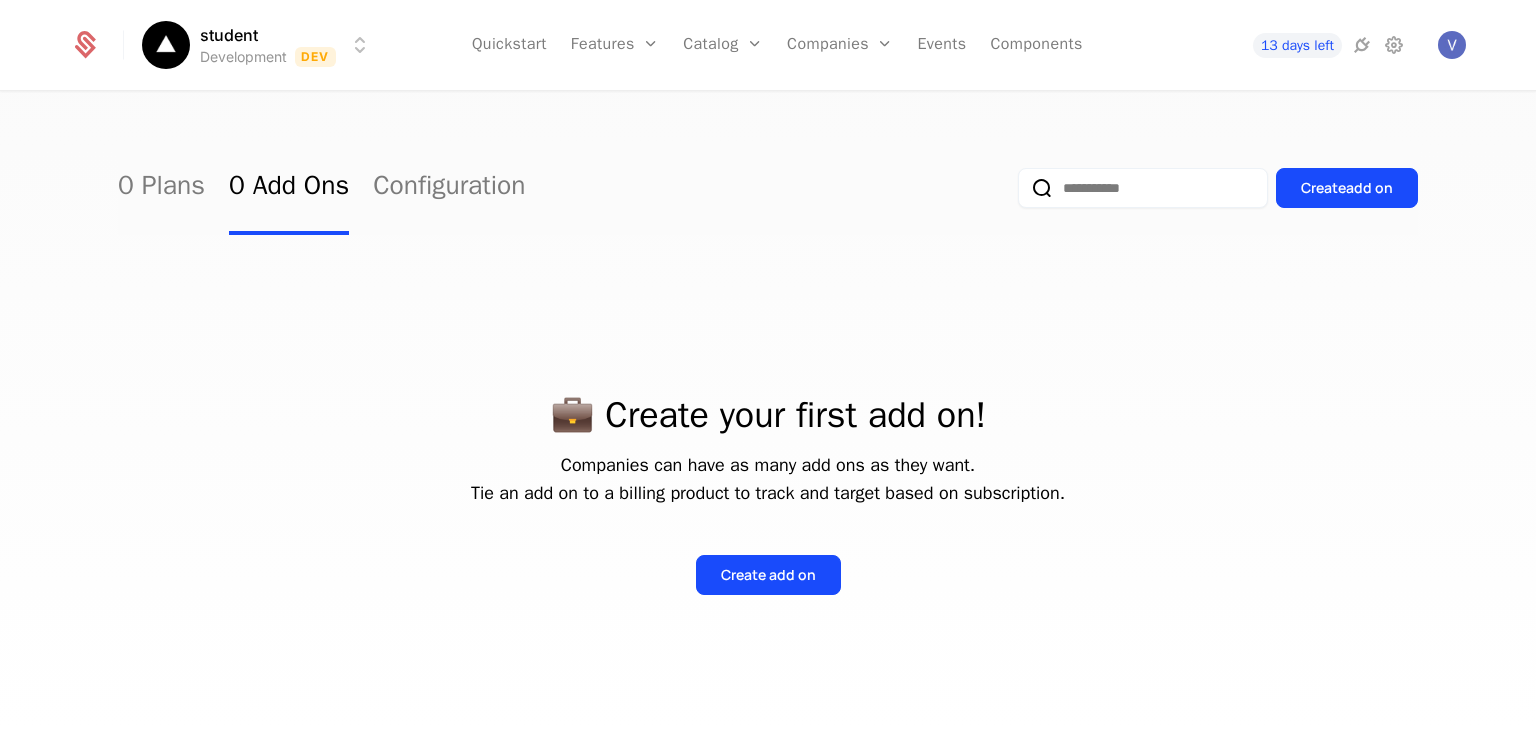 drag, startPoint x: 260, startPoint y: 9, endPoint x: 249, endPoint y: 39, distance: 31.95309 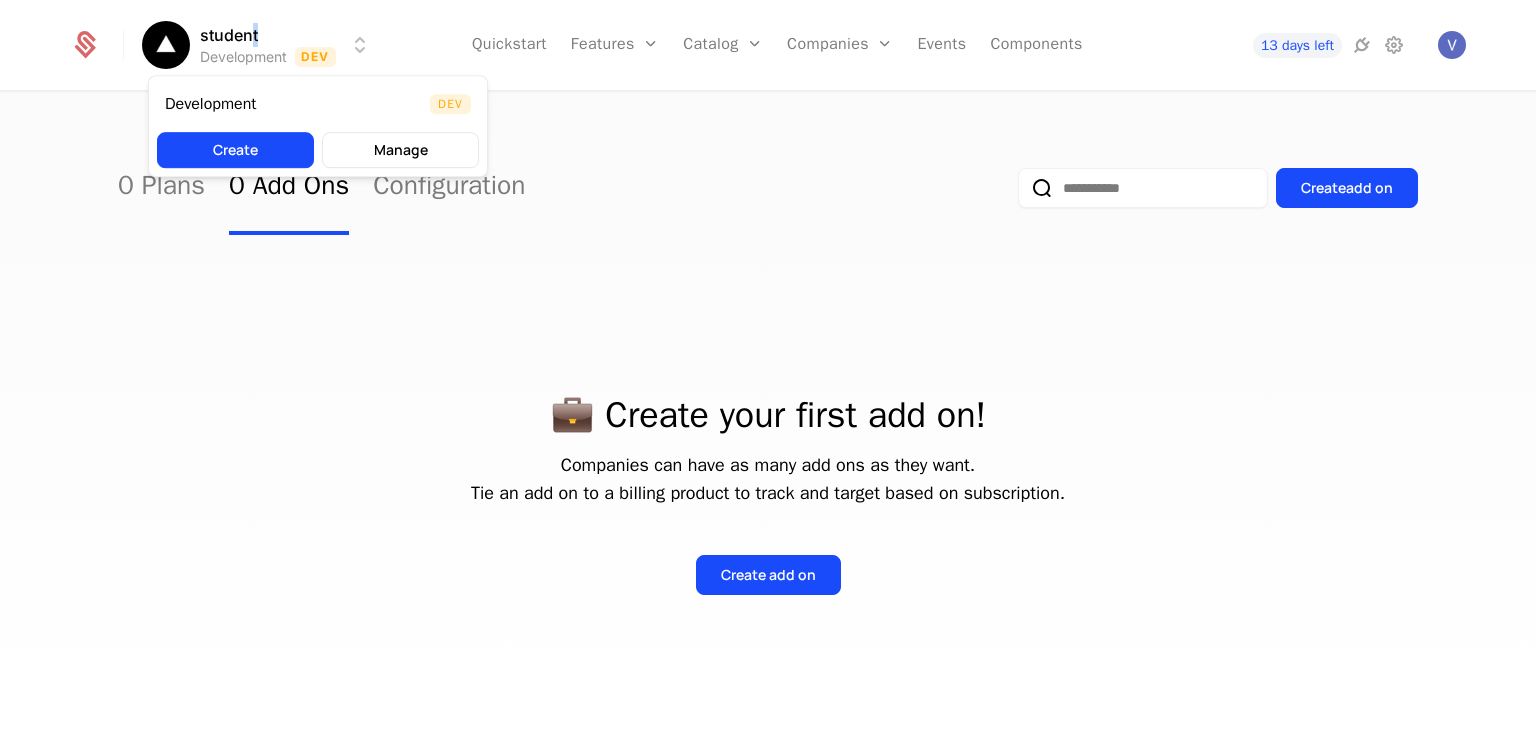 click on "student Development Dev Quickstart Features Features Flags Catalog Plans Add Ons Configuration Companies Companies Users Events Components 13 days left 0 Plans 0 Add Ons Configuration Create  add on 💼 Create your first add on! Companies can have as many add ons as they want.  Tie an add on to a billing product to track and target based on subscription. Create add on
Best Viewed on Desktop You're currently viewing this on a  mobile device . For the best experience,   we recommend using a desktop or larger screens , as the application isn't fully optimized for smaller resolutions just yet. Got it  Development Dev Create Manage" at bounding box center (768, 365) 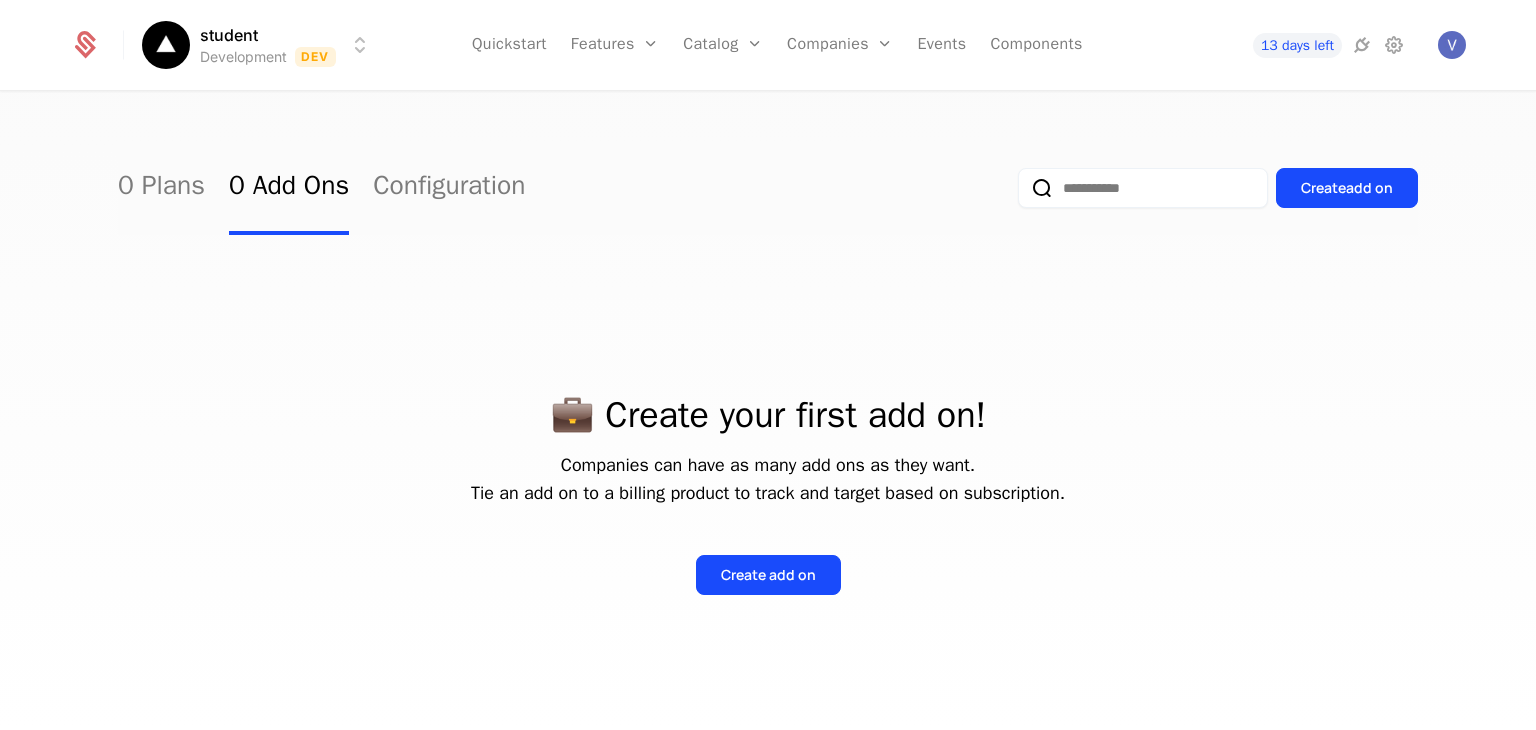 click on "student Development Dev Quickstart Features Features Flags Catalog Plans Add Ons Configuration Companies Companies Users Events Components 13 days left 0 Plans 0 Add Ons Configuration Create  add on 💼 Create your first add on! Companies can have as many add ons as they want.  Tie an add on to a billing product to track and target based on subscription. Create add on
Best Viewed on Desktop You're currently viewing this on a  mobile device . For the best experience,   we recommend using a desktop or larger screens , as the application isn't fully optimized for smaller resolutions just yet. Got it" at bounding box center (768, 365) 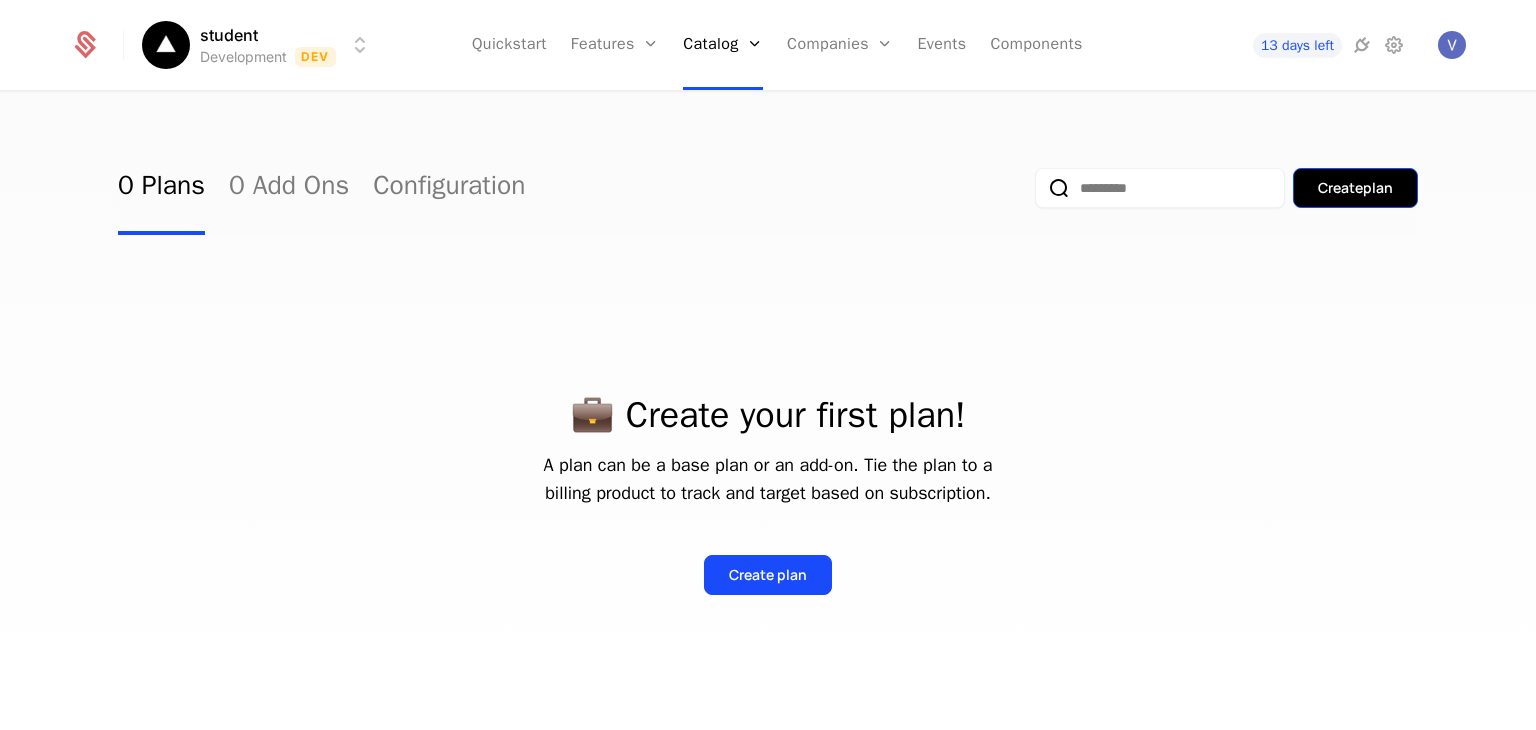 scroll, scrollTop: 0, scrollLeft: 0, axis: both 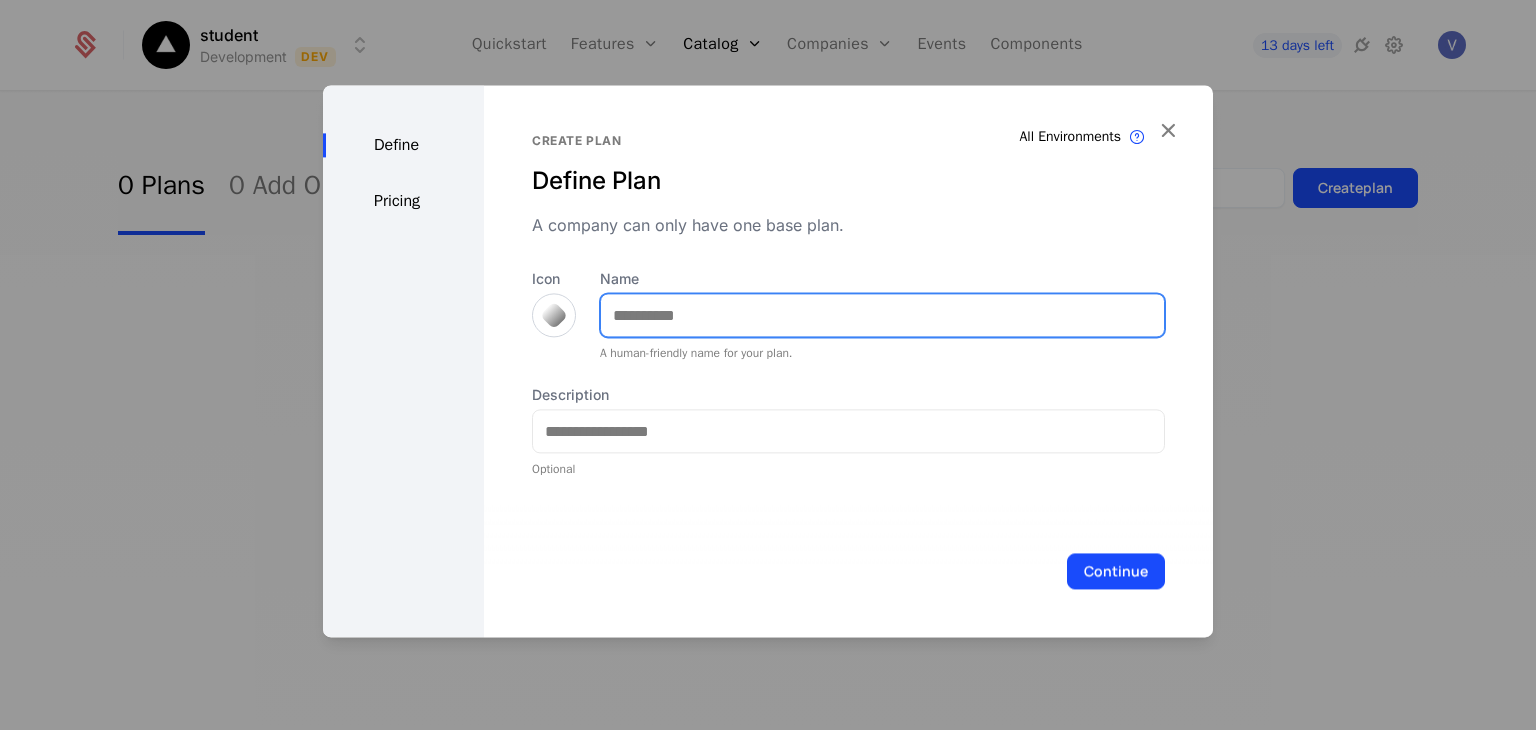 click on "Name" at bounding box center (882, 315) 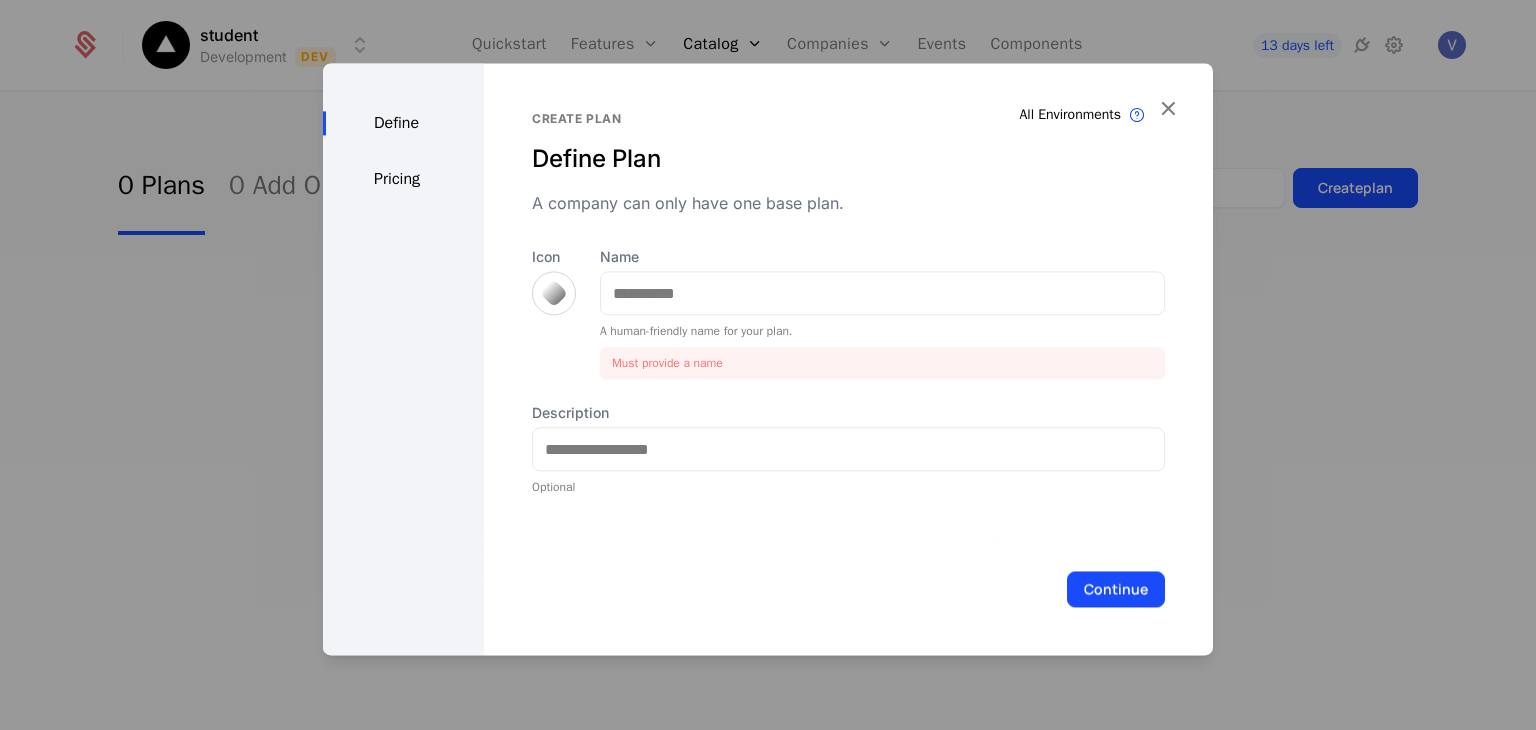 click on "All Environments Plan exist in all environments Create plan Define Plan A company can only have one base plan. Icon Name A human-friendly name for your plan. Must provide a name Description Optional" at bounding box center (848, 359) 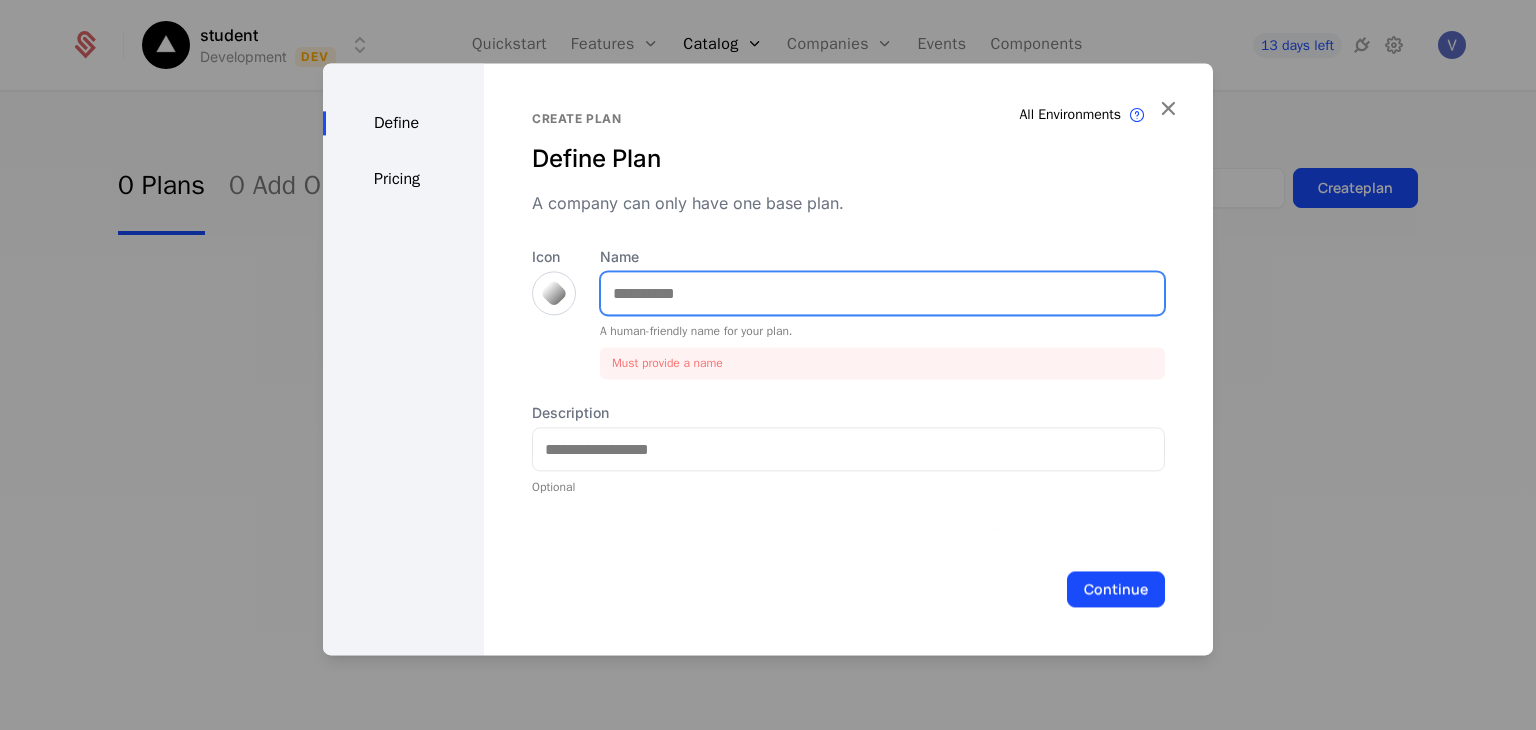click on "Name" at bounding box center [882, 293] 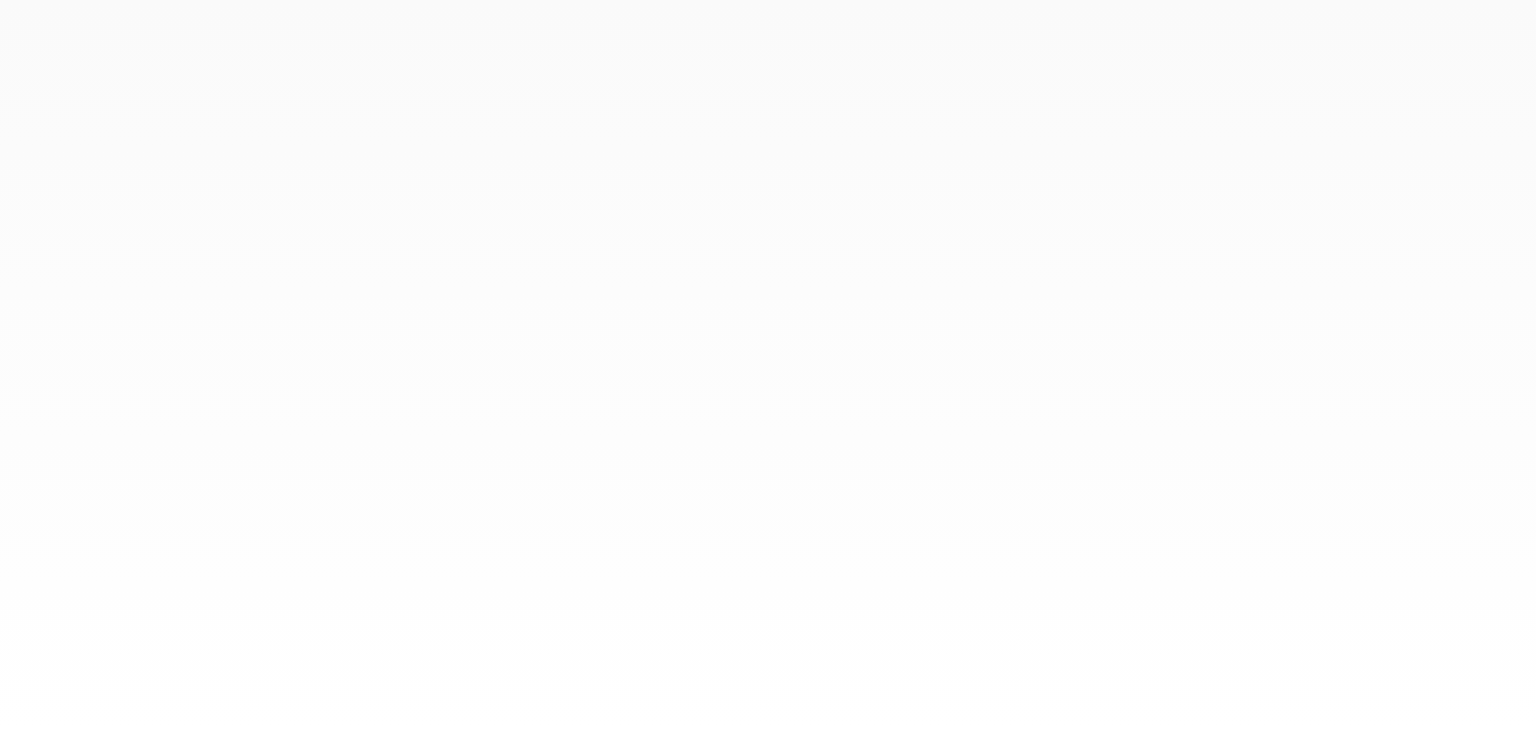 scroll, scrollTop: 0, scrollLeft: 0, axis: both 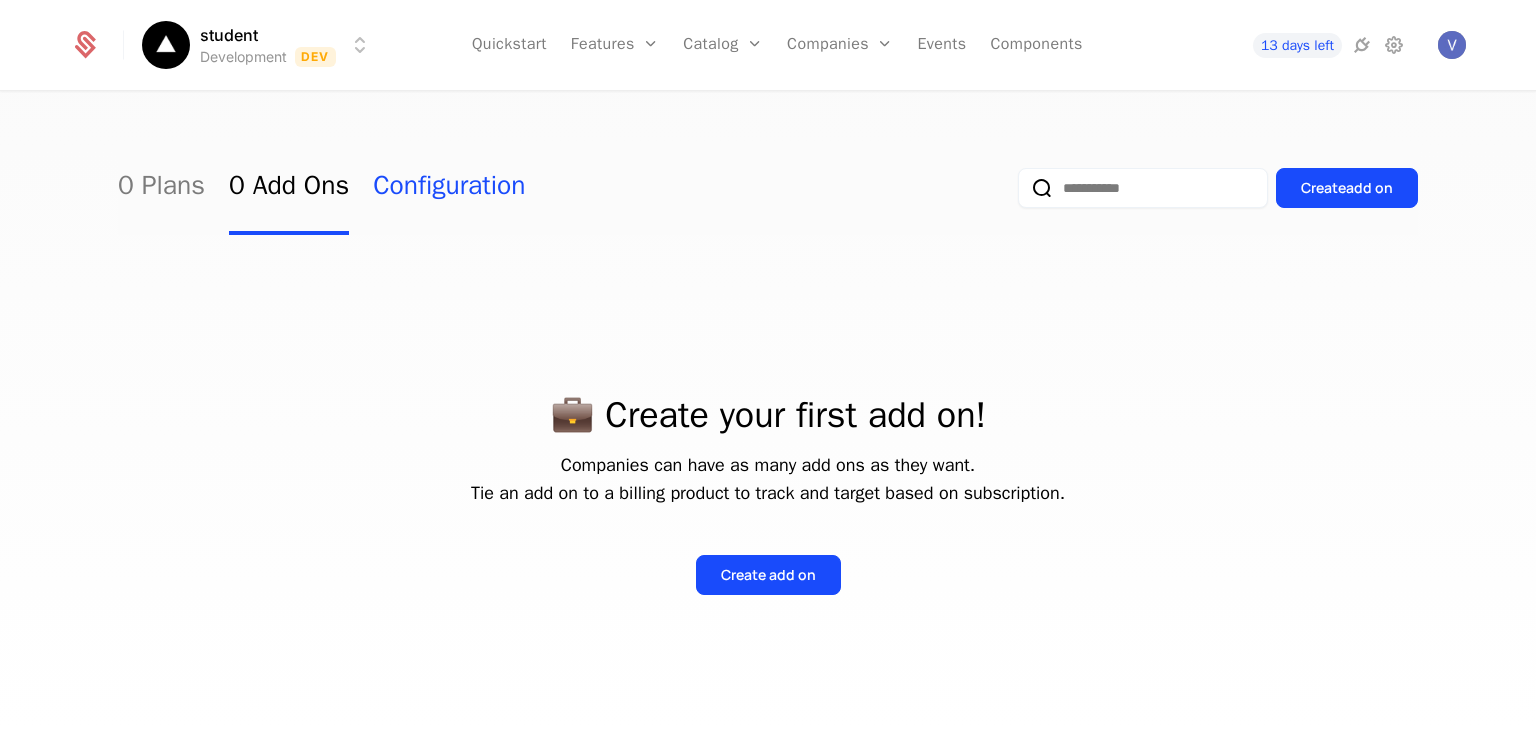 click on "Configuration" at bounding box center (449, 188) 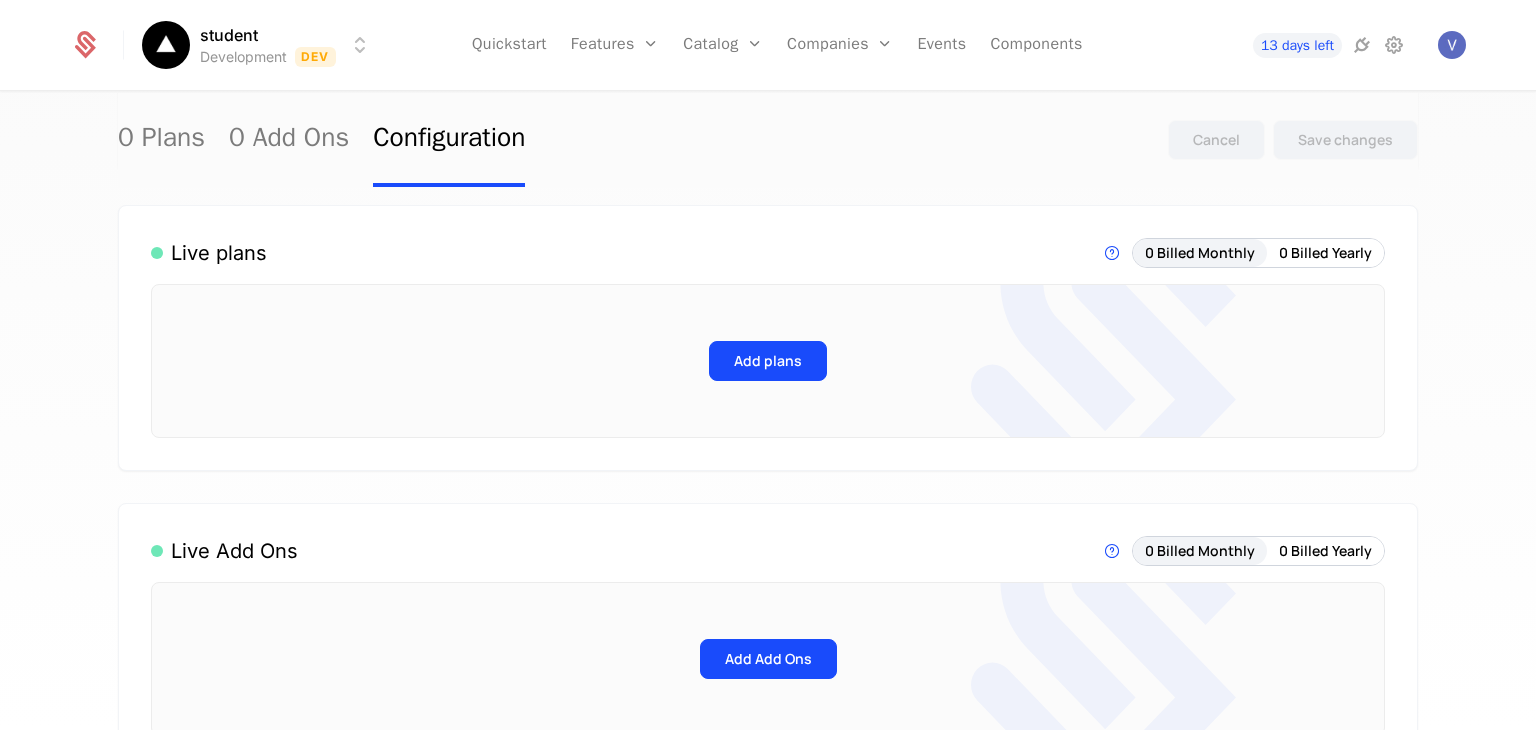 scroll, scrollTop: 164, scrollLeft: 0, axis: vertical 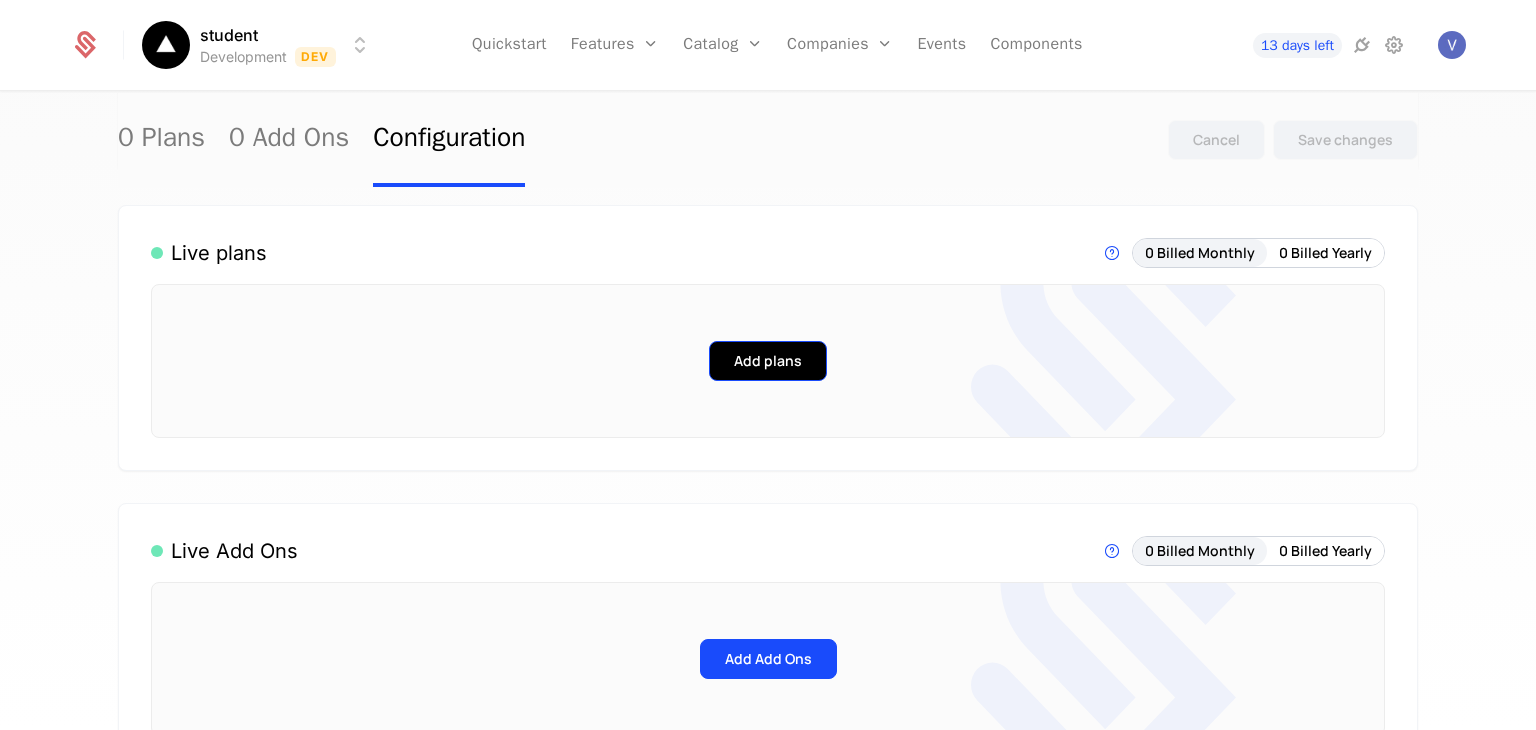 click on "Add plans" at bounding box center (768, 361) 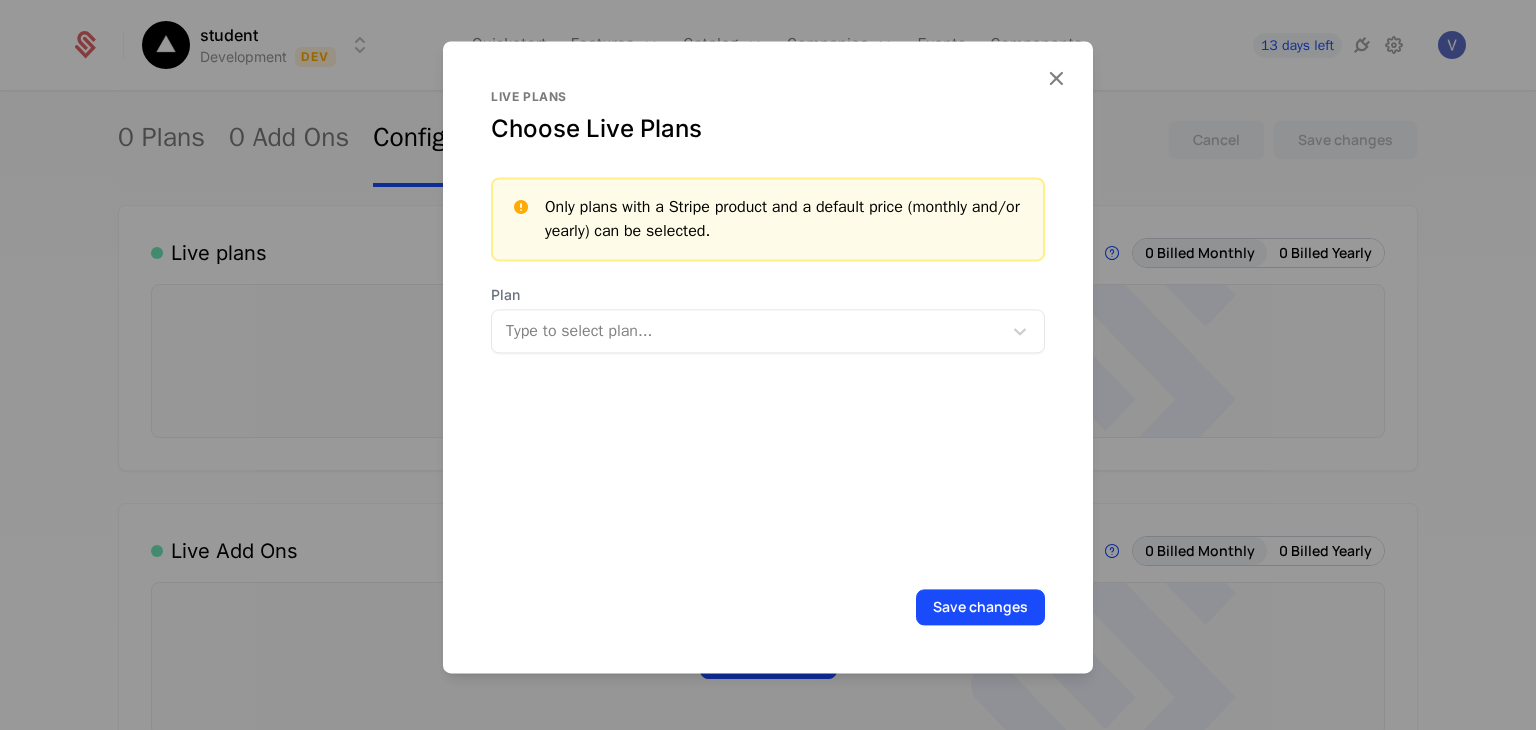 click on "Only plans with a Stripe product and a default price (monthly and/or yearly) can be selected." at bounding box center (786, 219) 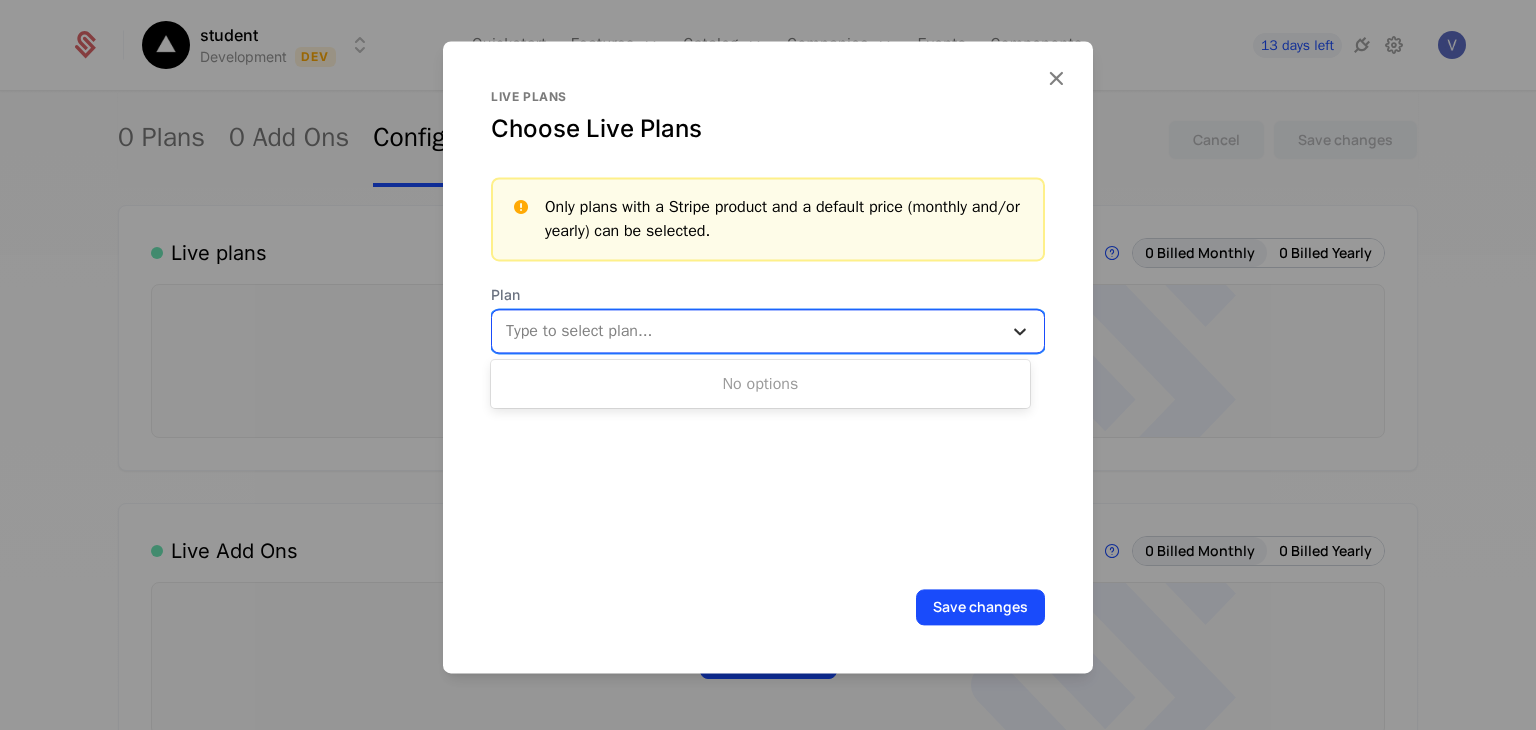 click 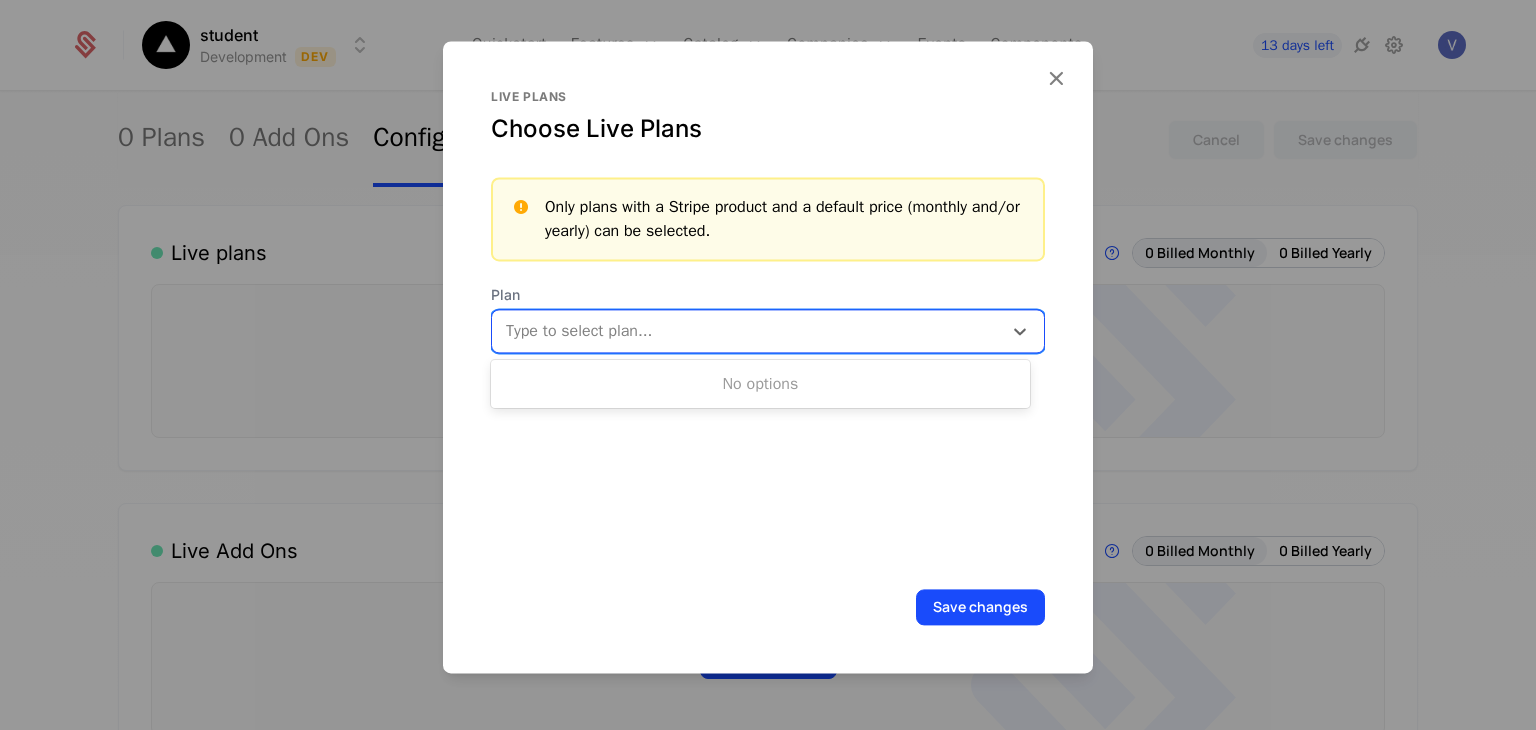 click on "Live plans Choose Live Plans Only plans with a Stripe product and a default price (monthly and/or yearly) can be selected. Plan Use Up and Down to choose options, press Enter to select the currently focused option, press Escape to exit the menu, press Tab to select the option and exit the menu. Type to select plan..." at bounding box center [768, 327] 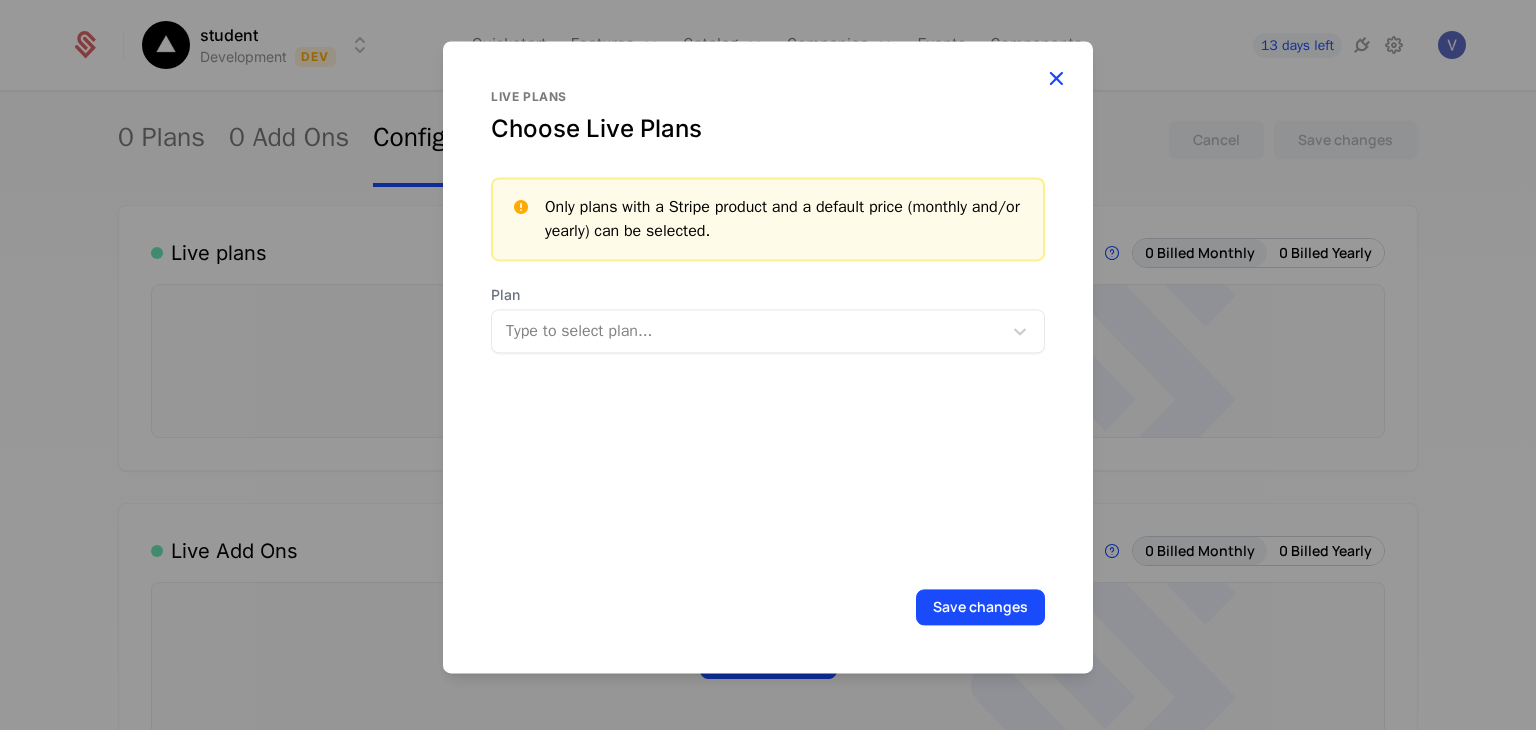 click at bounding box center [1056, 78] 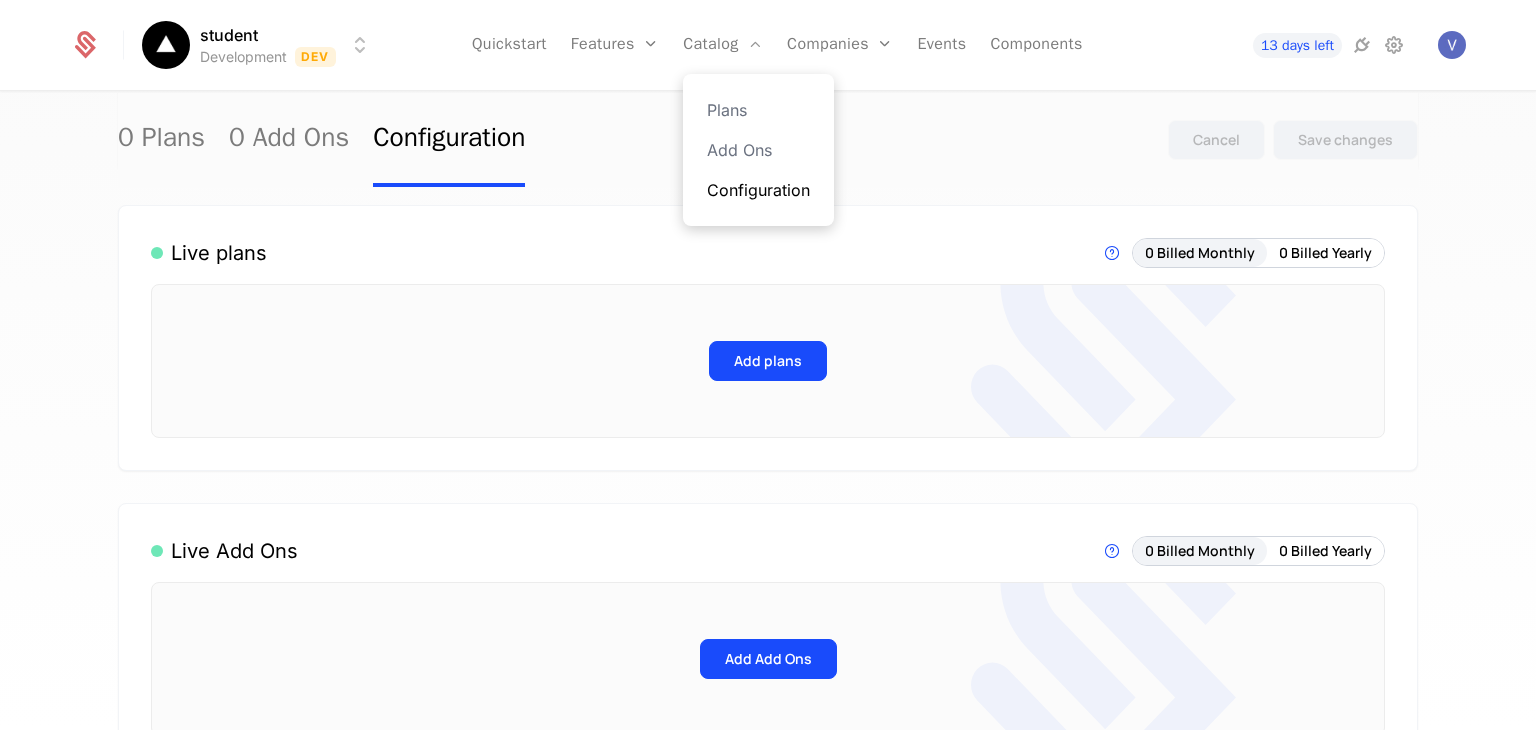 click on "Plans Add Ons Configuration" at bounding box center [758, 150] 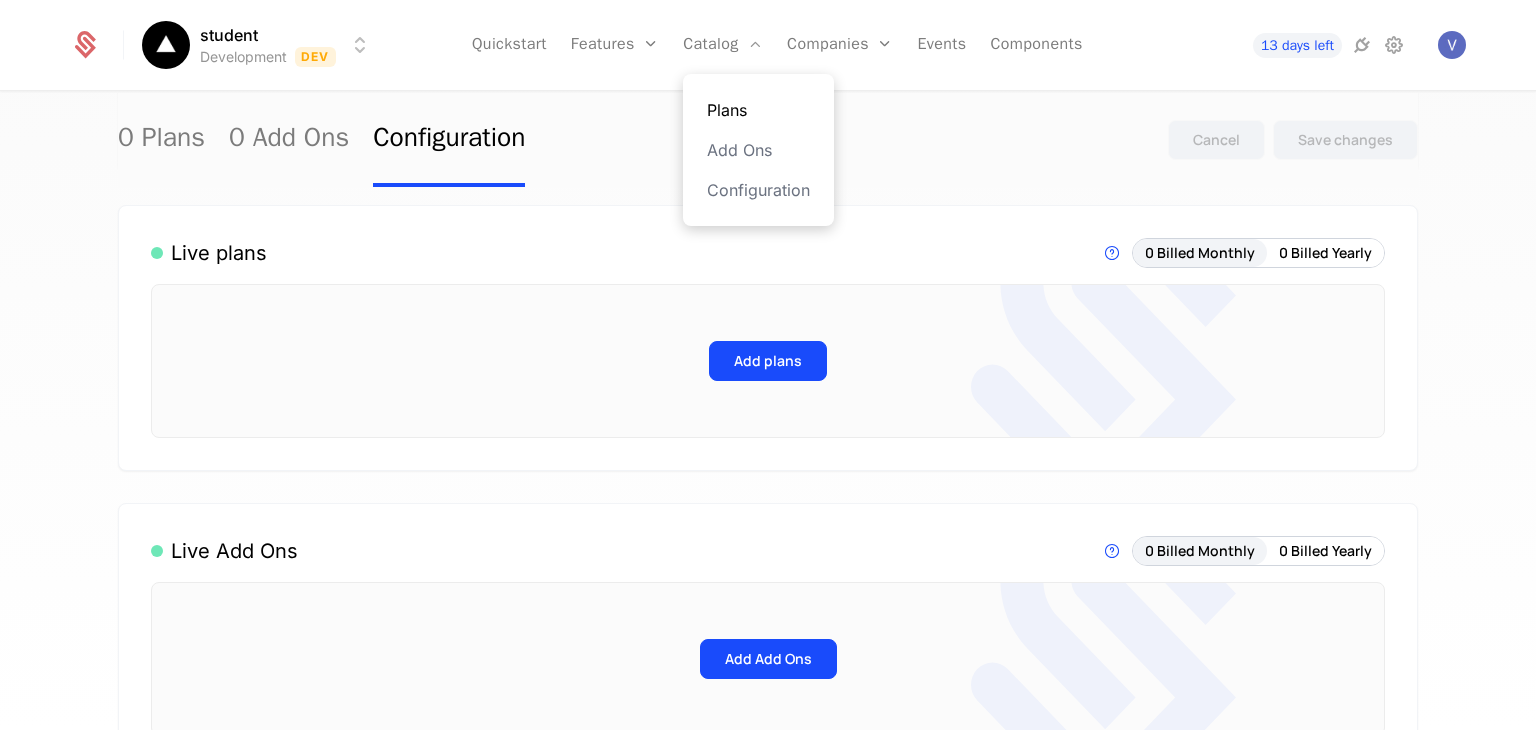 click on "Plans" at bounding box center (758, 110) 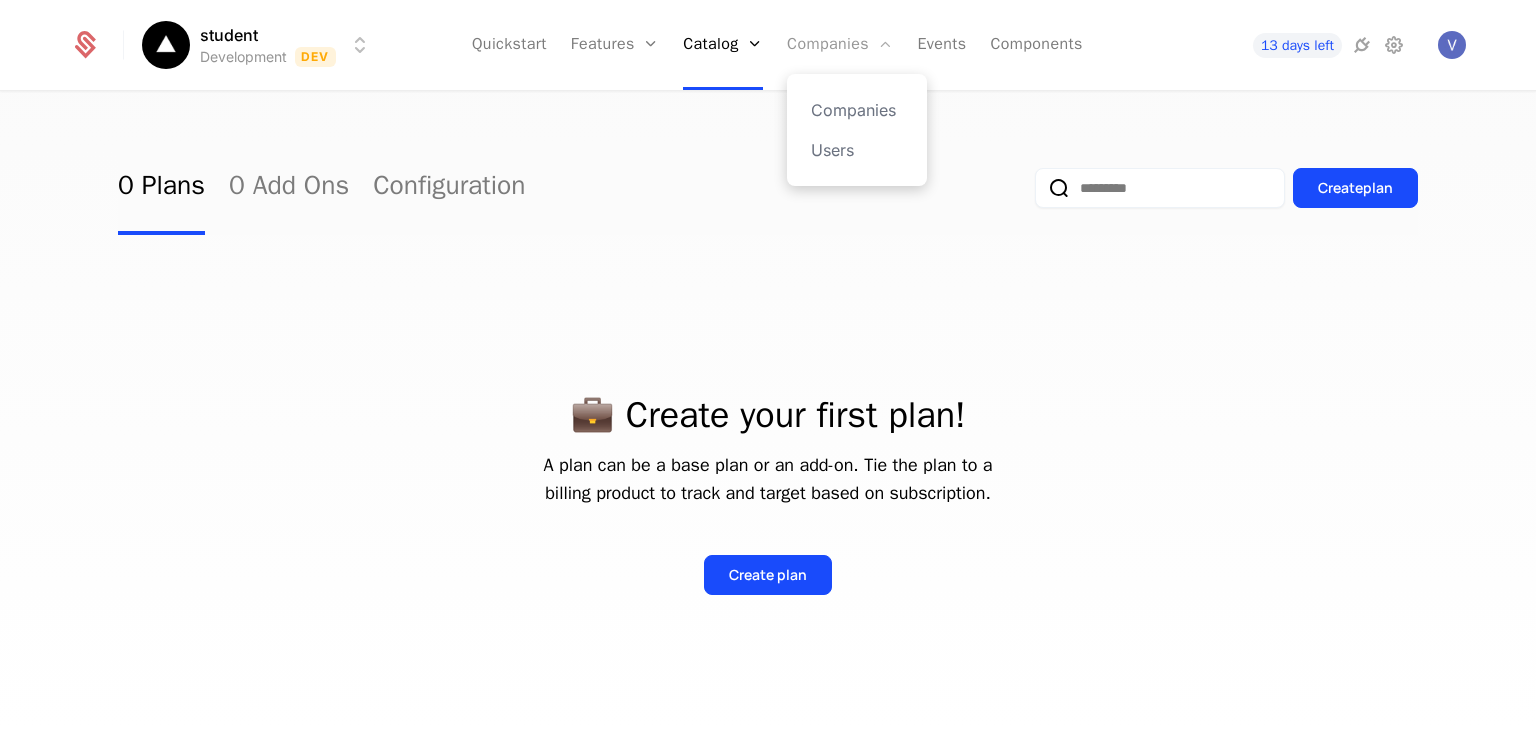 click on "Companies" at bounding box center [840, 45] 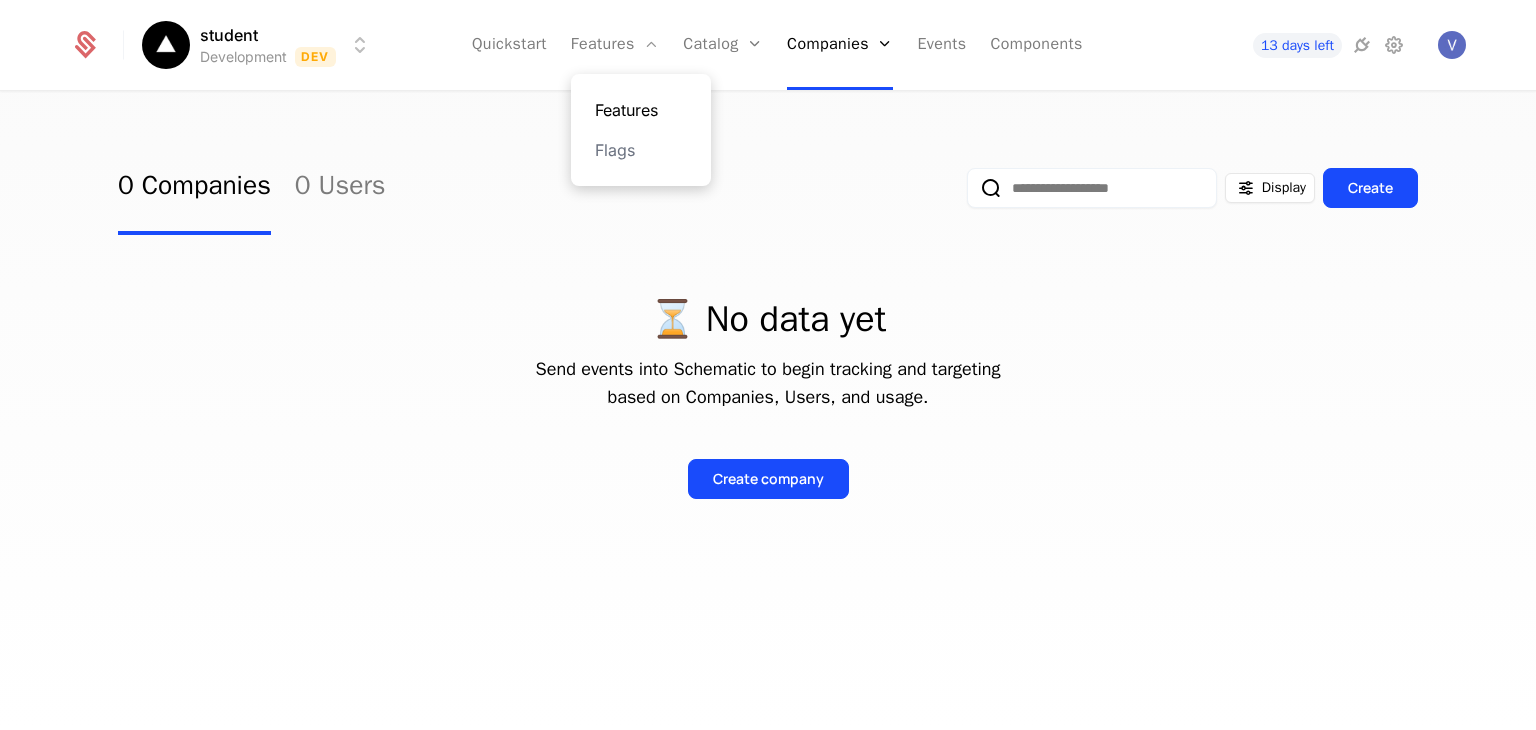 click on "Features" at bounding box center (641, 110) 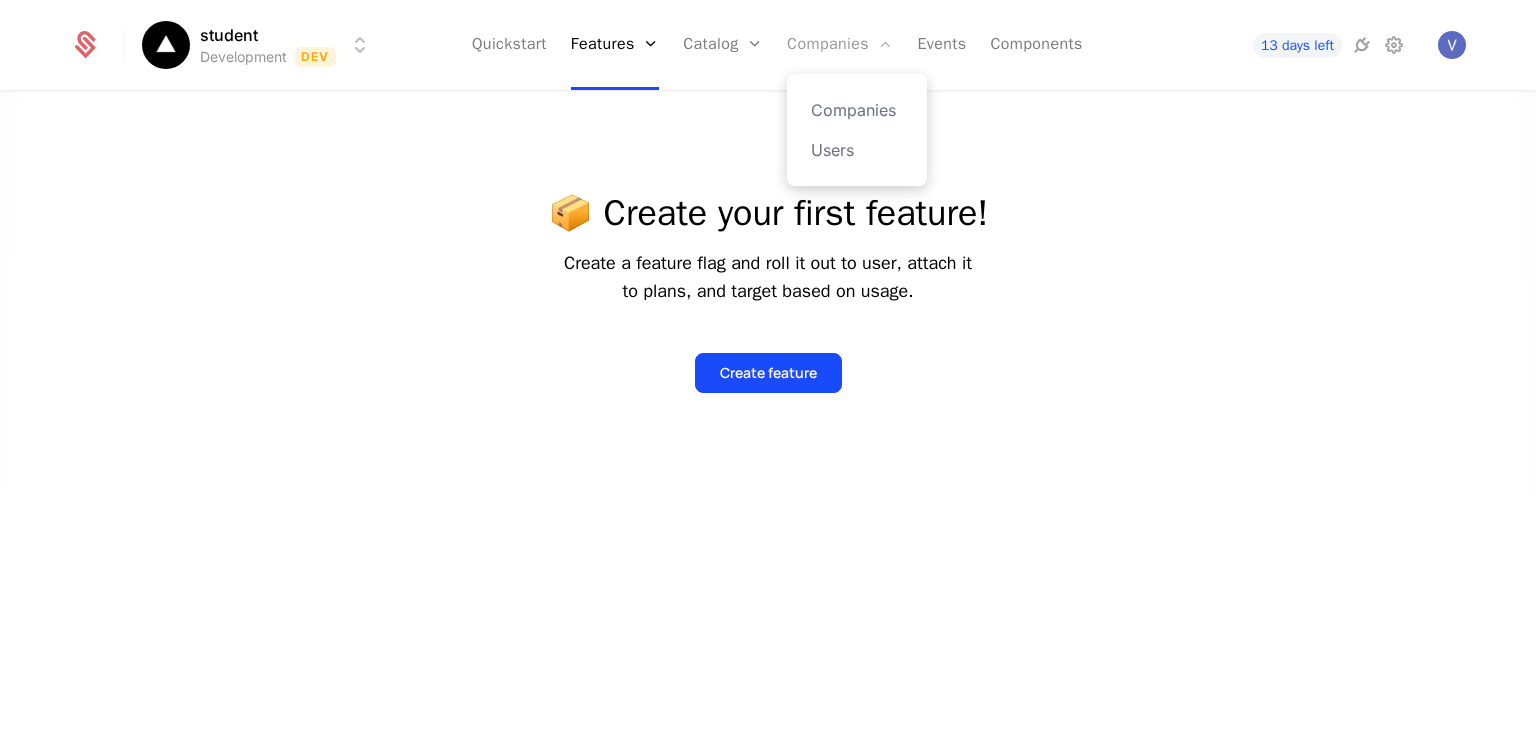 click on "Companies" at bounding box center [840, 45] 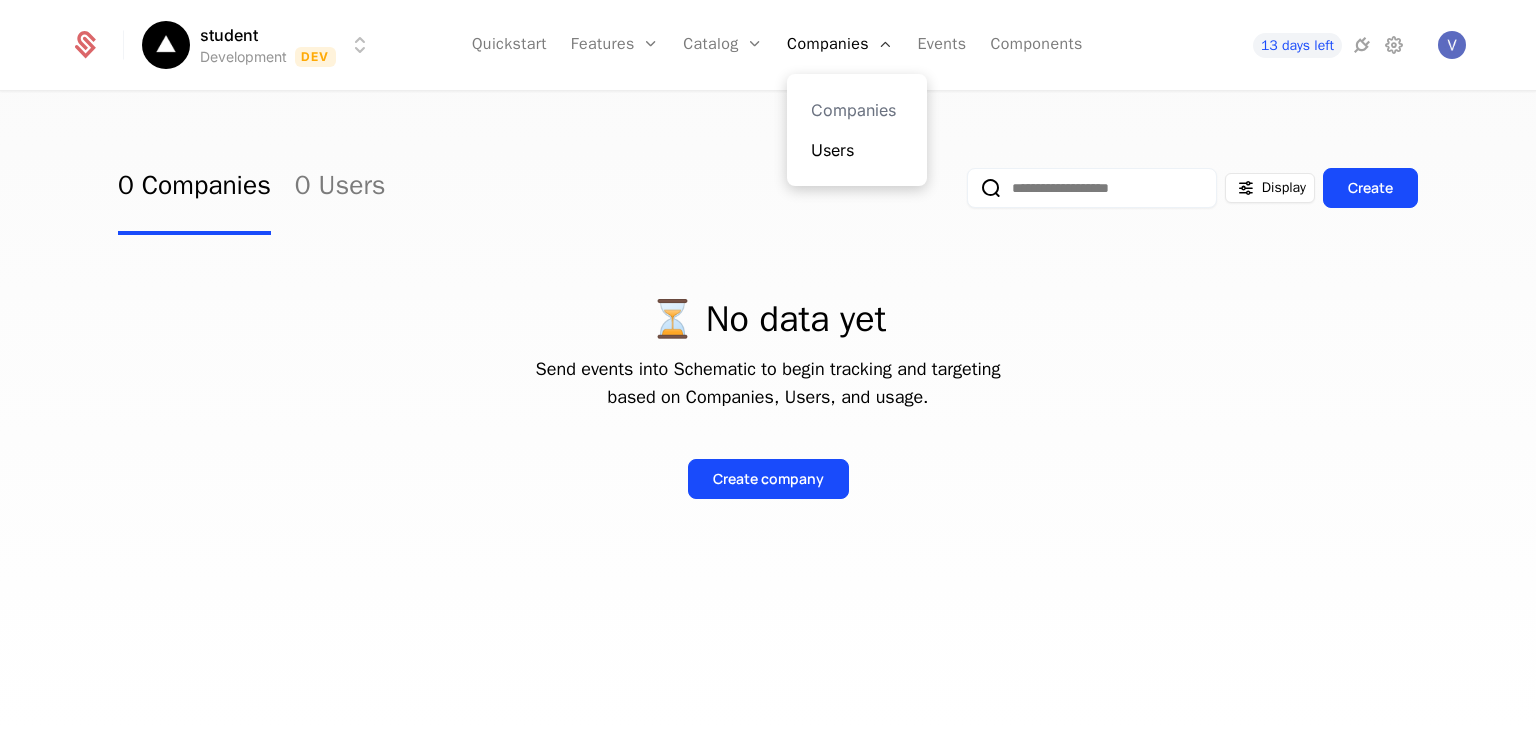 click on "Users" at bounding box center (857, 150) 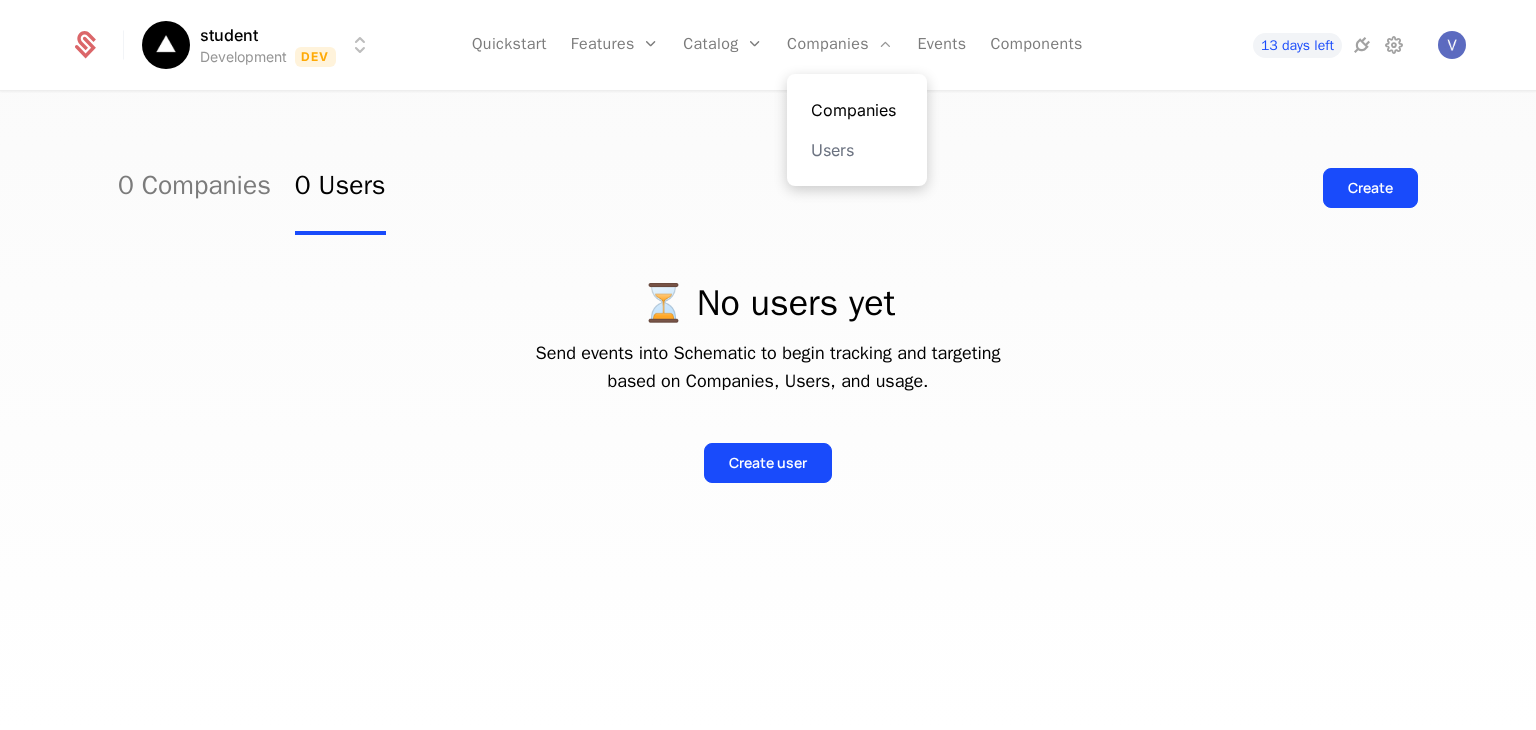 click on "Companies" at bounding box center [857, 110] 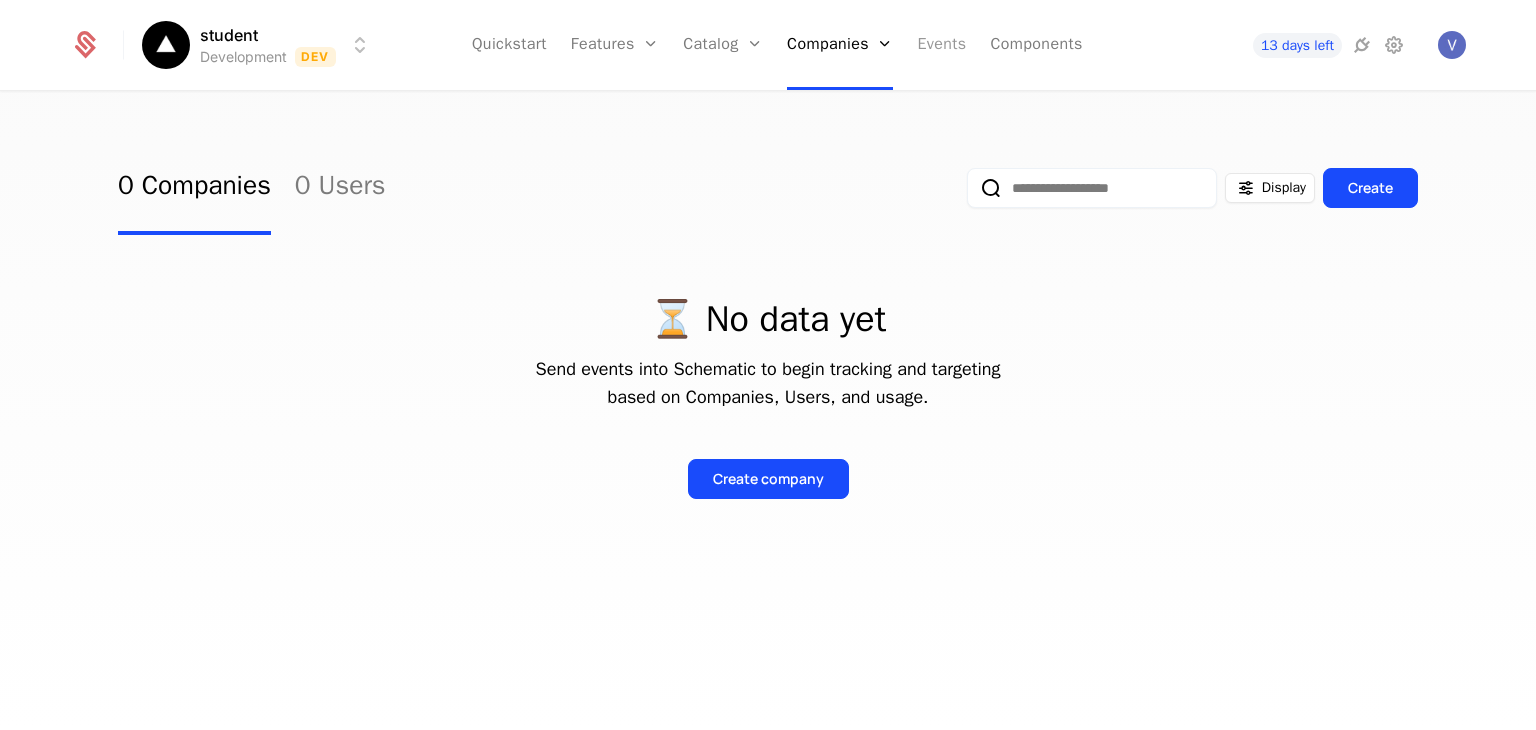 click on "Events" at bounding box center (941, 45) 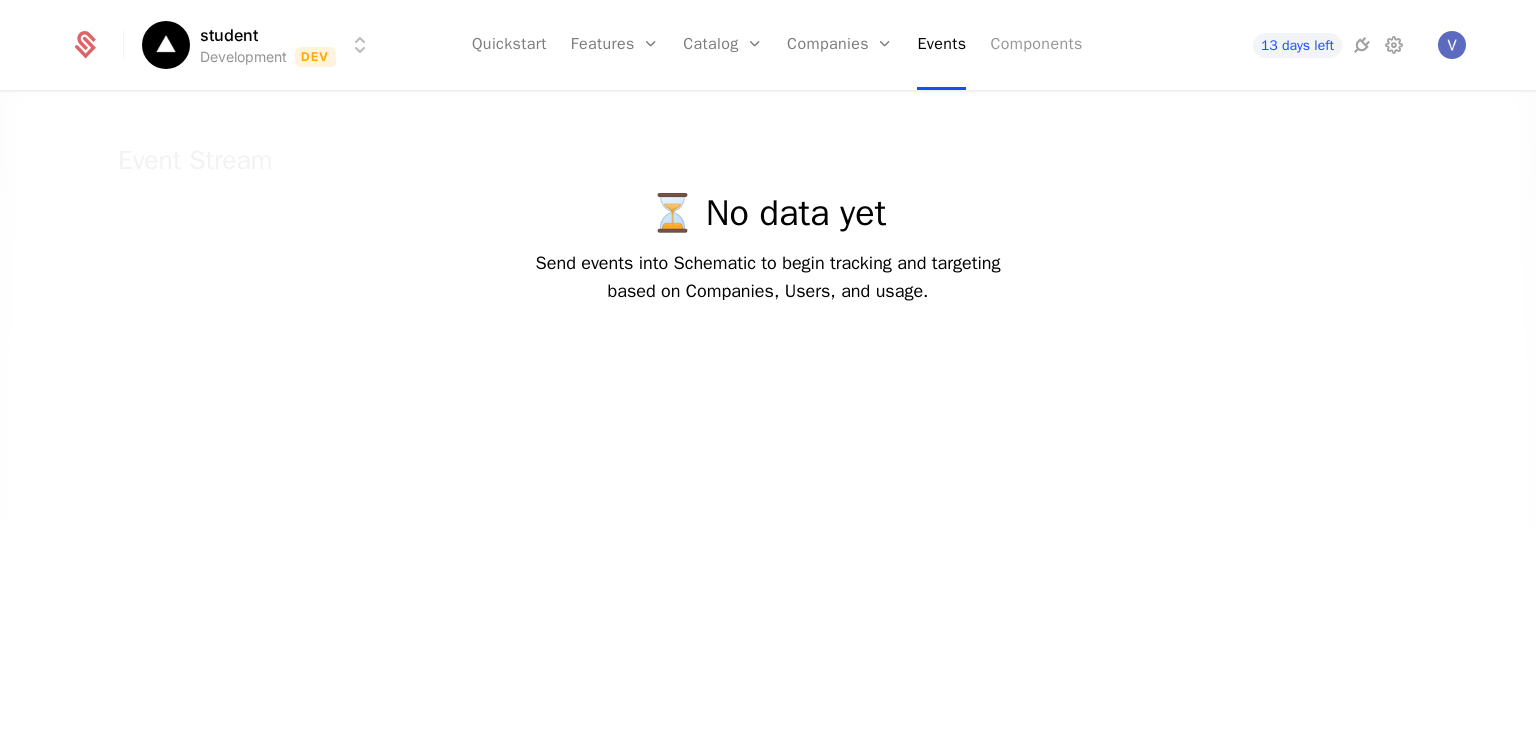 click on "Components" at bounding box center [1036, 45] 